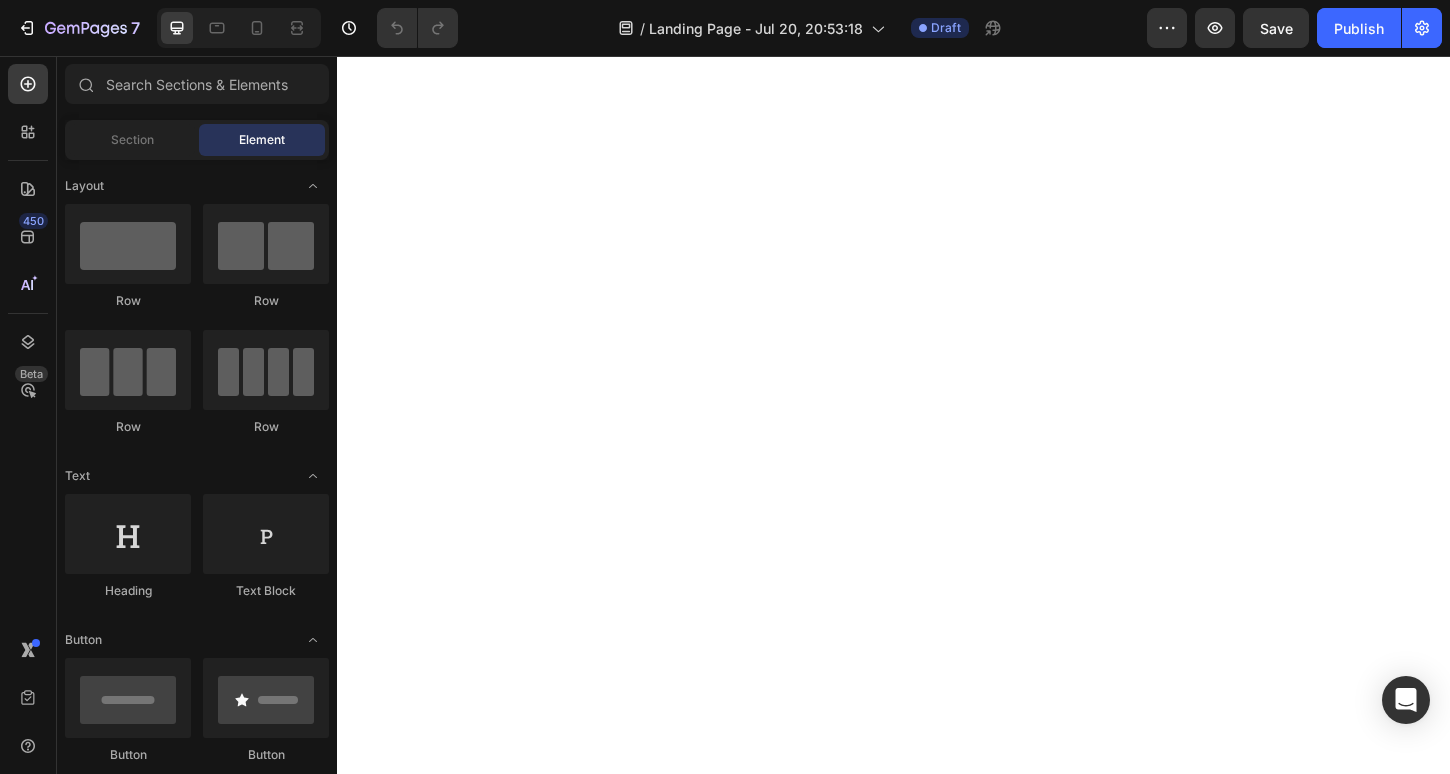 scroll, scrollTop: 0, scrollLeft: 0, axis: both 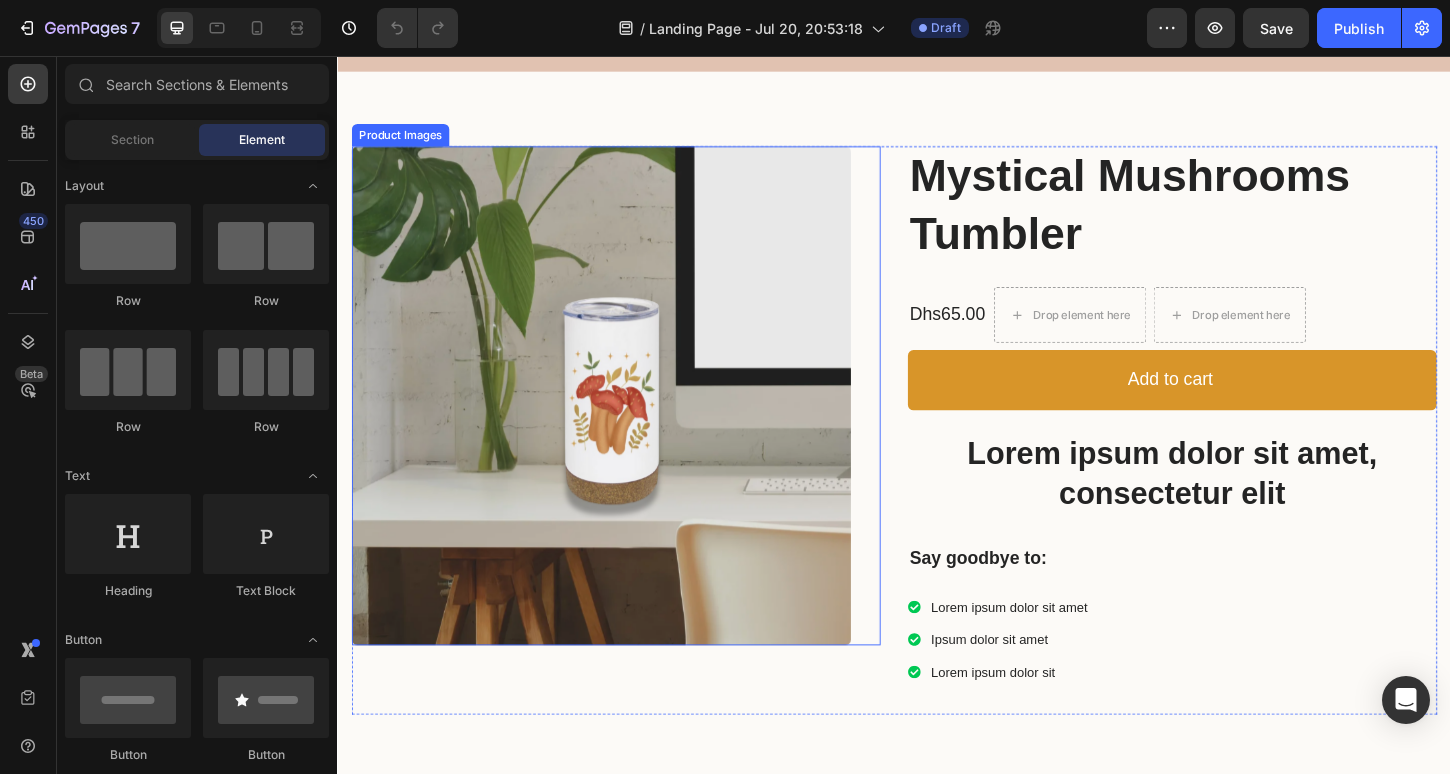 click at bounding box center [621, 422] 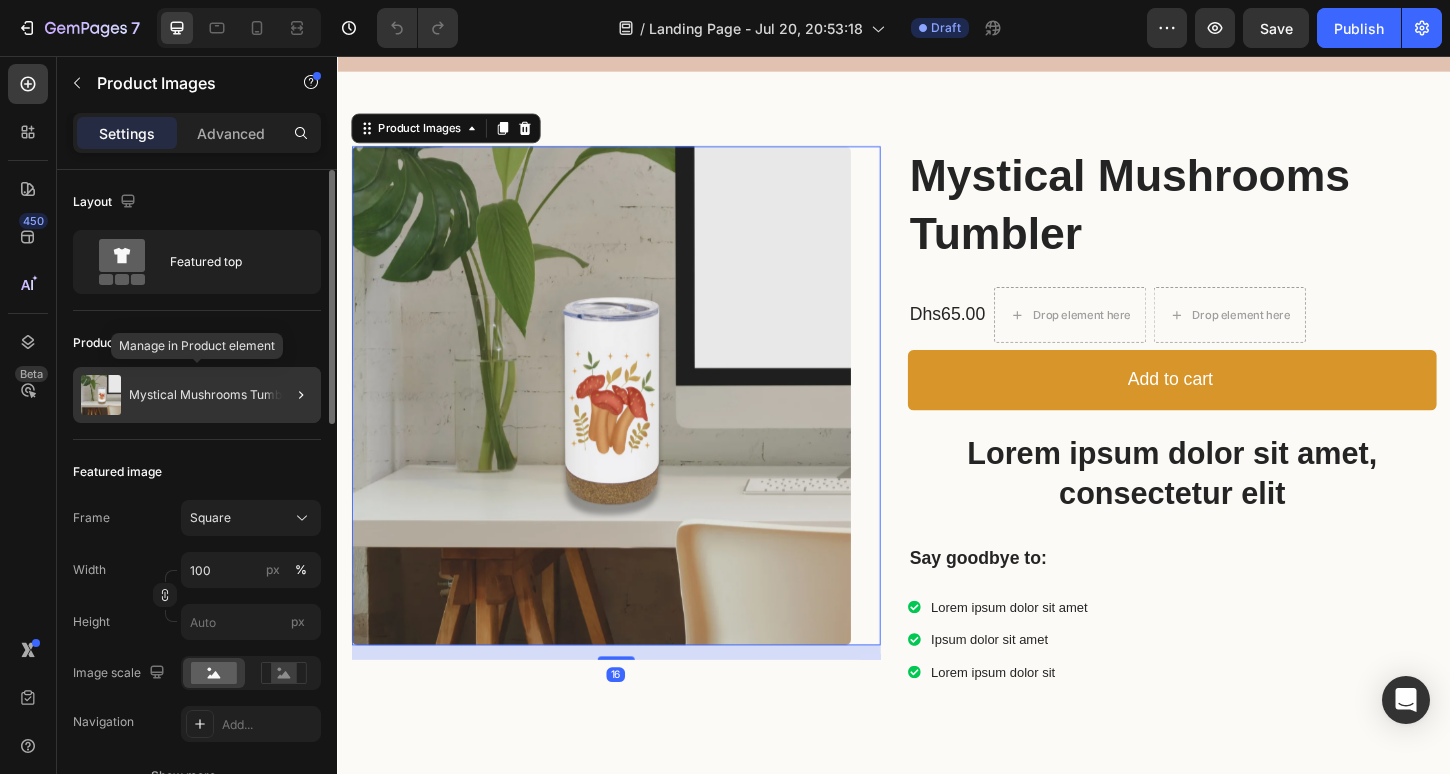 click on "Mystical Mushrooms Tumbler" 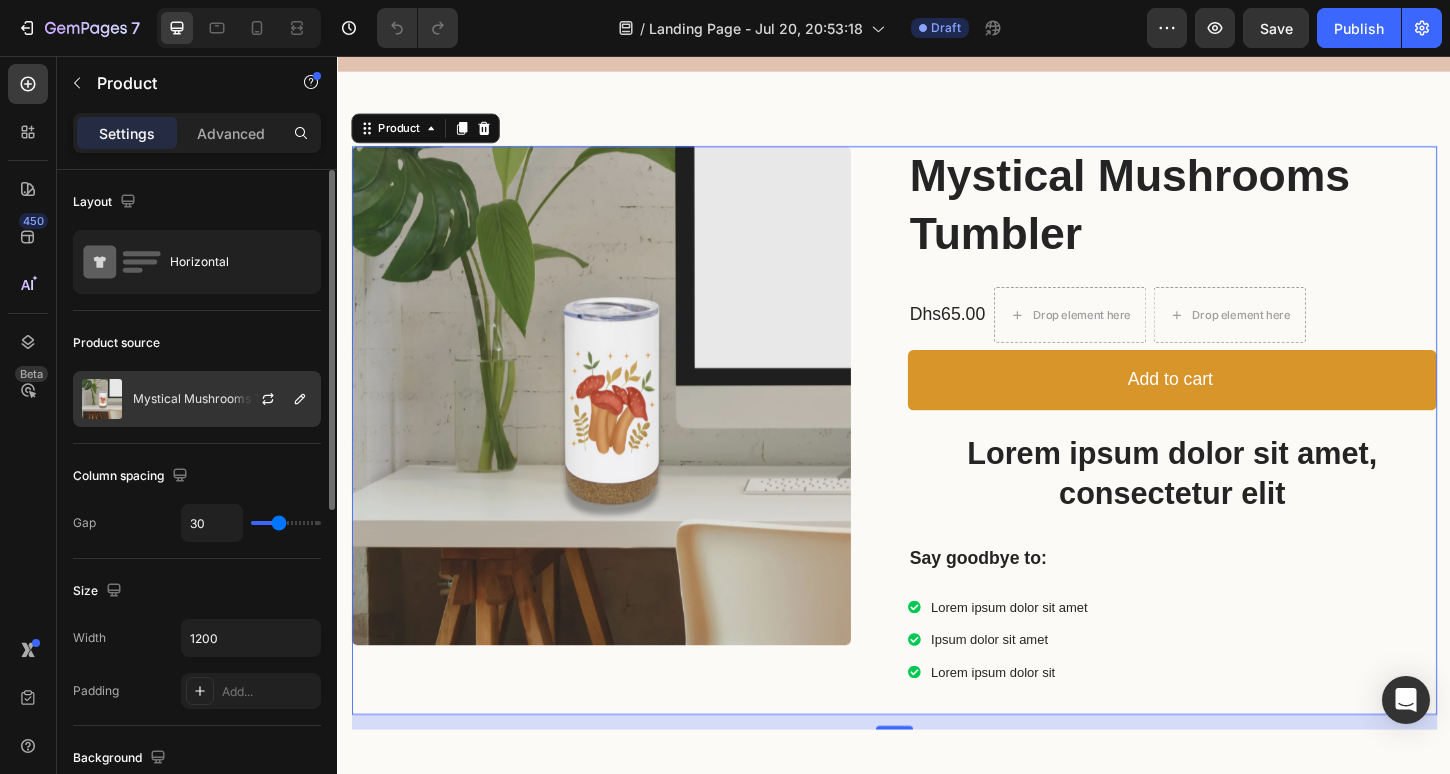 click on "Mystical Mushrooms Tumbler" 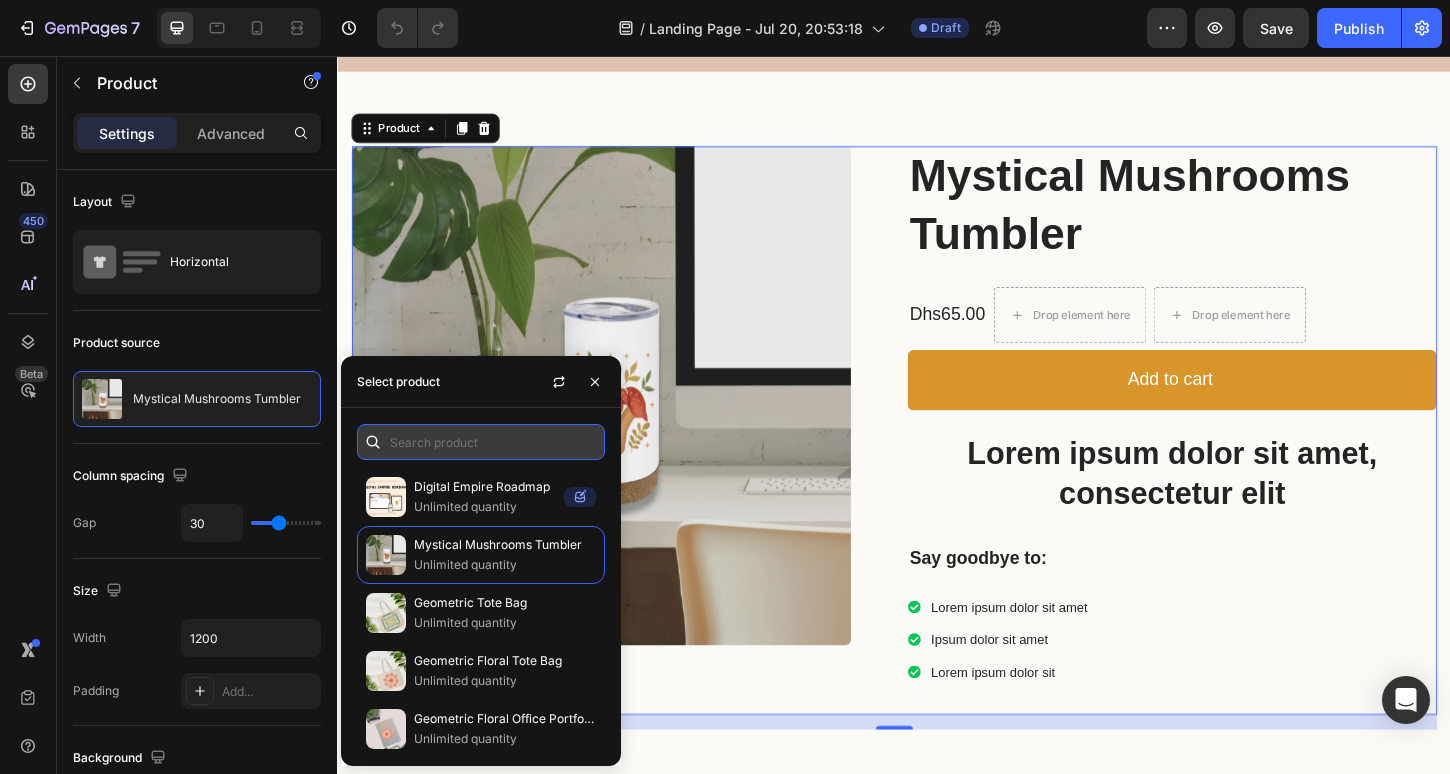 click at bounding box center (481, 442) 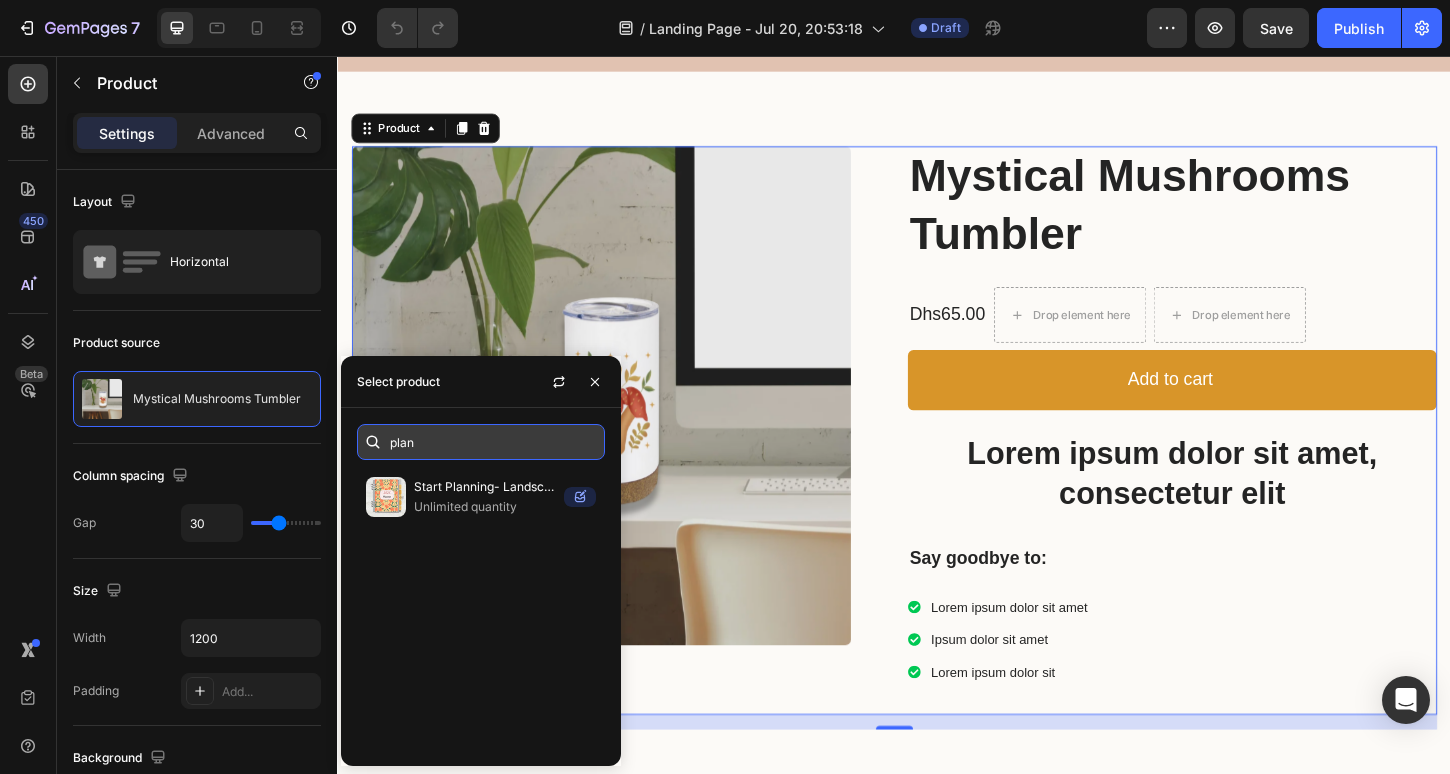 type on "plann" 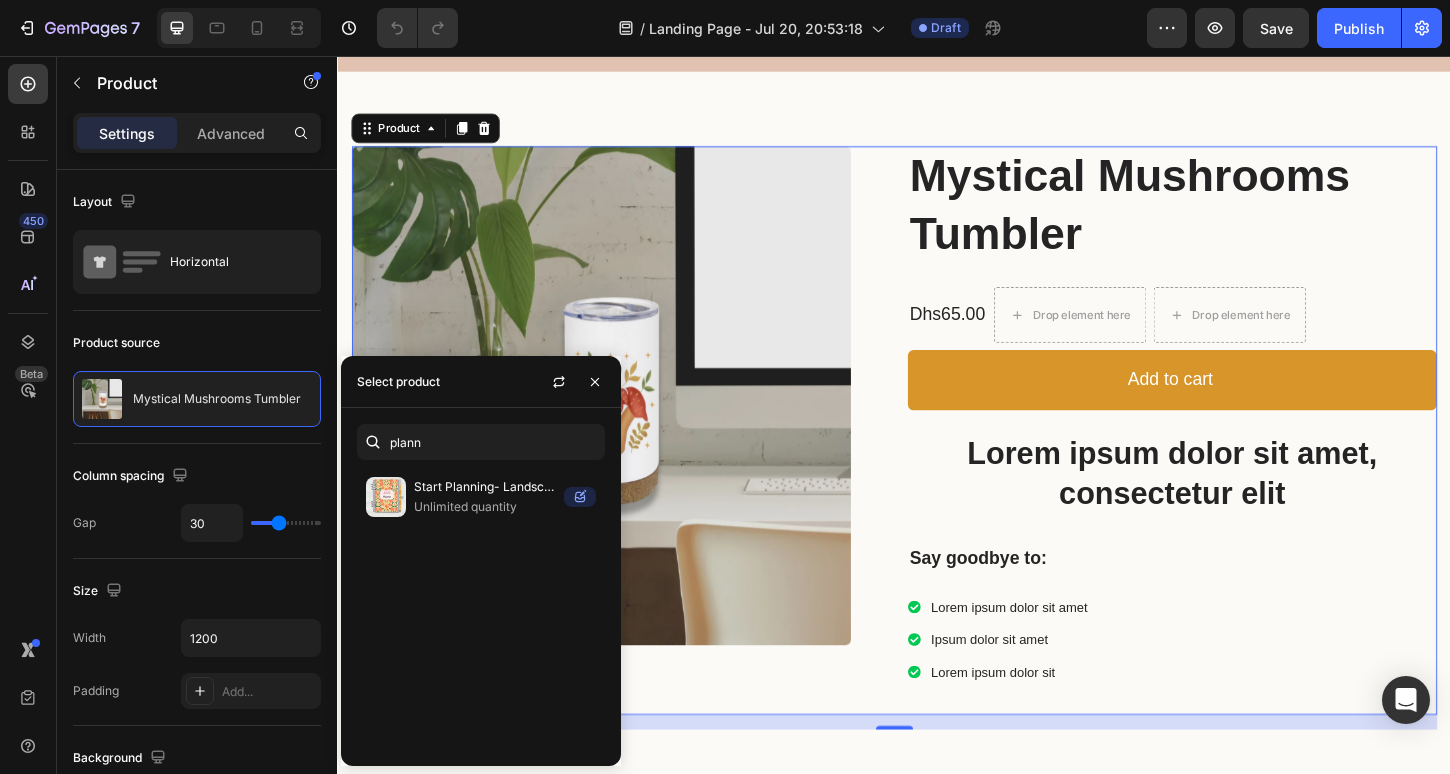 click on "Product Images Mystical Mushrooms Tumbler Product Title Dhs65.00 Product Price Product Price
Drop element here
Drop element here Row Add to cart Add to Cart Lorem ipsum dolor sit amet, consectetur elit Text Block Say goodbye to: Text Block Lorem ipsum dolor sit amet Ipsum dolor sit amet Lorem ipsum dolor sit Item List Row Product   16" at bounding box center [937, 459] 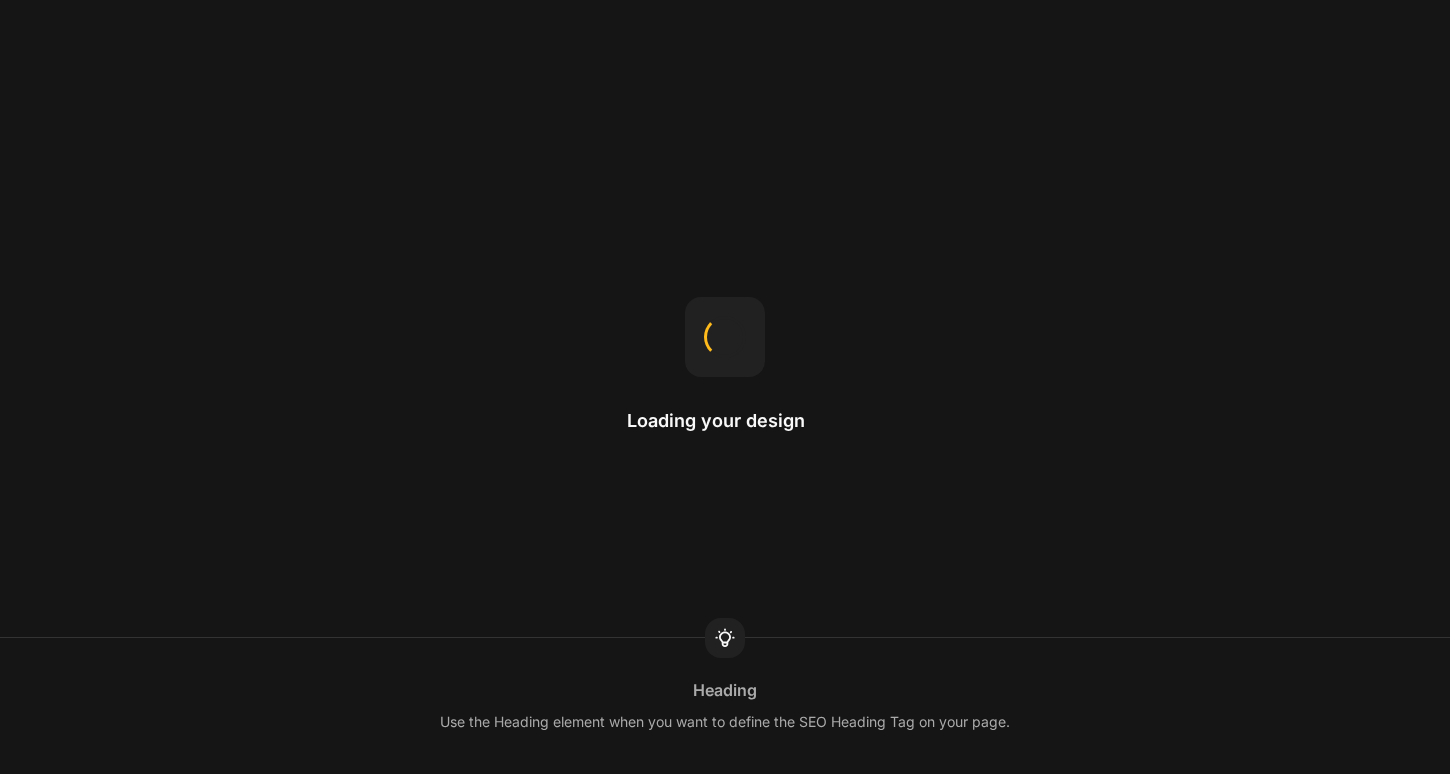 scroll, scrollTop: 0, scrollLeft: 0, axis: both 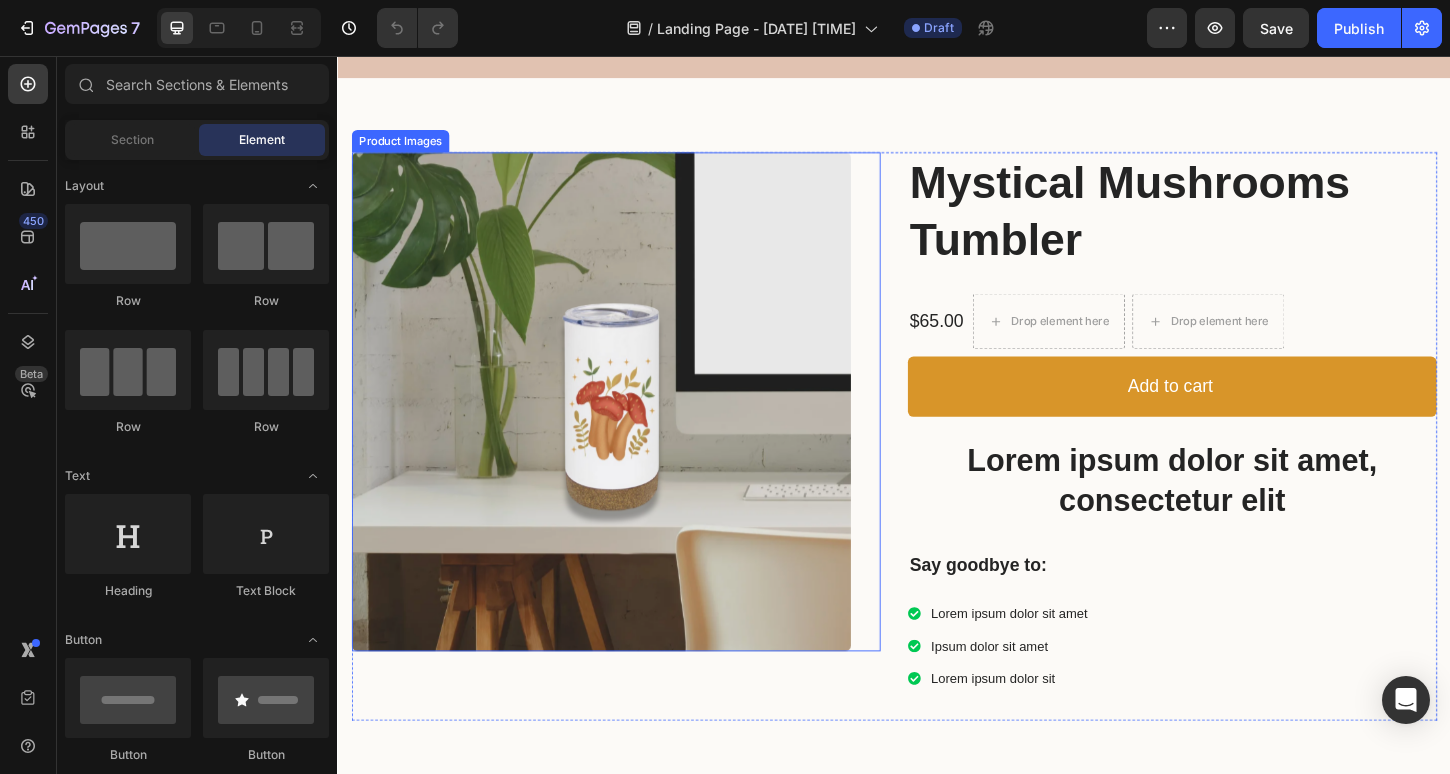 click at bounding box center (621, 429) 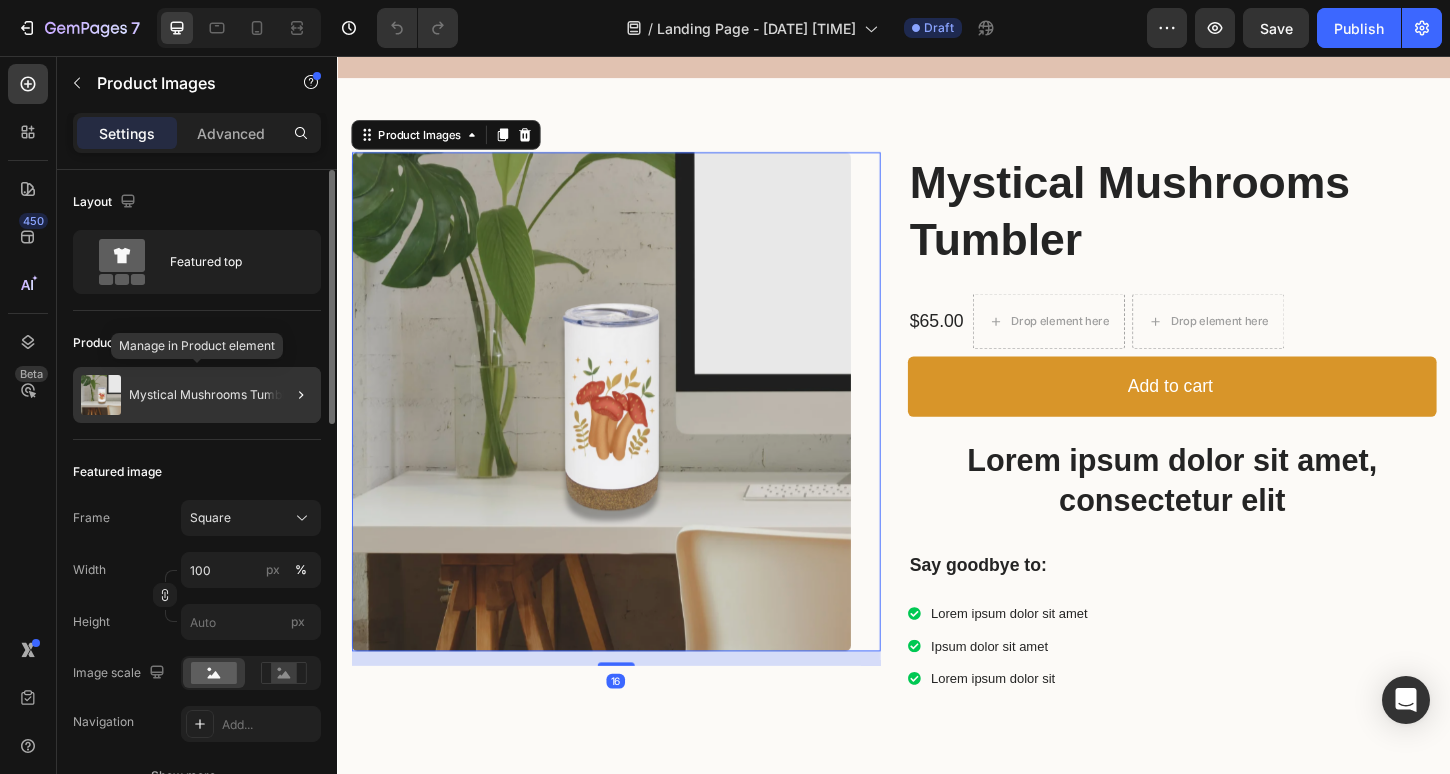 click on "Mystical Mushrooms Tumbler" at bounding box center [213, 395] 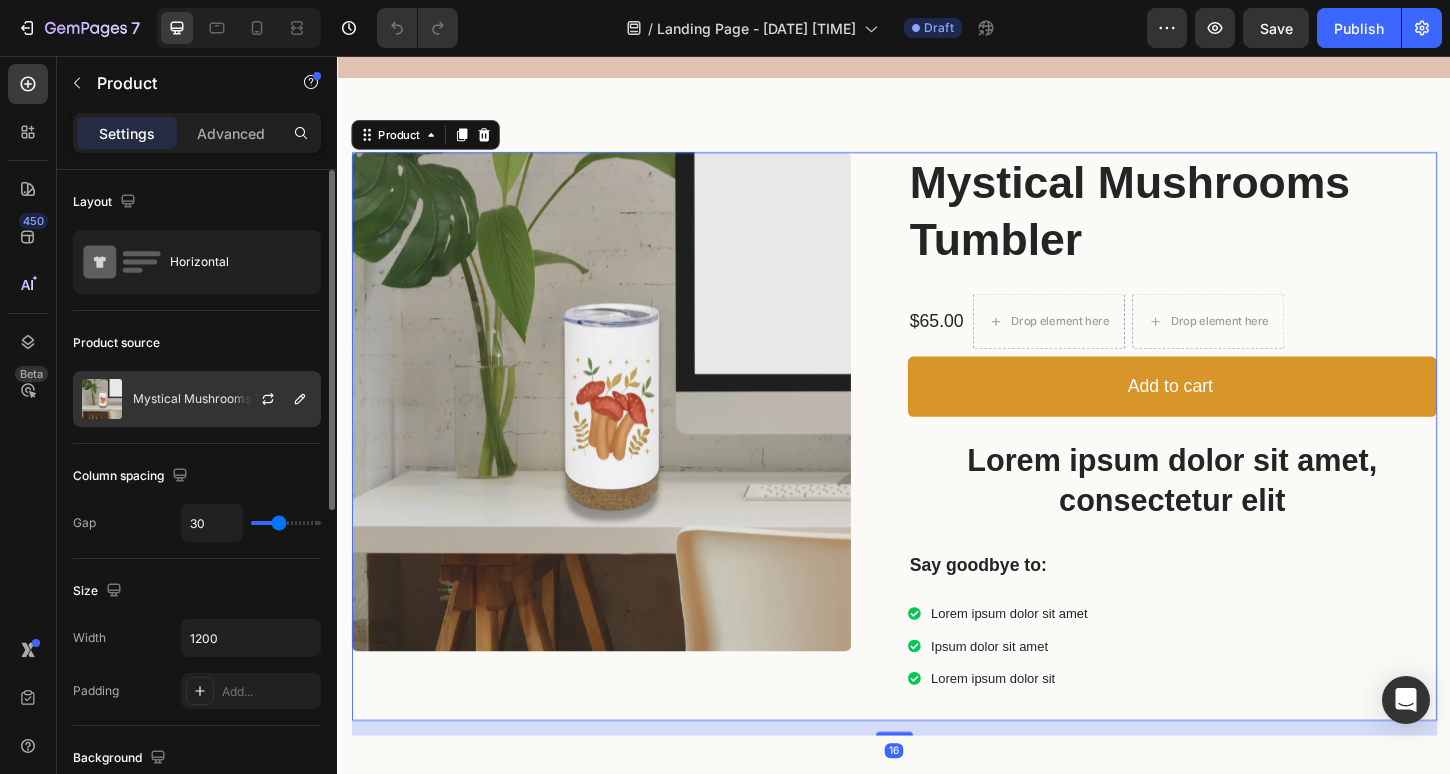 click on "Mystical Mushrooms Tumbler" at bounding box center (217, 399) 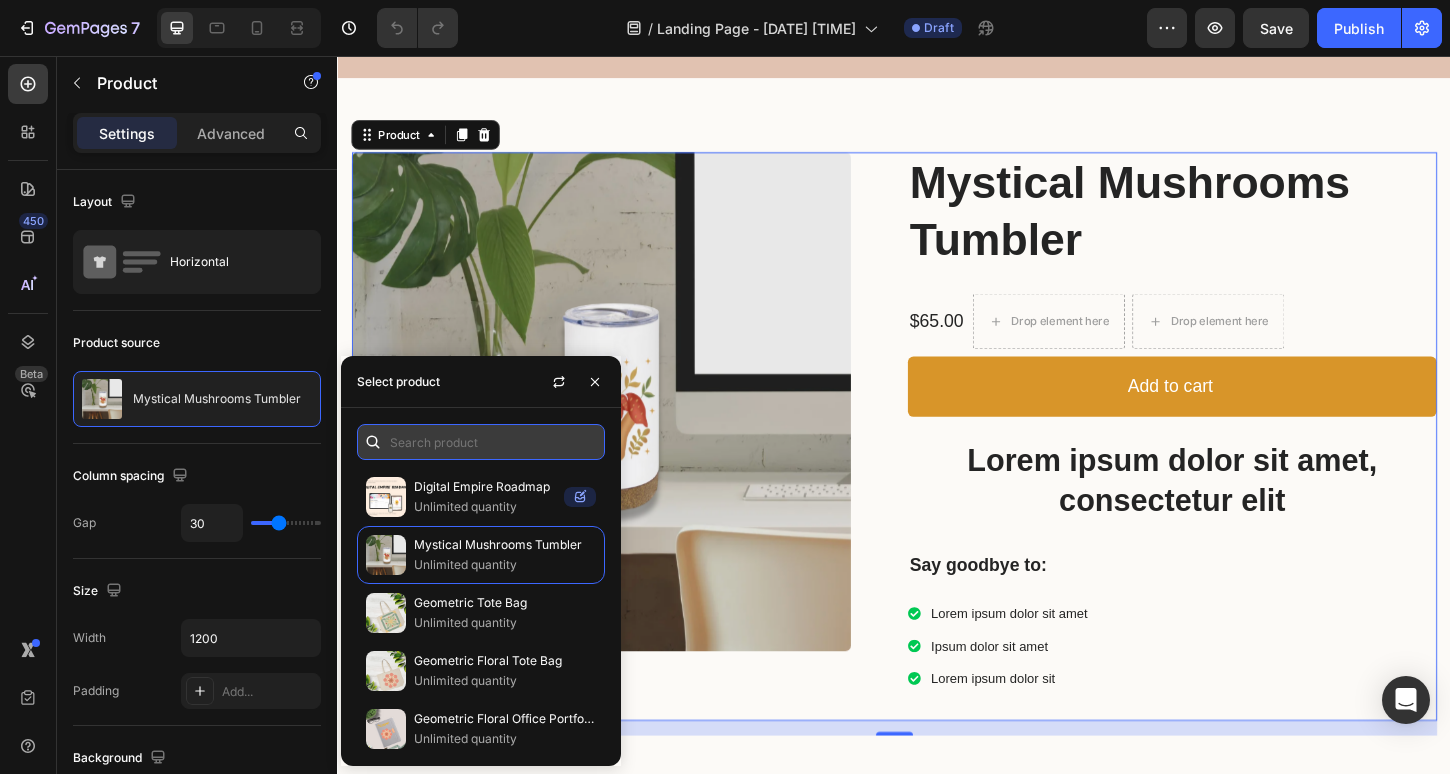click at bounding box center (481, 442) 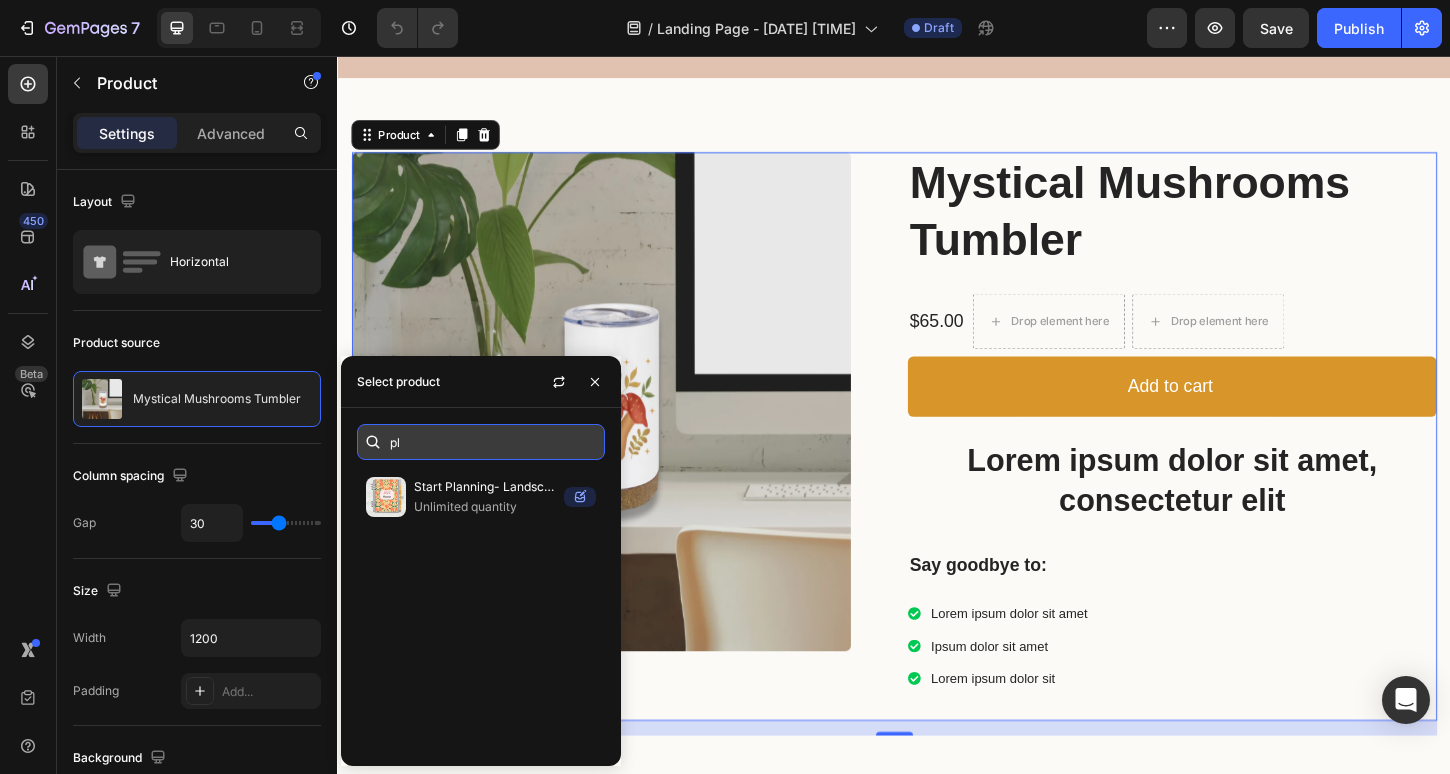 type on "p" 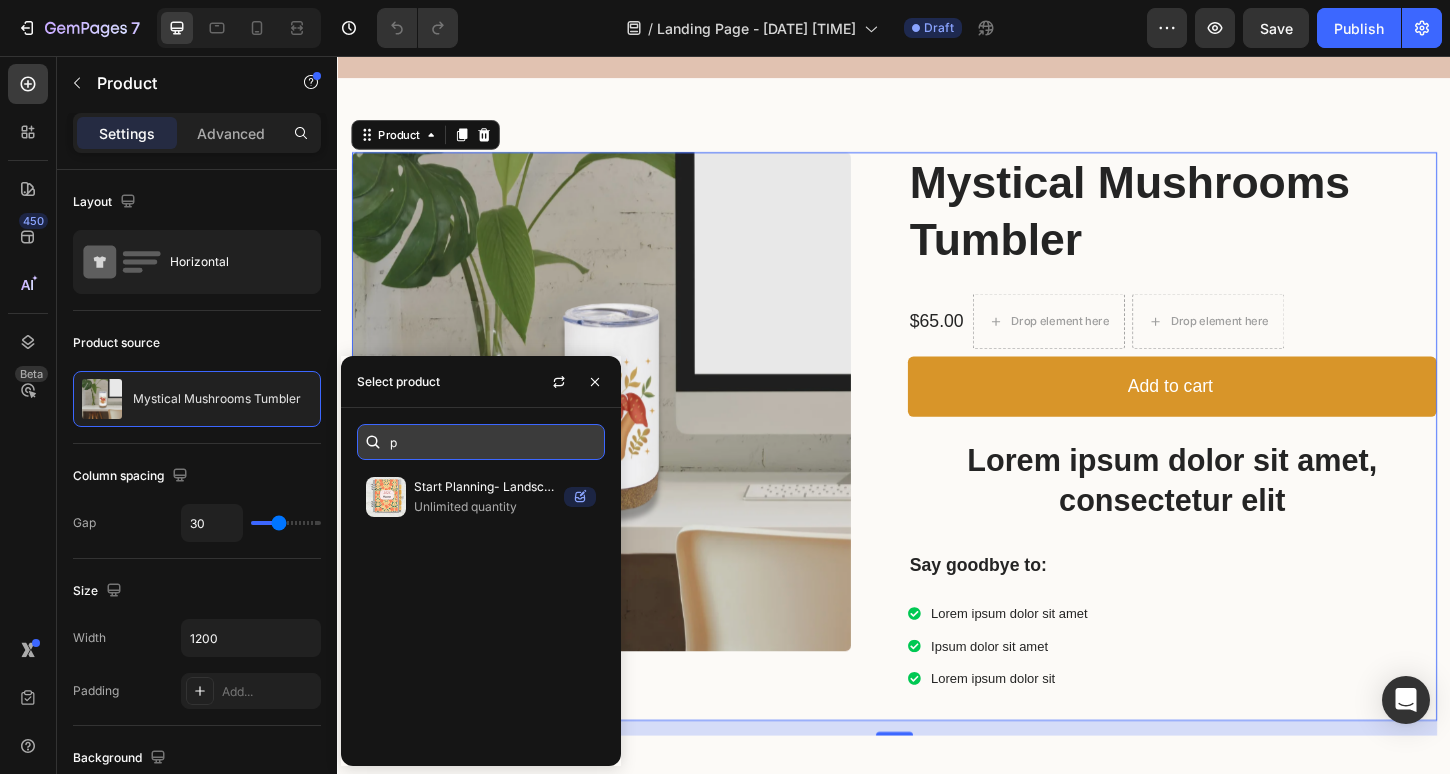 type 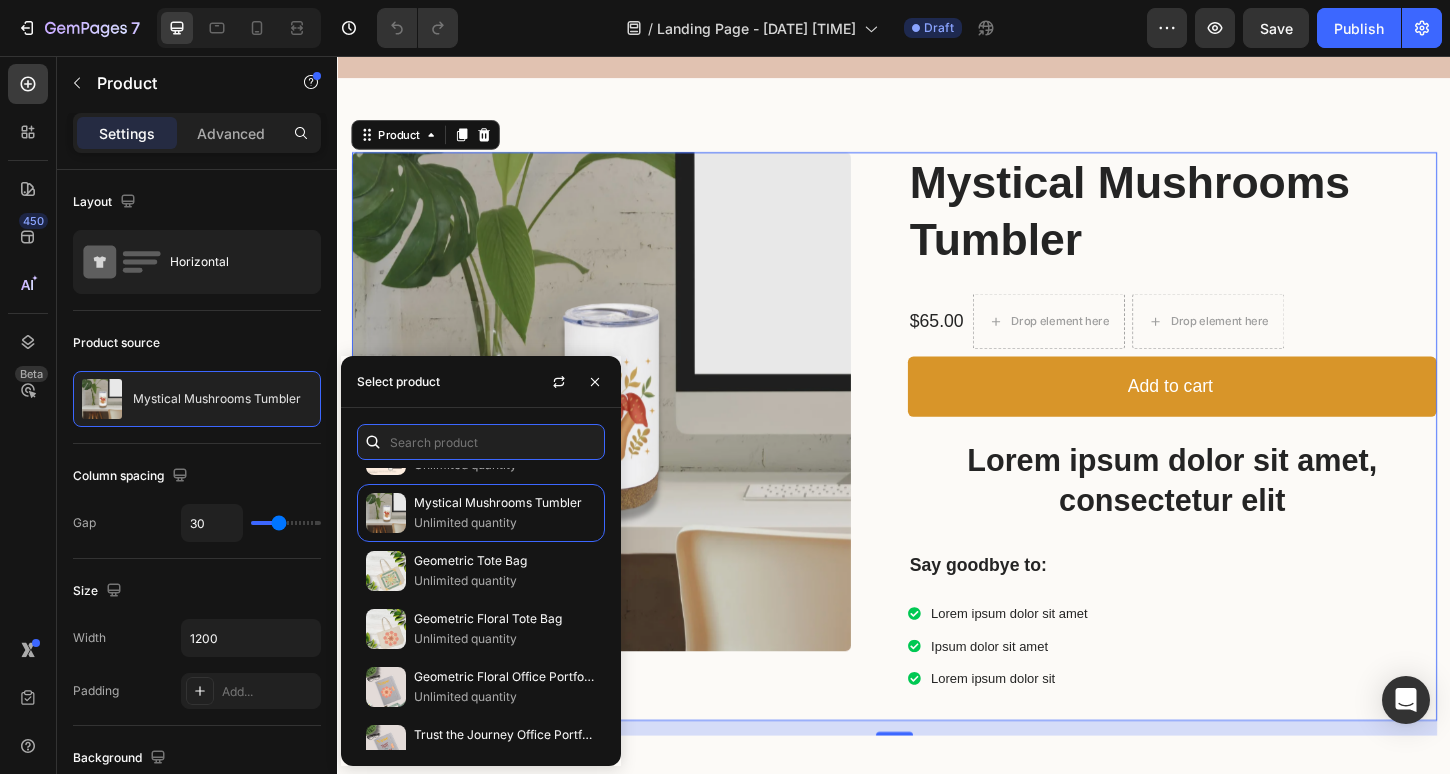 scroll, scrollTop: 0, scrollLeft: 0, axis: both 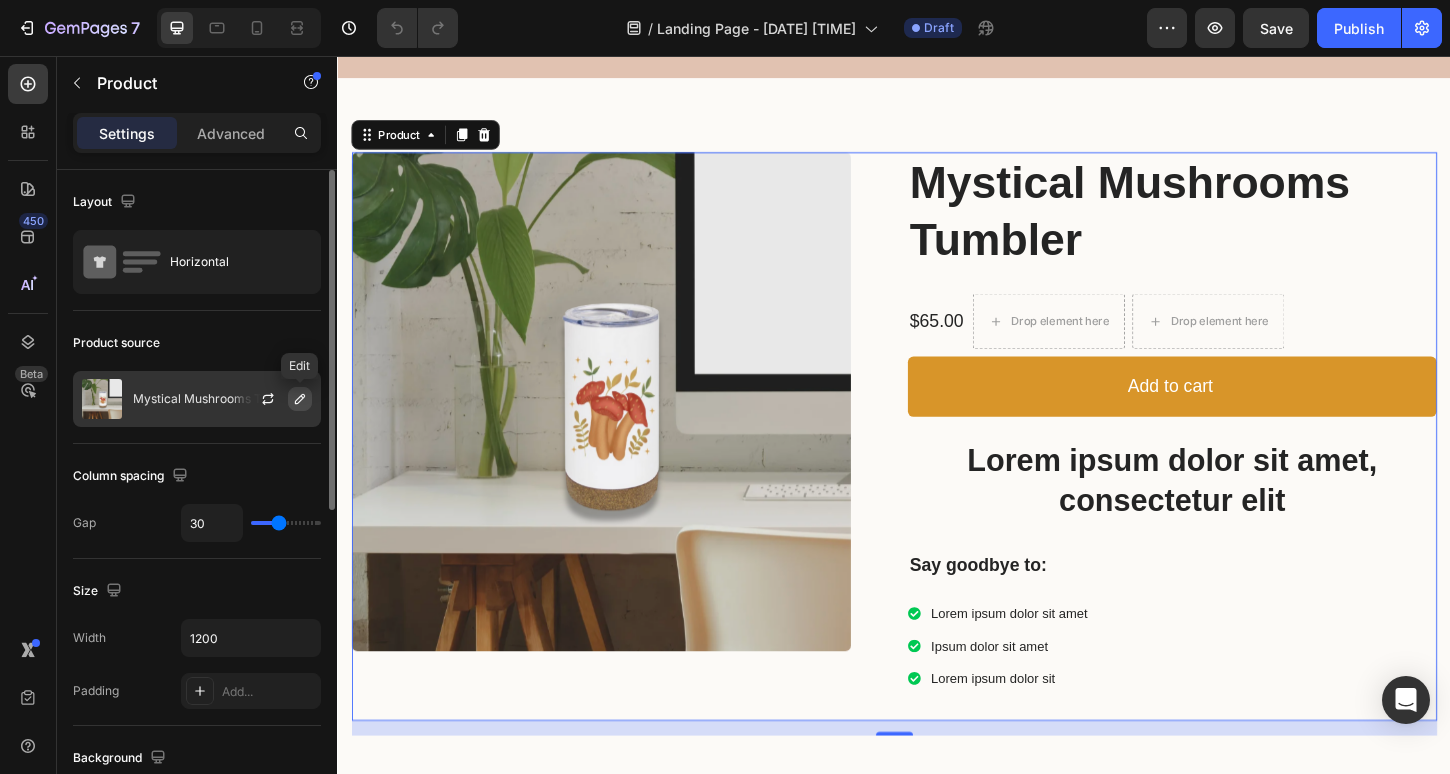 click 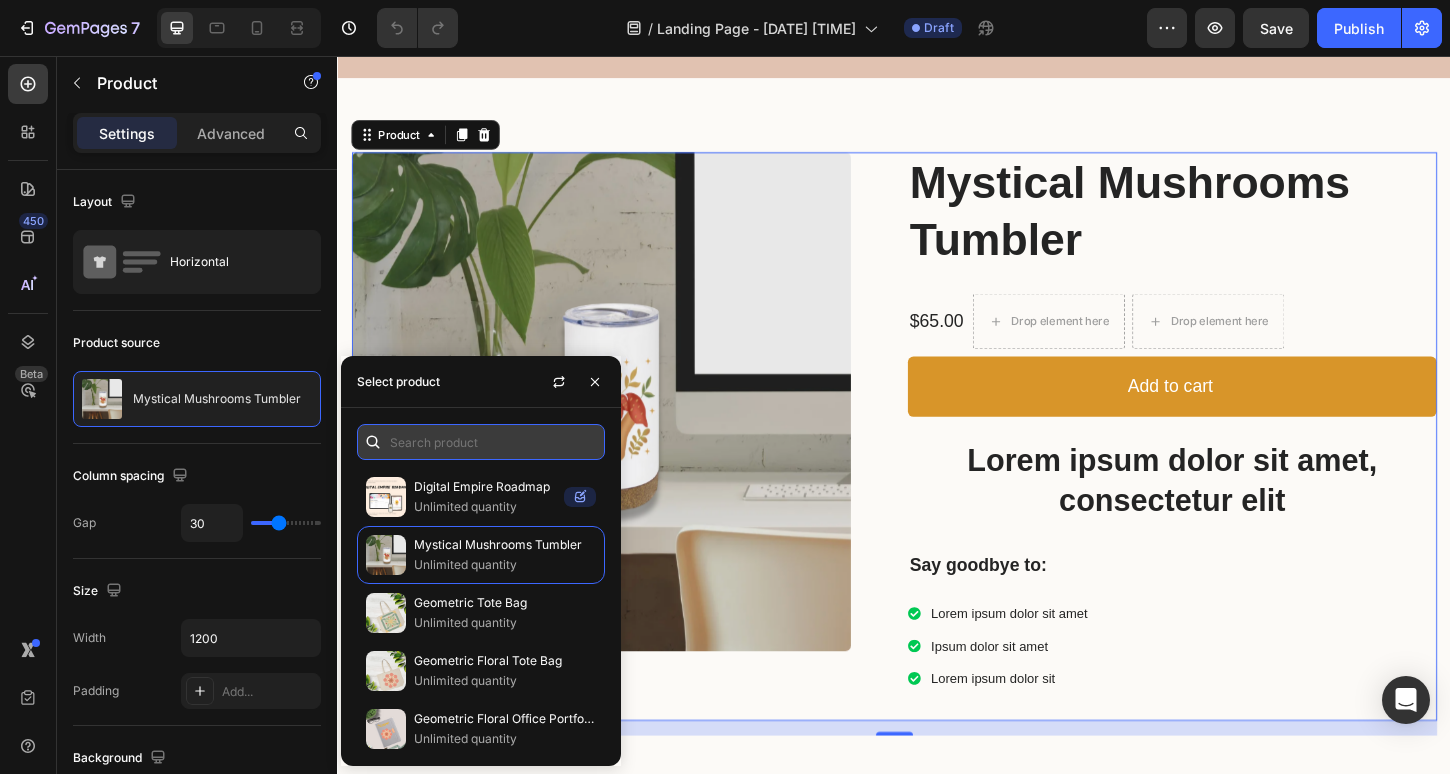 click at bounding box center (481, 442) 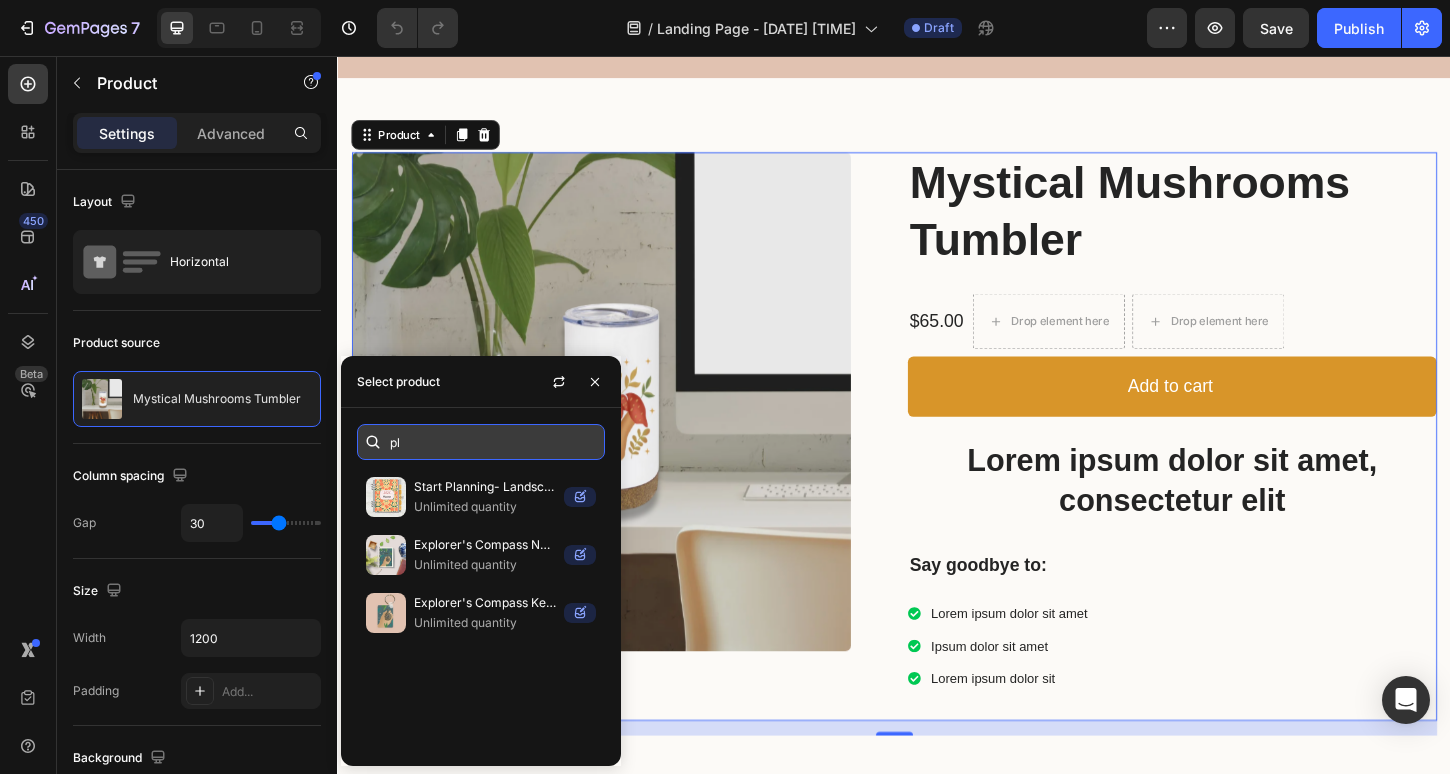 type on "p" 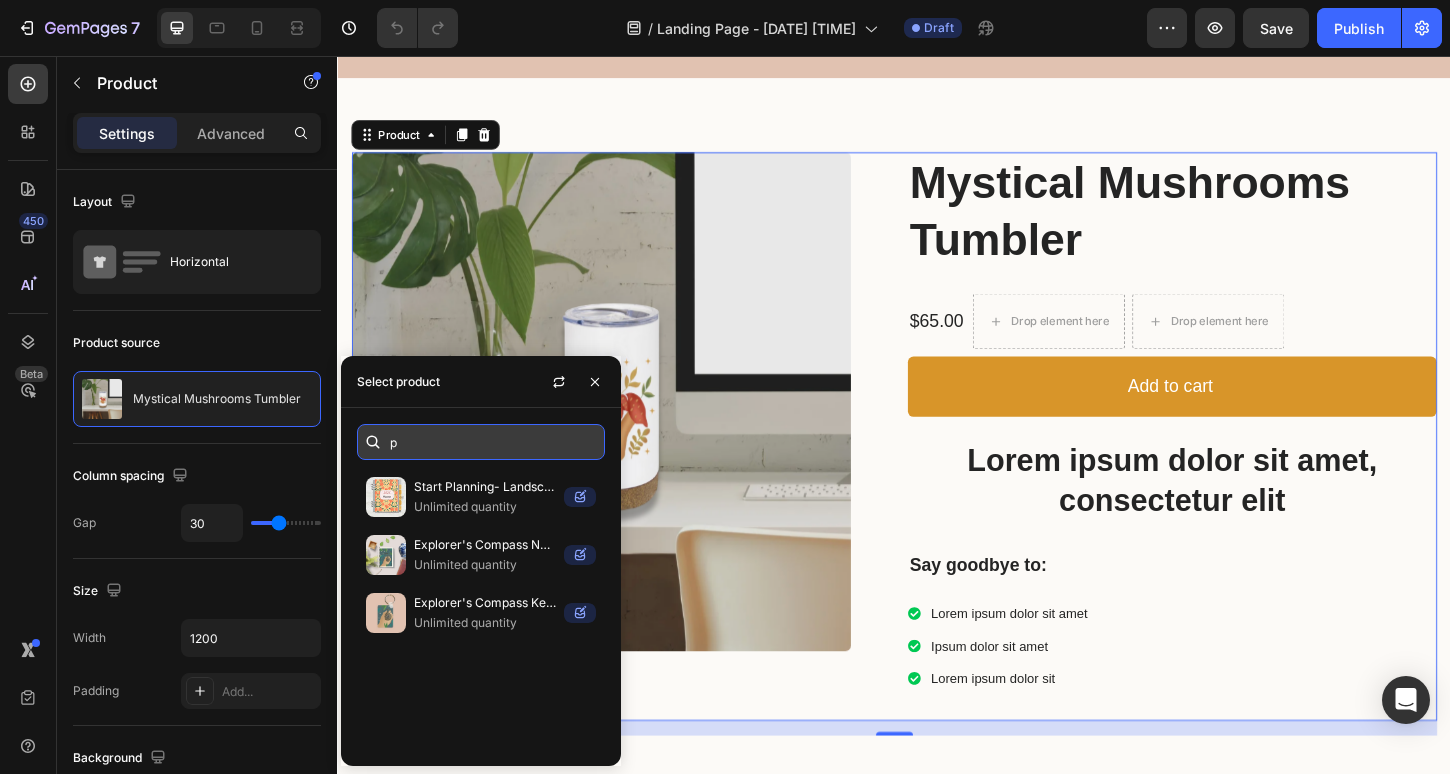 type 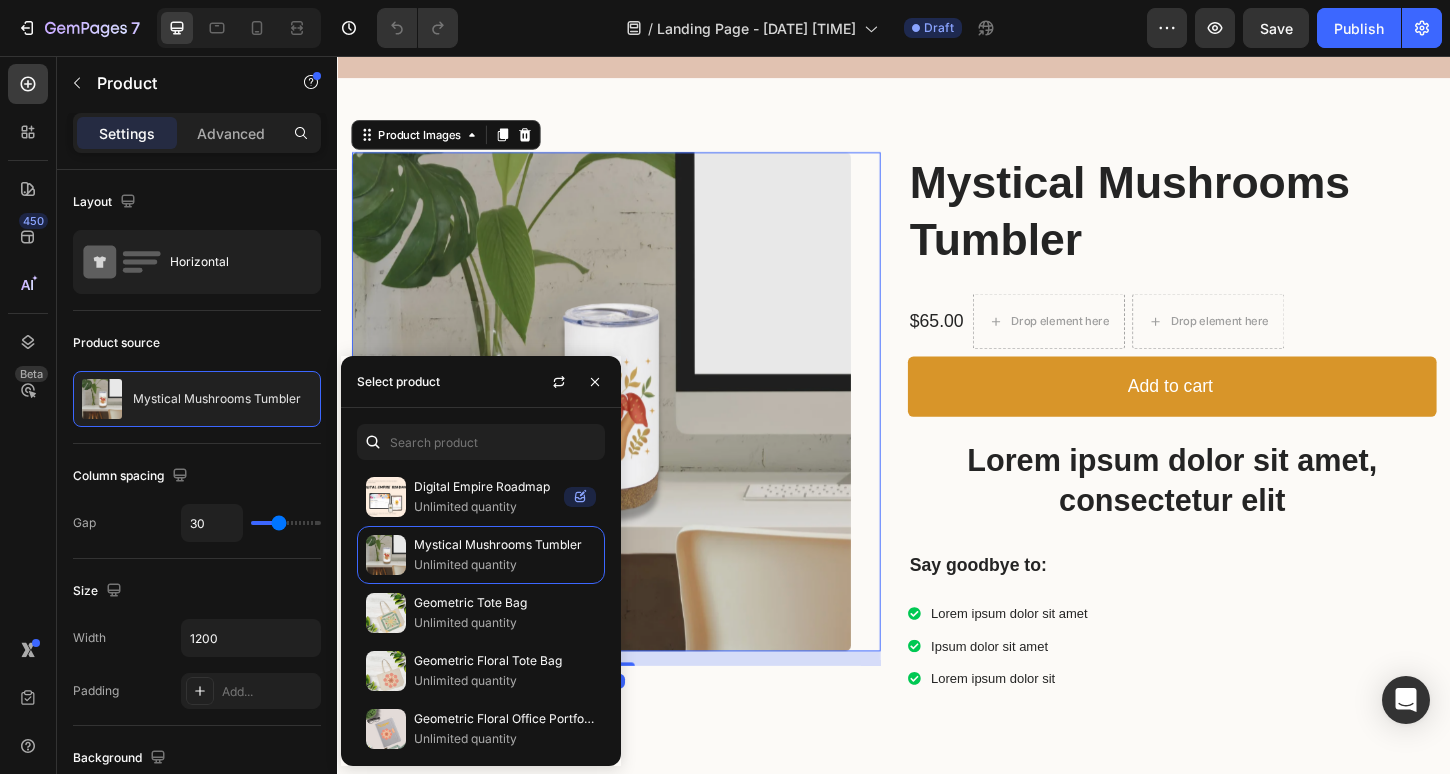 click at bounding box center (621, 429) 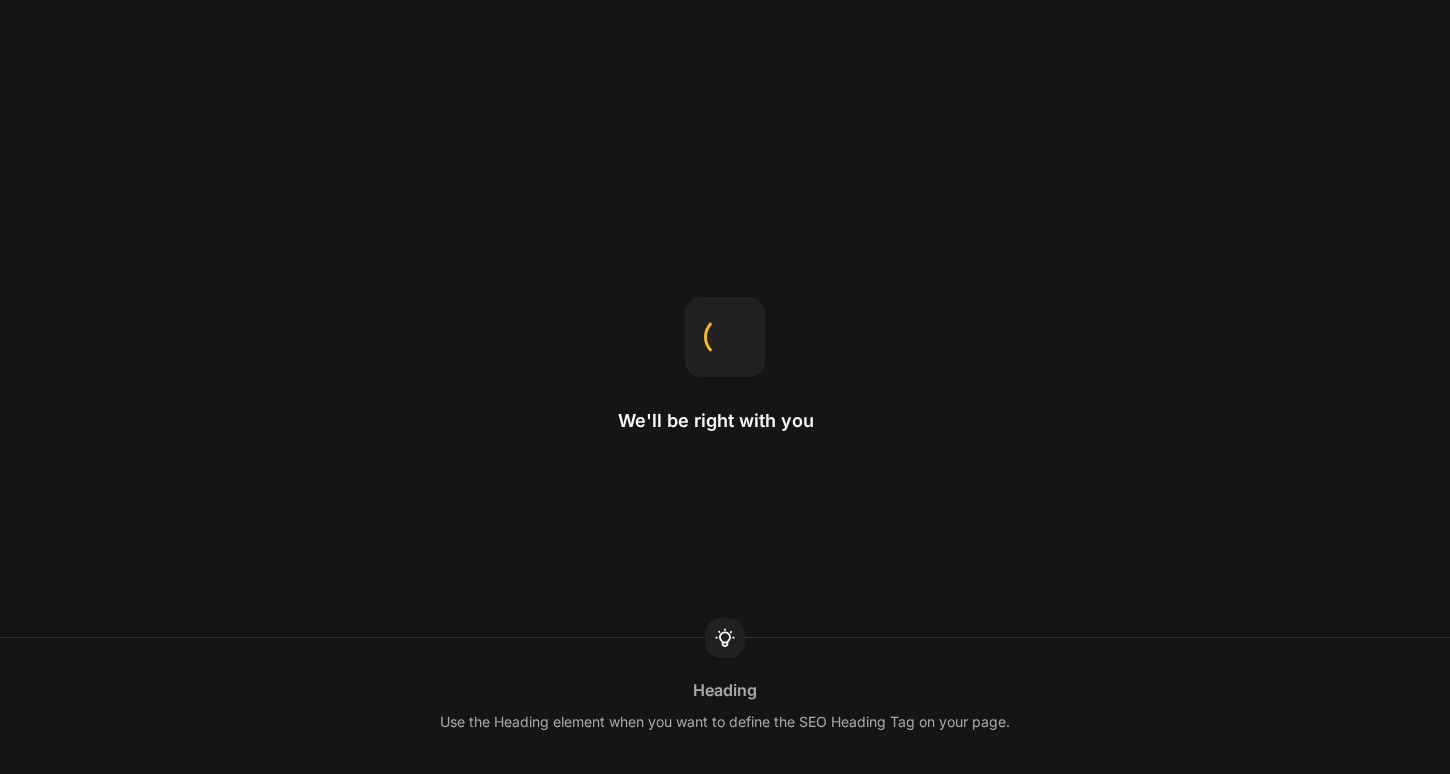 scroll, scrollTop: 0, scrollLeft: 0, axis: both 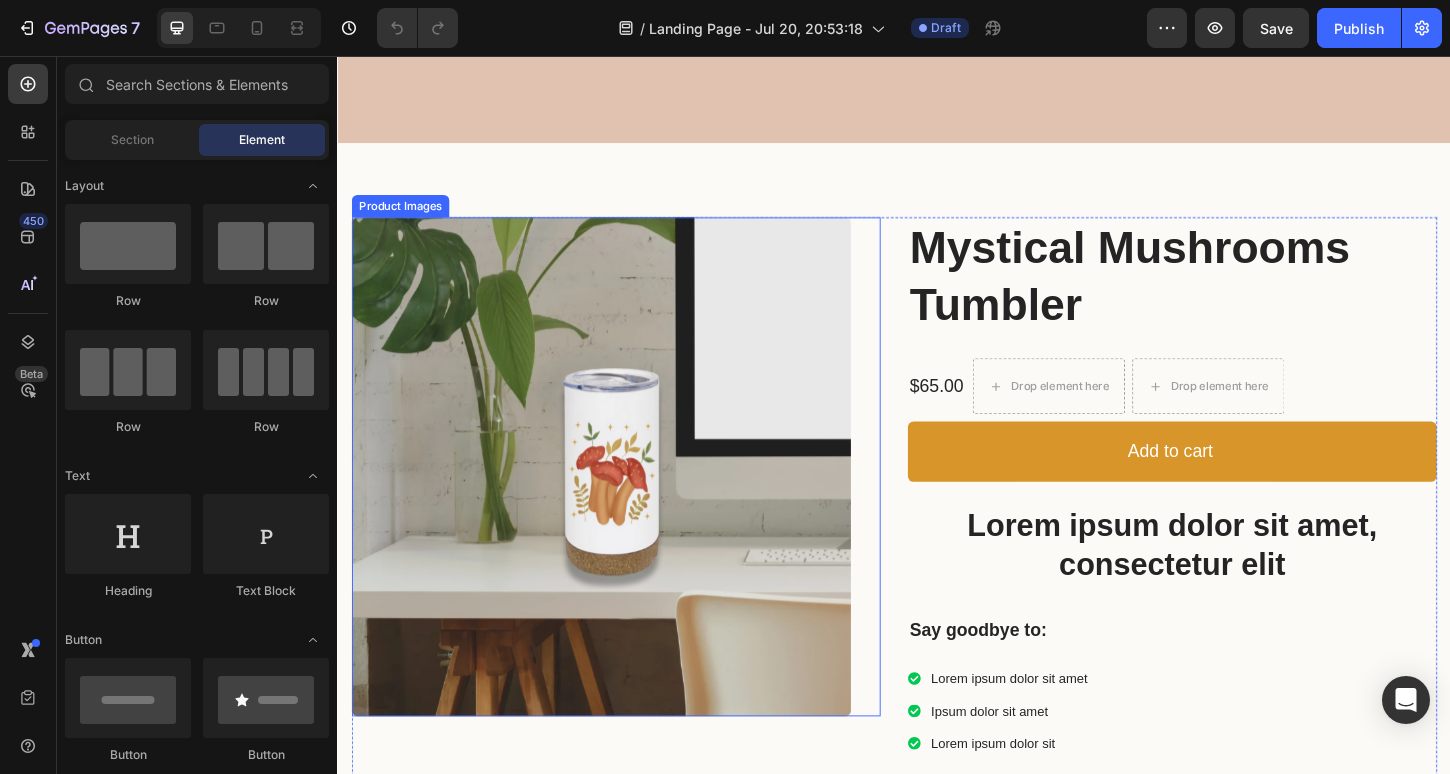 click at bounding box center [621, 499] 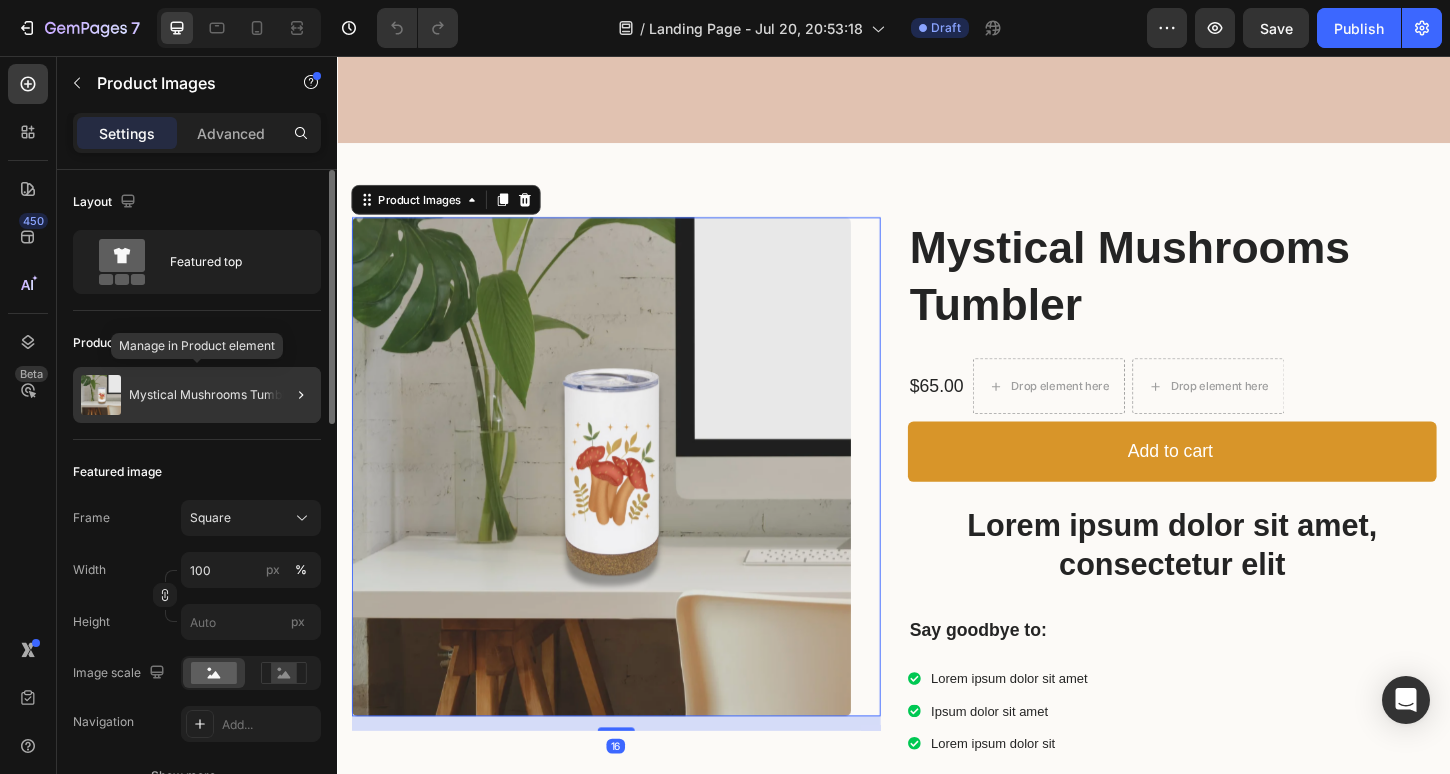 click on "Mystical Mushrooms Tumbler" 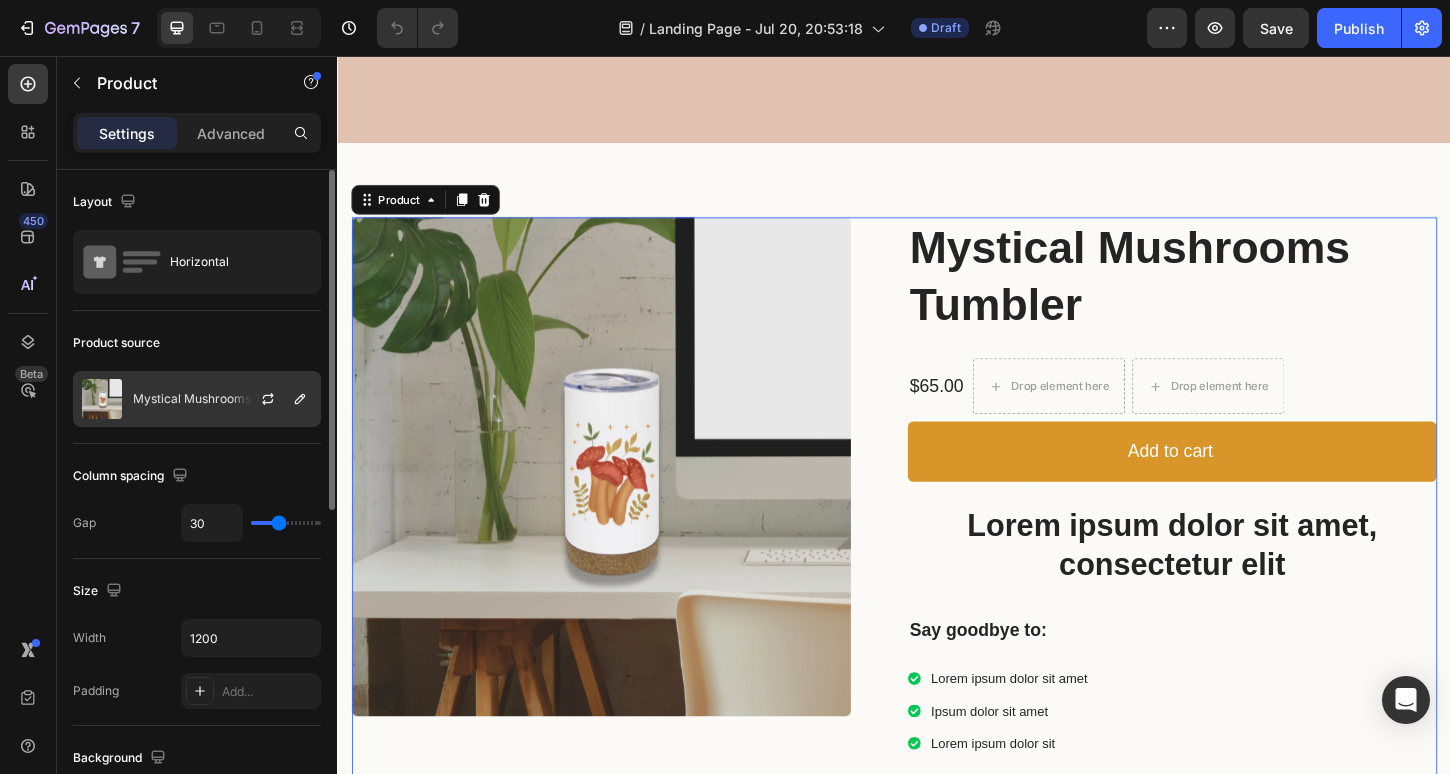 click on "Mystical Mushrooms Tumbler" at bounding box center [217, 399] 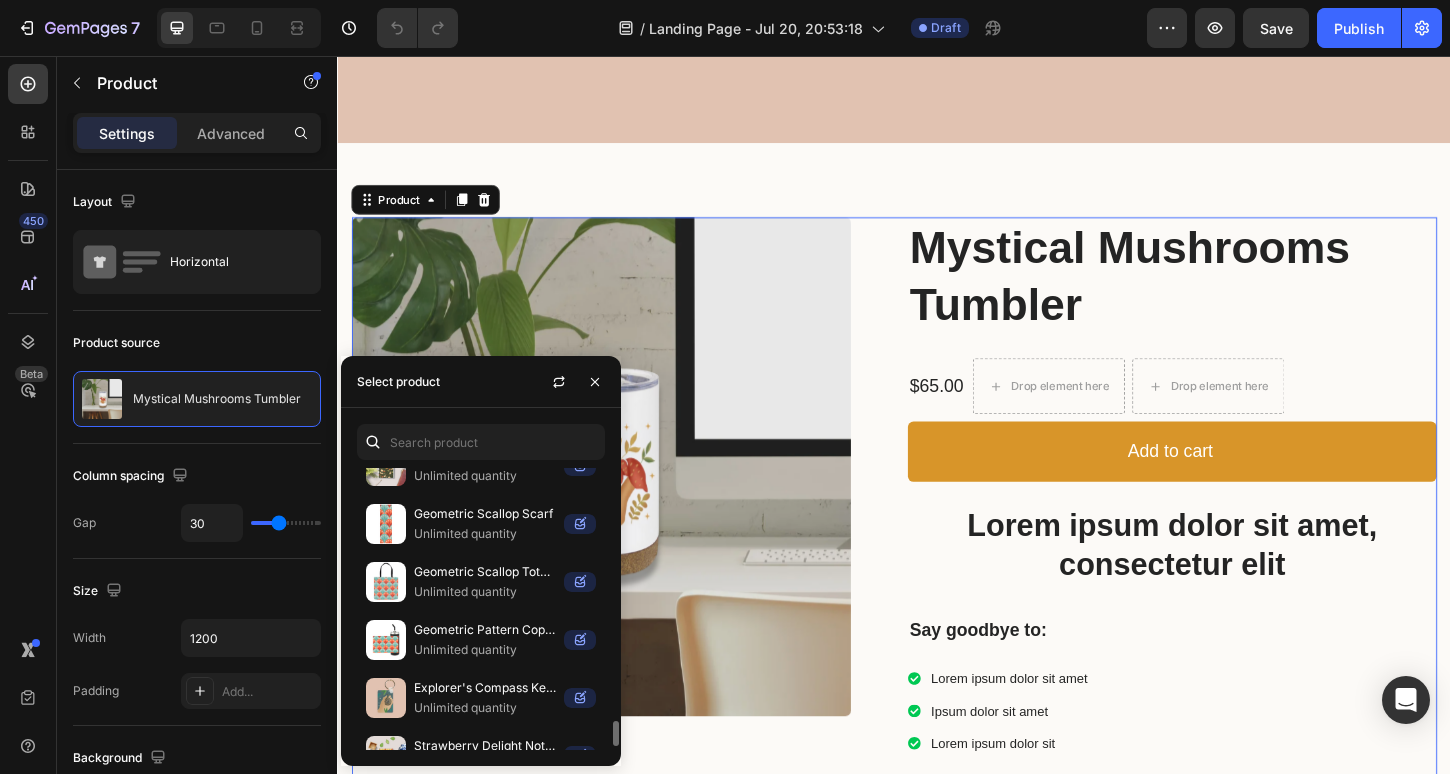 scroll, scrollTop: 2850, scrollLeft: 0, axis: vertical 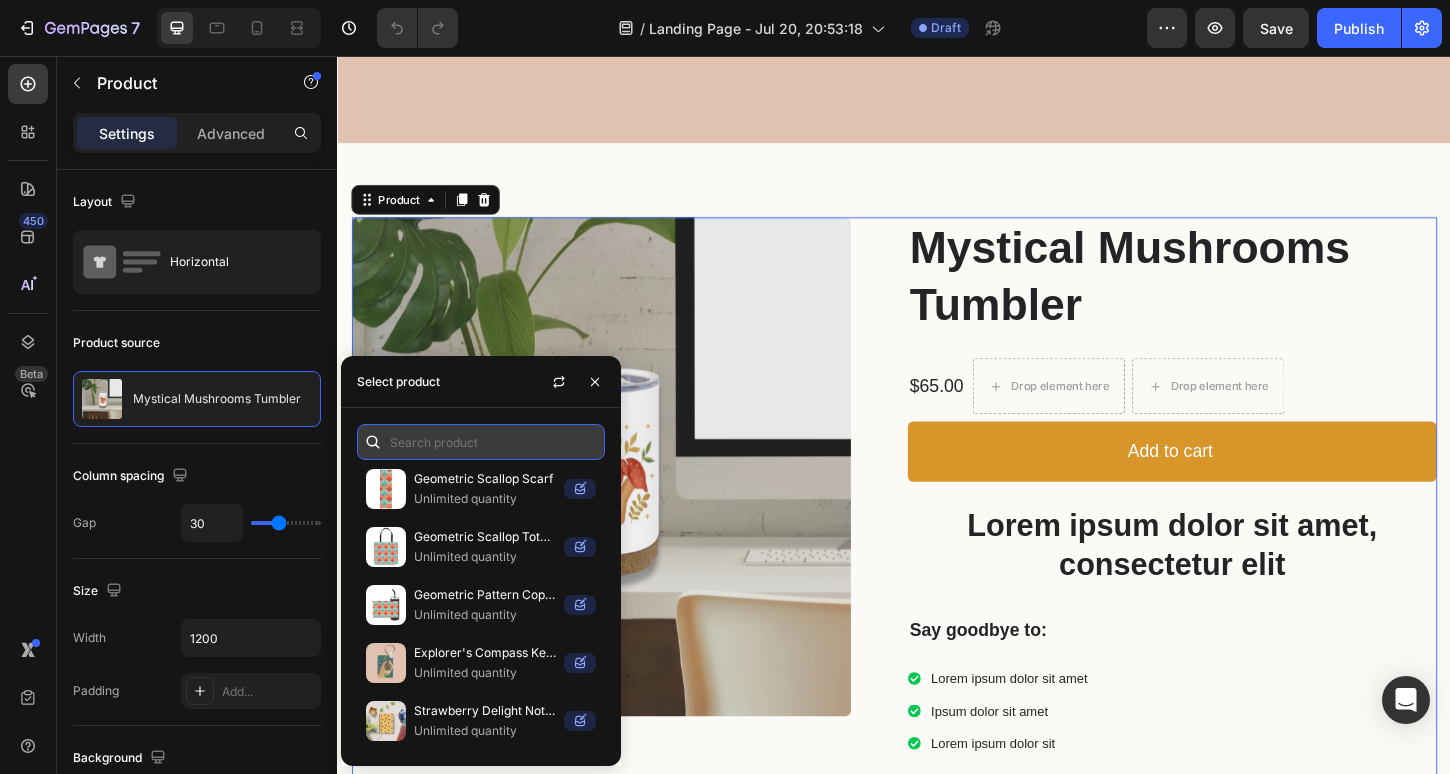click at bounding box center [481, 442] 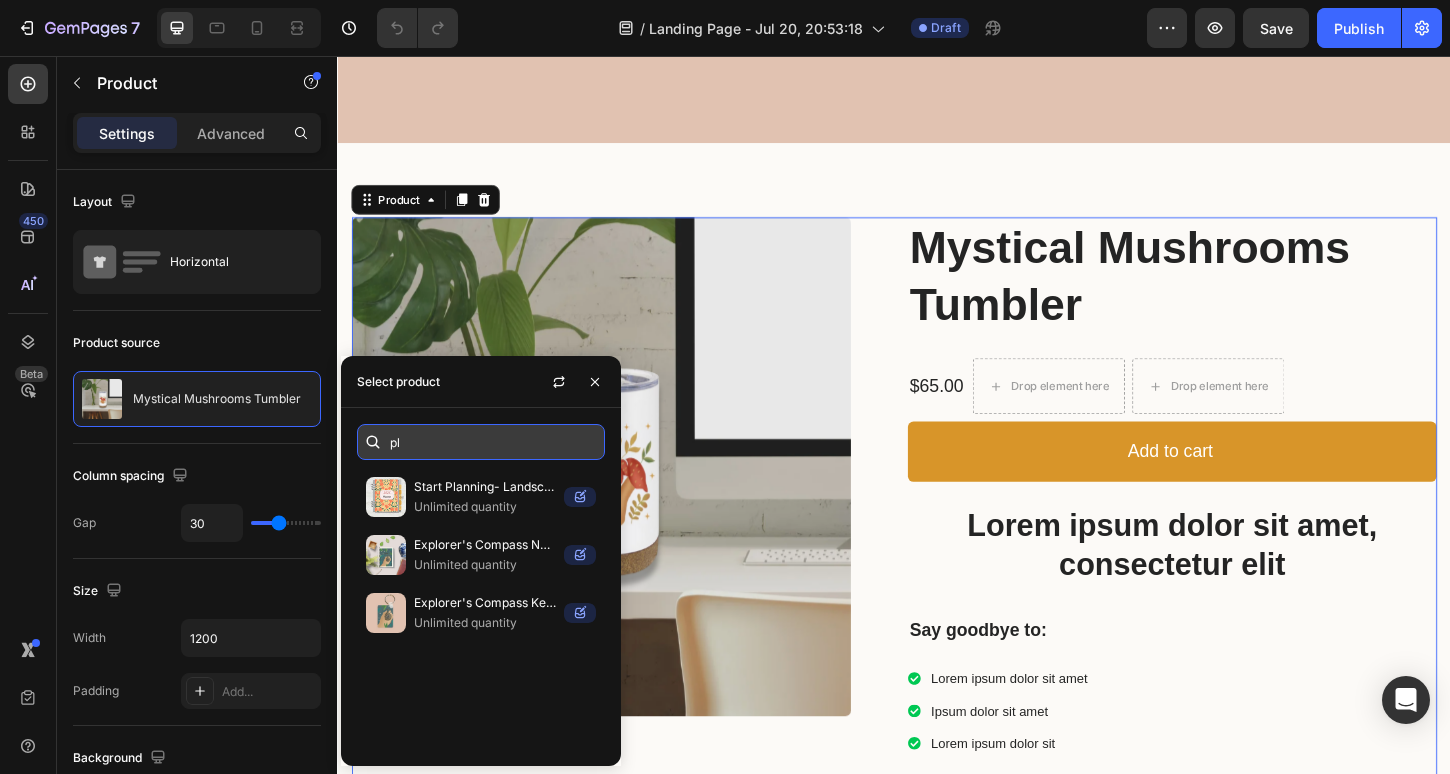 scroll, scrollTop: 0, scrollLeft: 0, axis: both 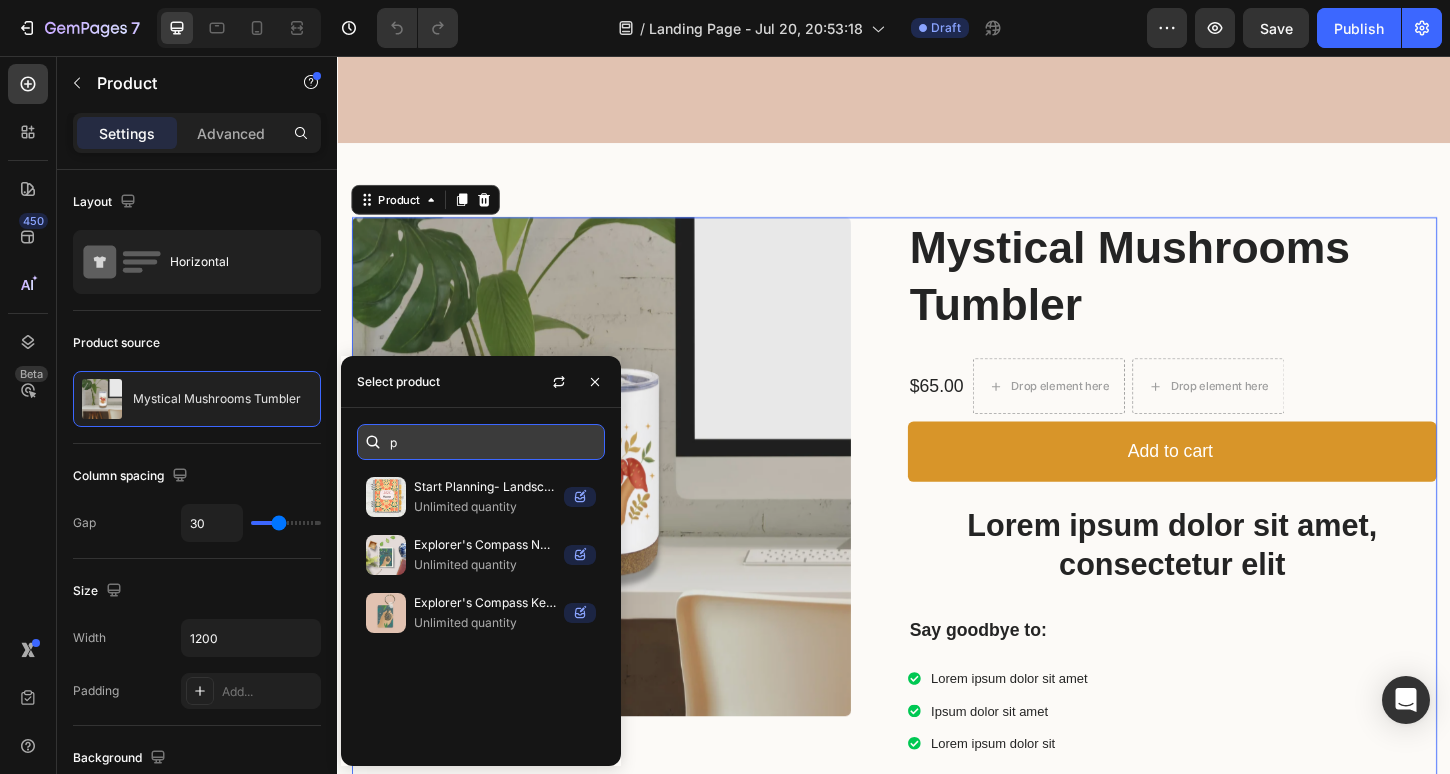type 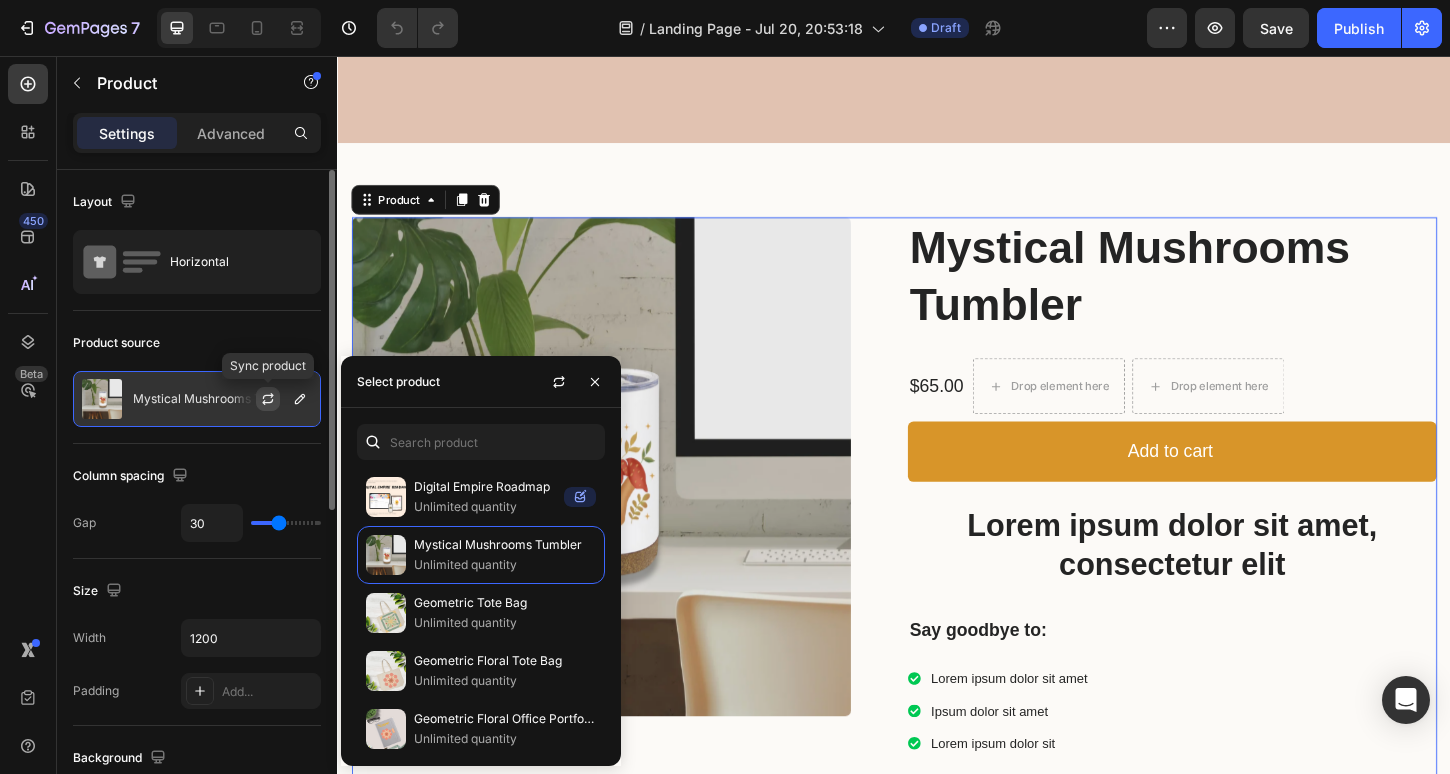 click 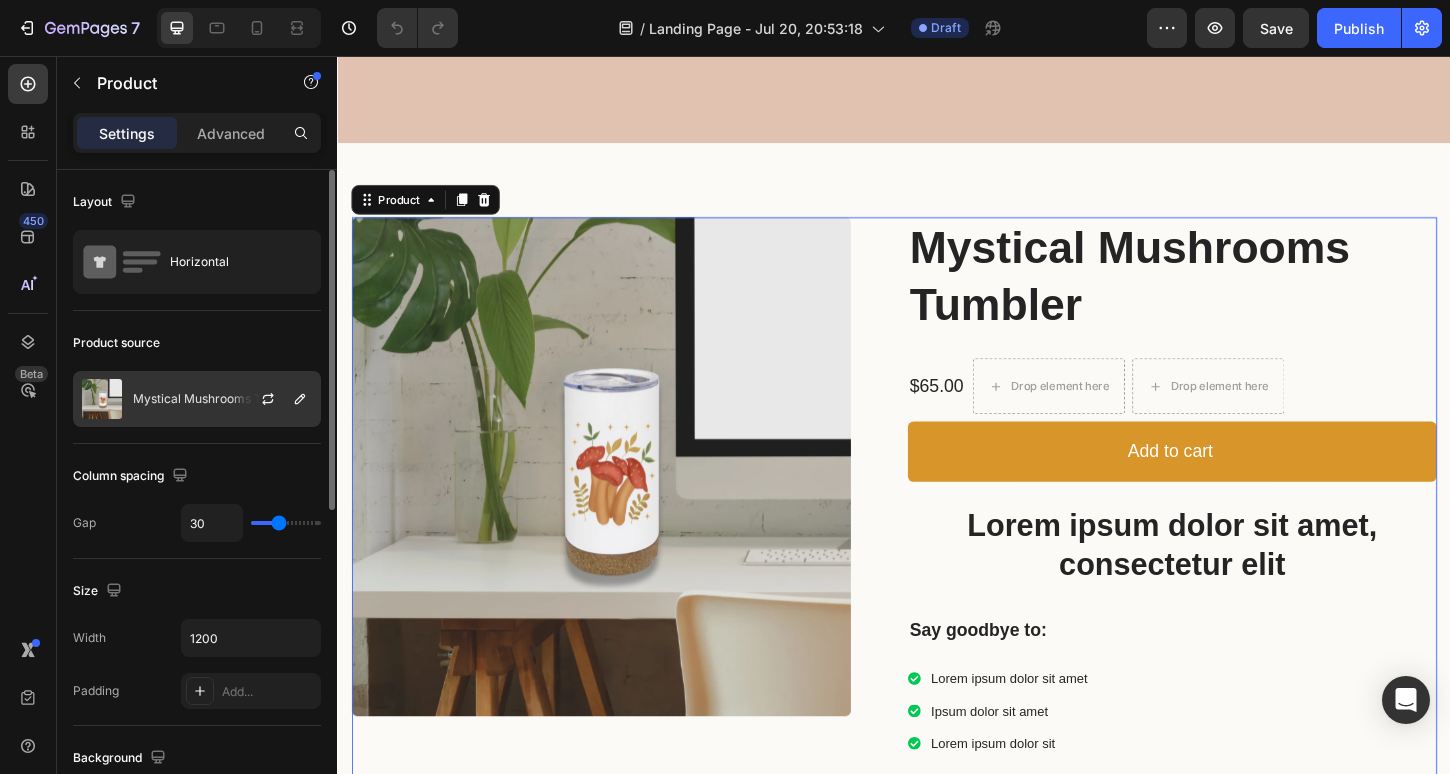 click on "Mystical Mushrooms Tumbler" at bounding box center [217, 399] 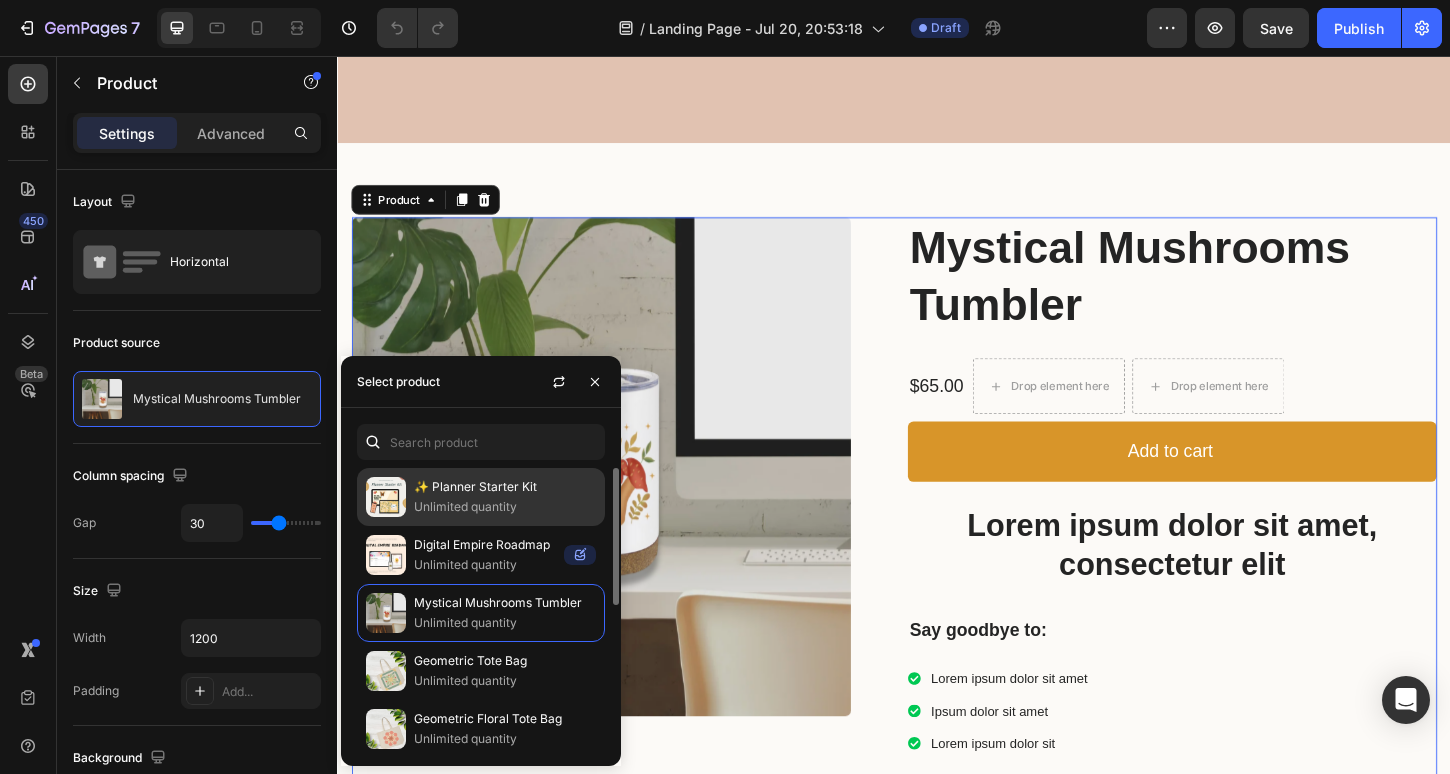 click on "✨ Planner Starter Kit" at bounding box center (505, 487) 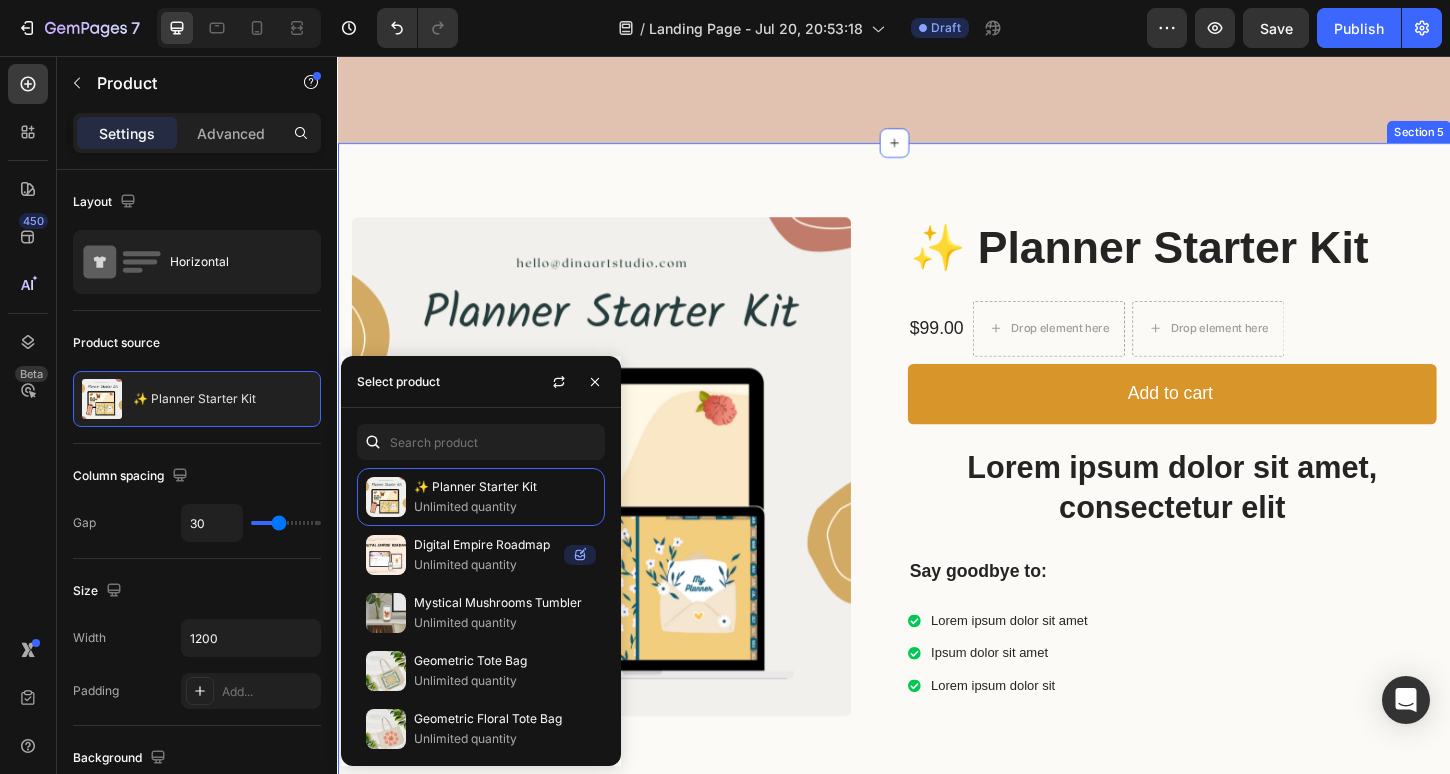 click on "Product Images ✨ Planner Starter Kit Product Title $99.00 Product Price Product Price
Drop element here
Drop element here Row Add to cart Add to Cart Lorem ipsum dolor sit amet, consectetur elit Text Block Say goodbye to: Text Block Lorem ipsum dolor sit amet Ipsum dolor sit amet Lorem ipsum dolor sit Item List Row Product Section 5" at bounding box center (937, 499) 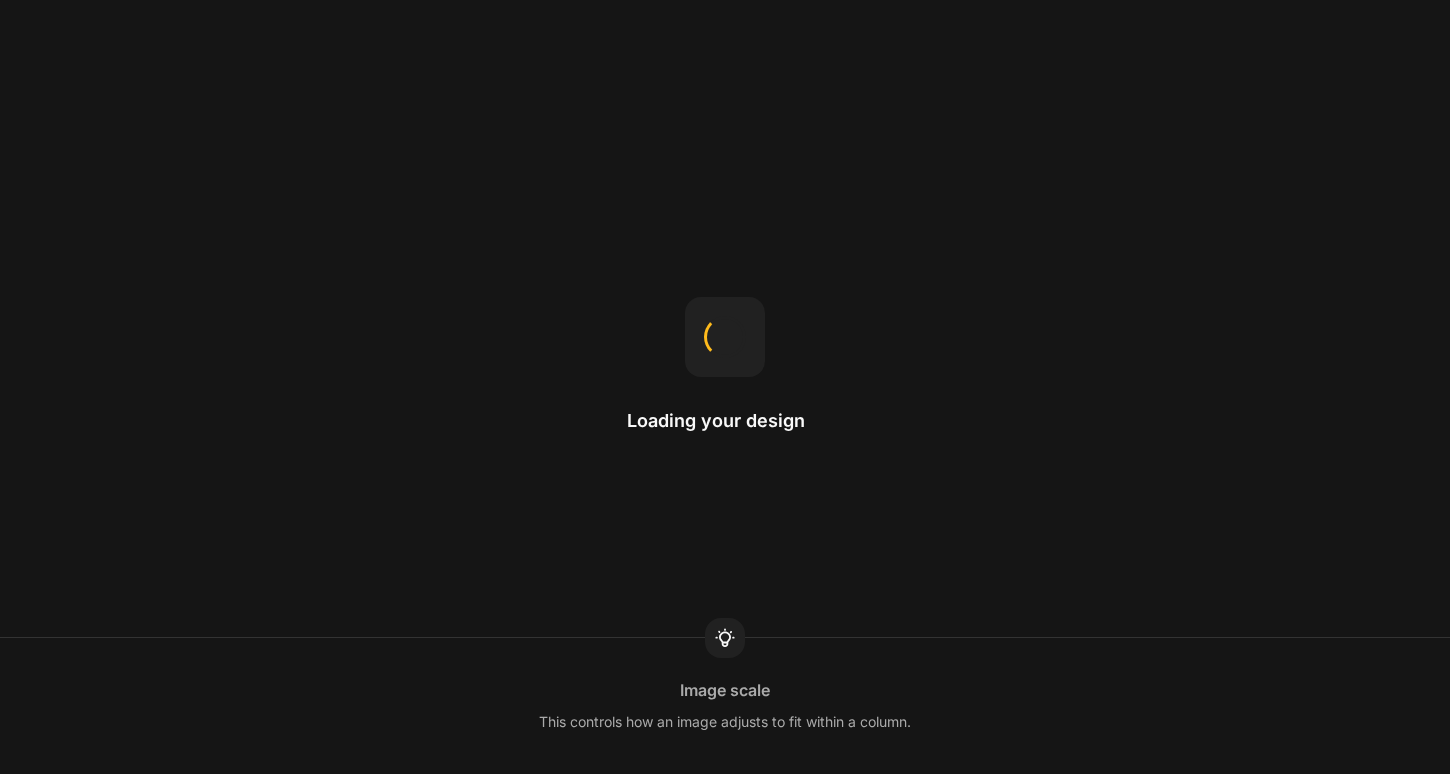 scroll, scrollTop: 0, scrollLeft: 0, axis: both 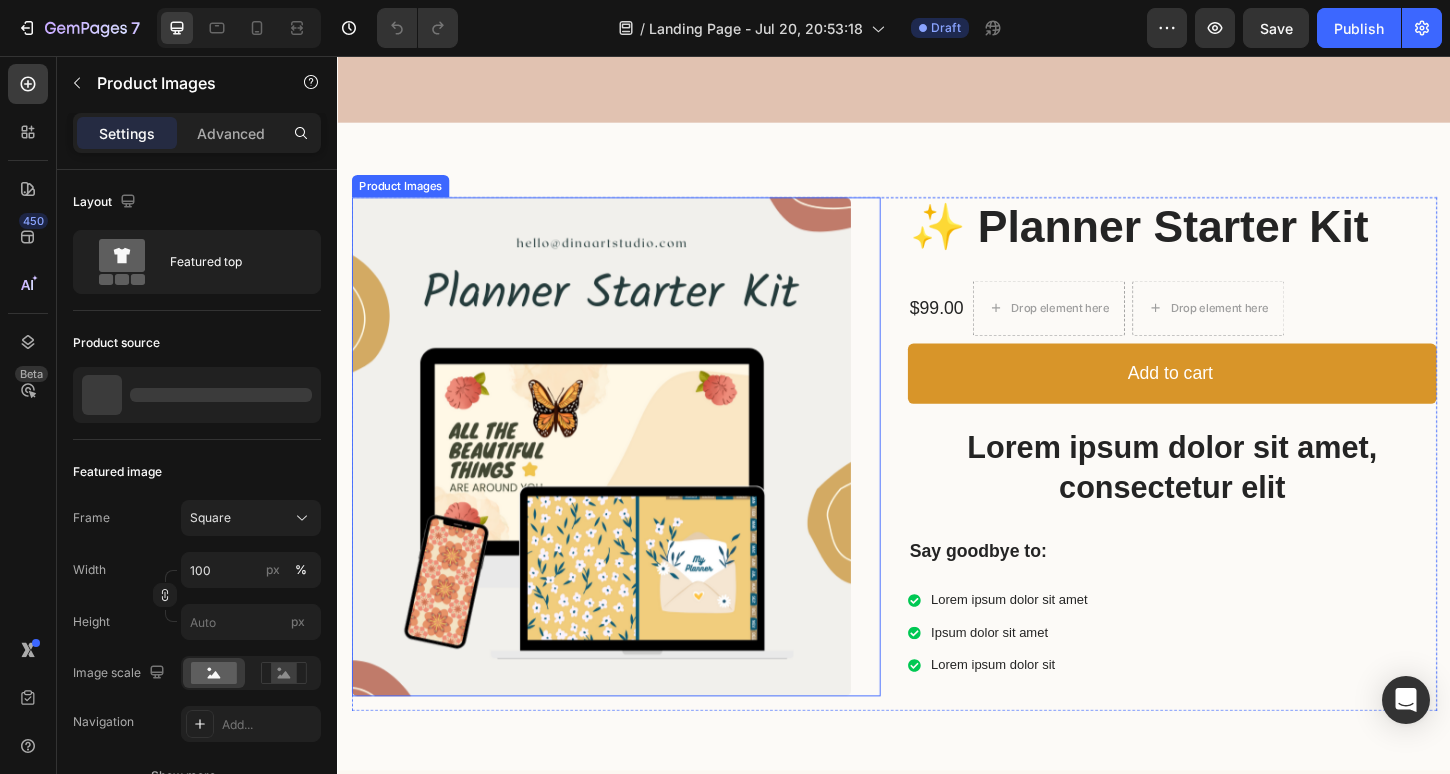 click at bounding box center (621, 477) 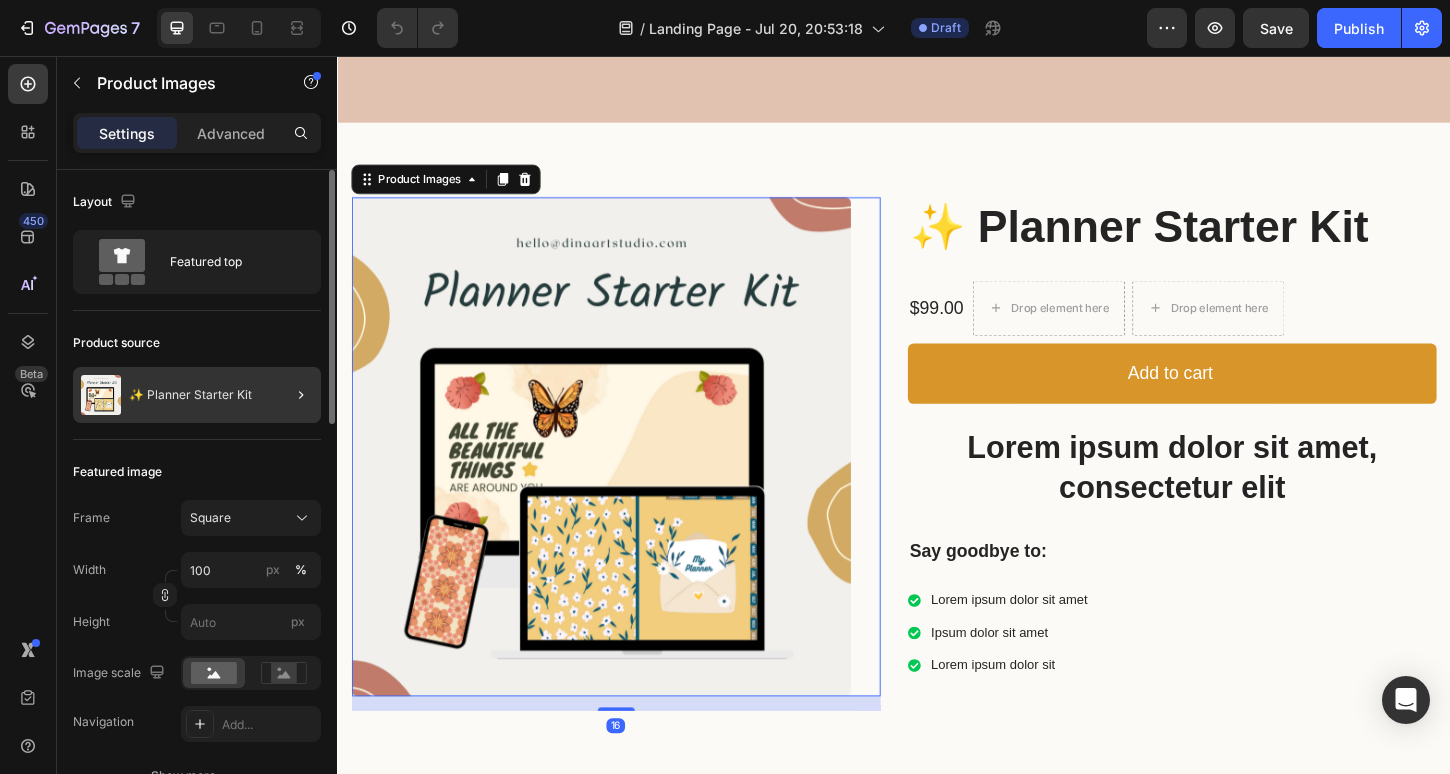 click 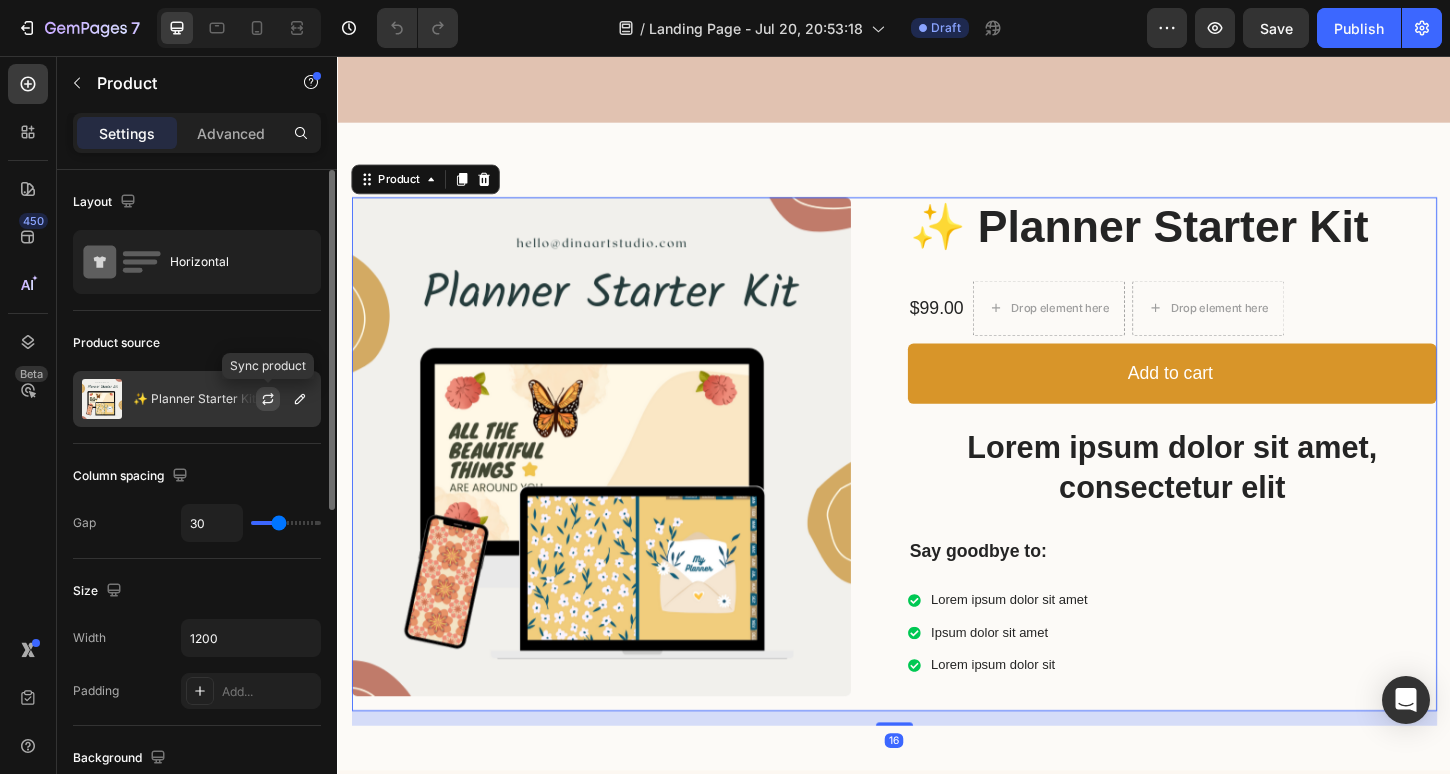 click 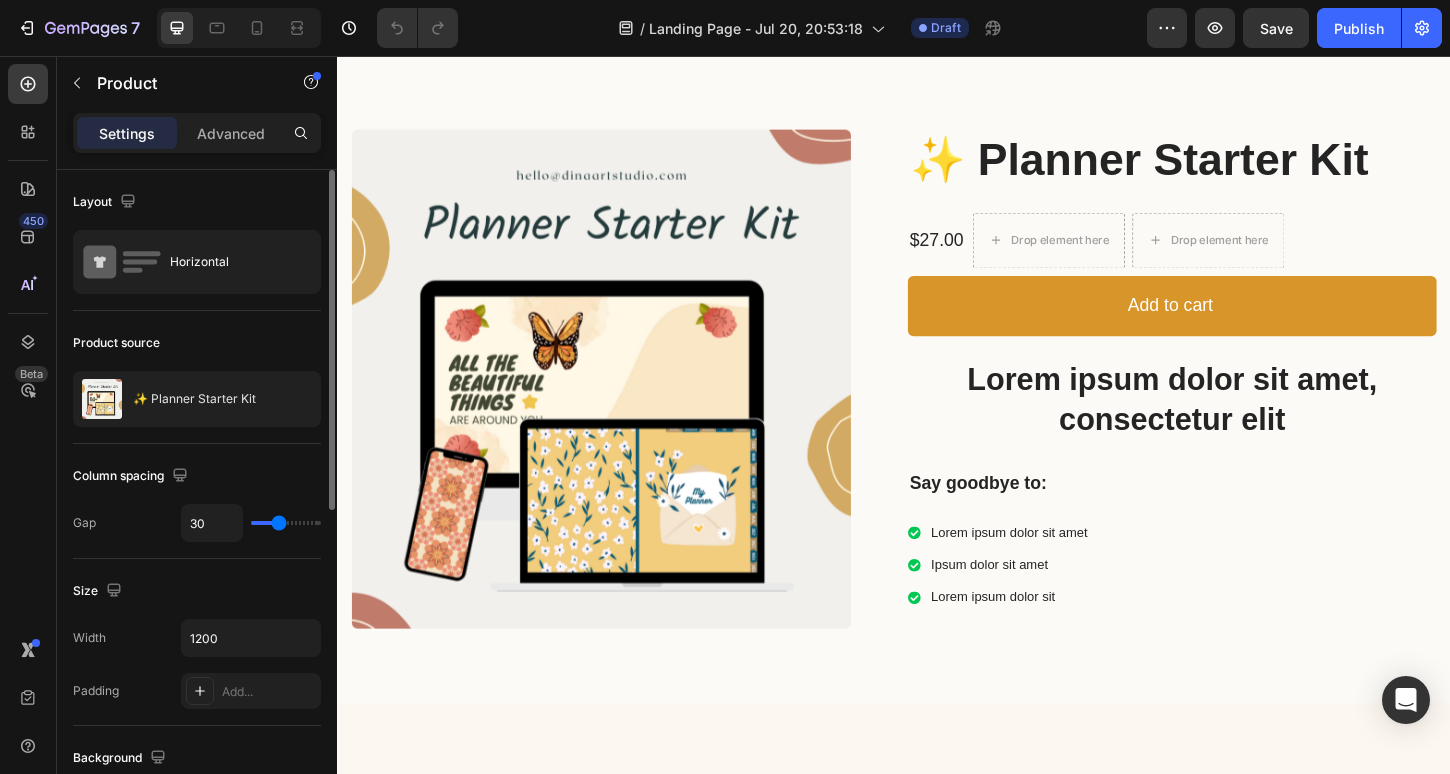 scroll, scrollTop: 3648, scrollLeft: 0, axis: vertical 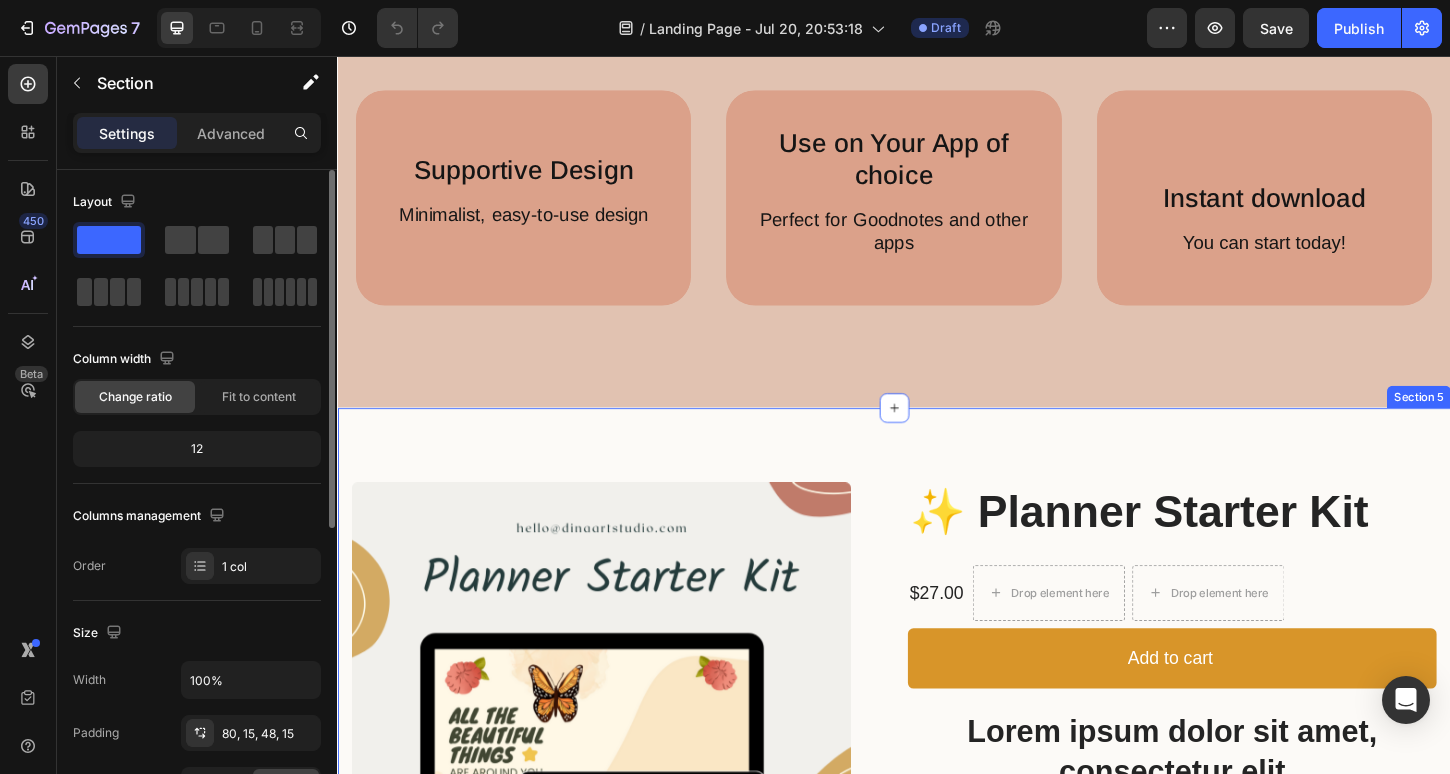 click on "Product Images ✨ Planner Starter Kit Product Title $27.00 Product Price Product Price
Drop element here
Drop element here Row Add to cart Add to Cart Lorem ipsum dolor sit amet, consectetur elit Text Block Say goodbye to: Text Block Lorem ipsum dolor sit amet Ipsum dolor sit amet Lorem ipsum dolor sit Item List Row Product Section 5" at bounding box center (937, 784) 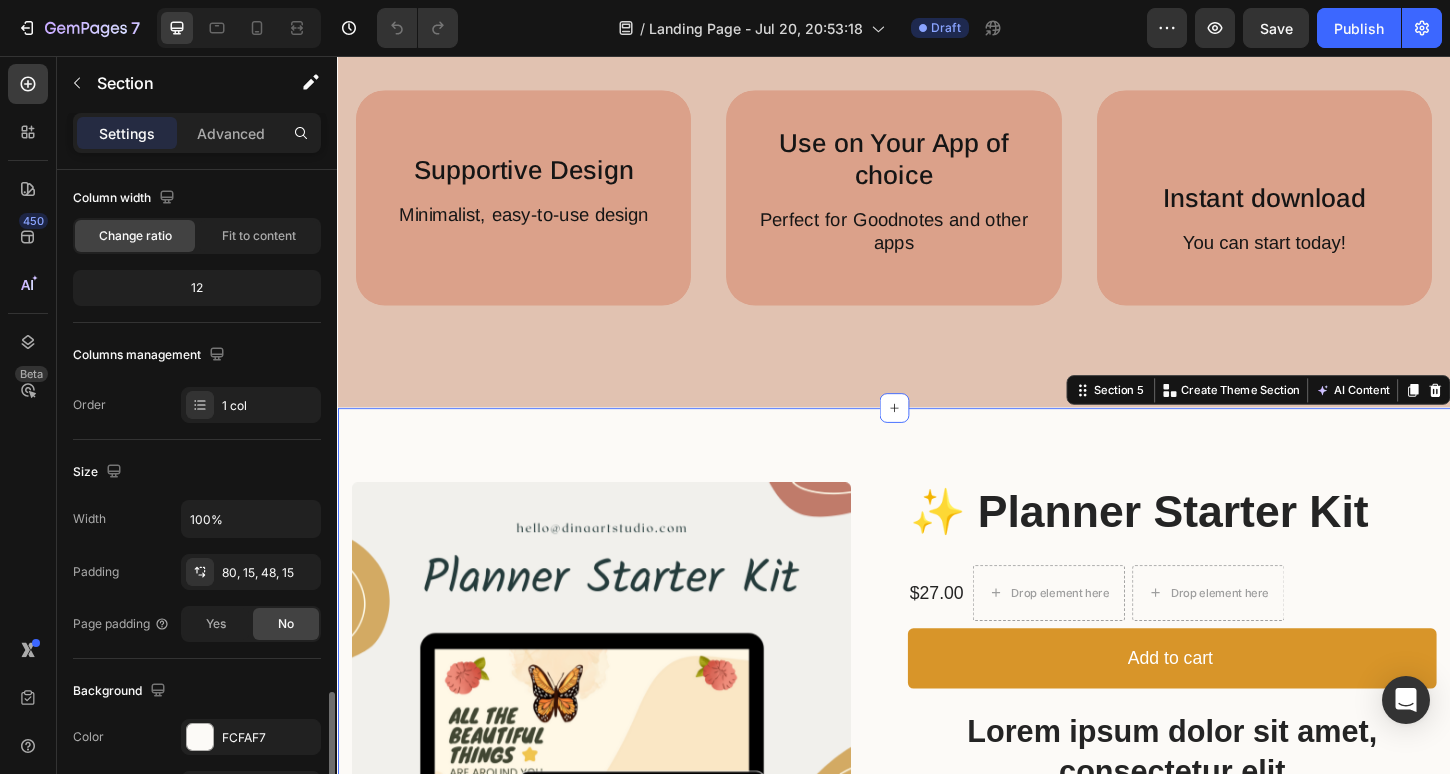scroll, scrollTop: 559, scrollLeft: 0, axis: vertical 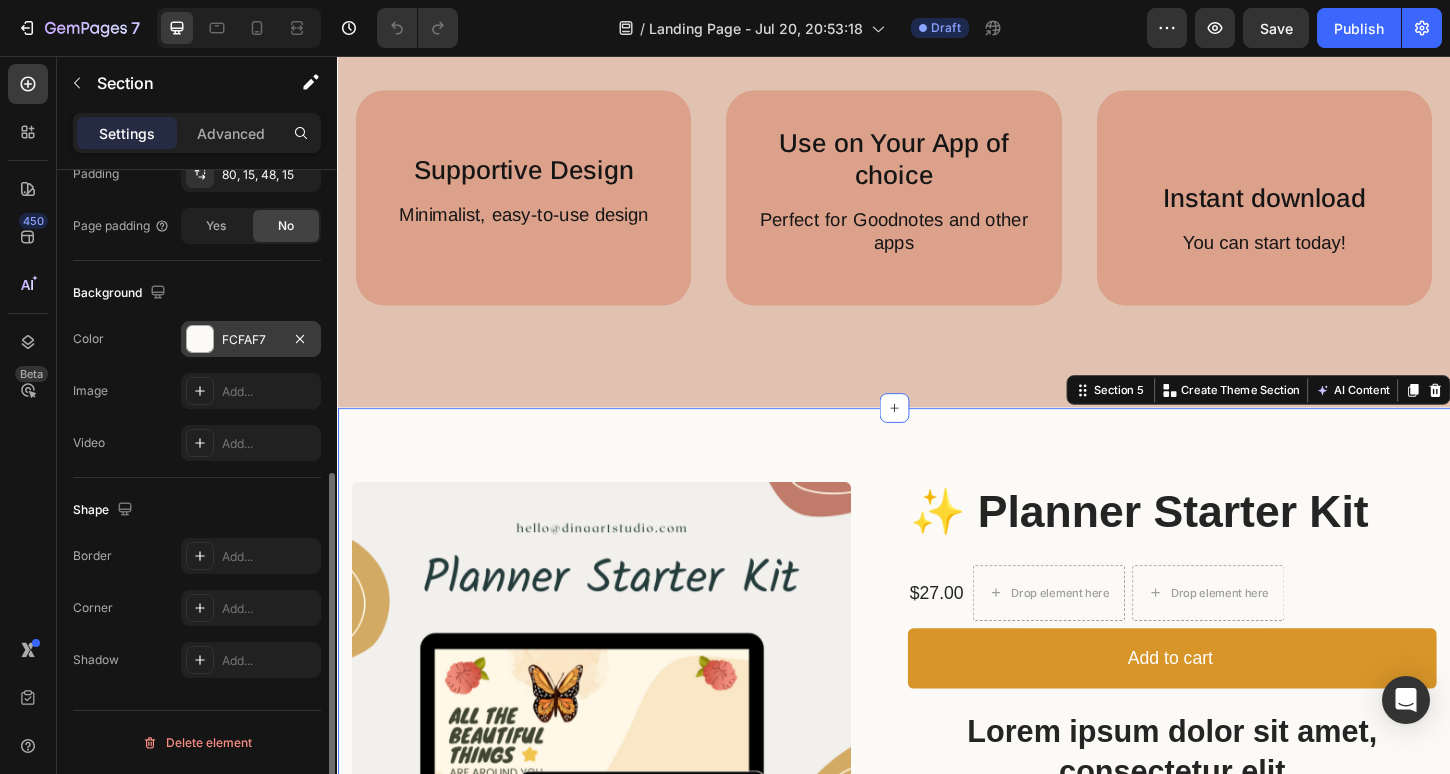 click at bounding box center (200, 339) 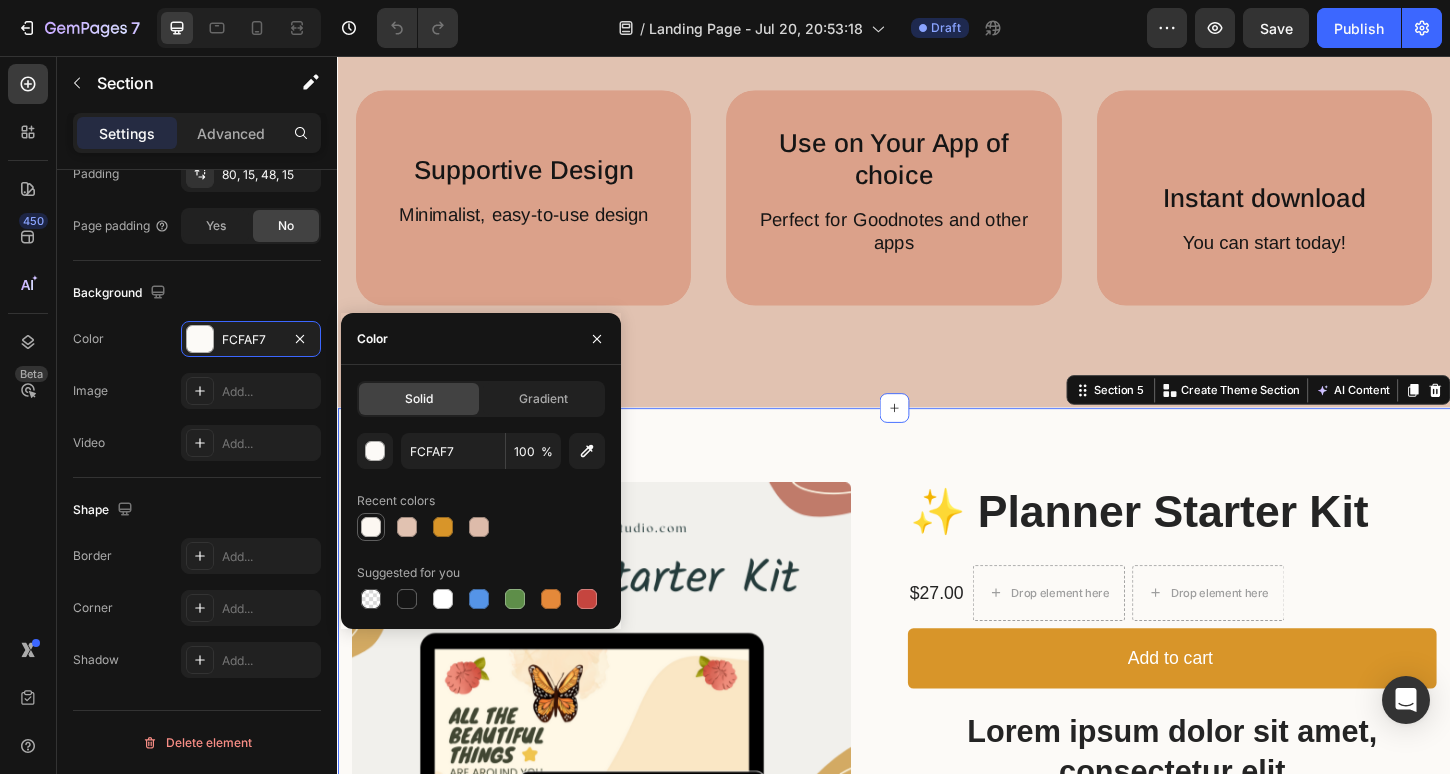 click at bounding box center [371, 527] 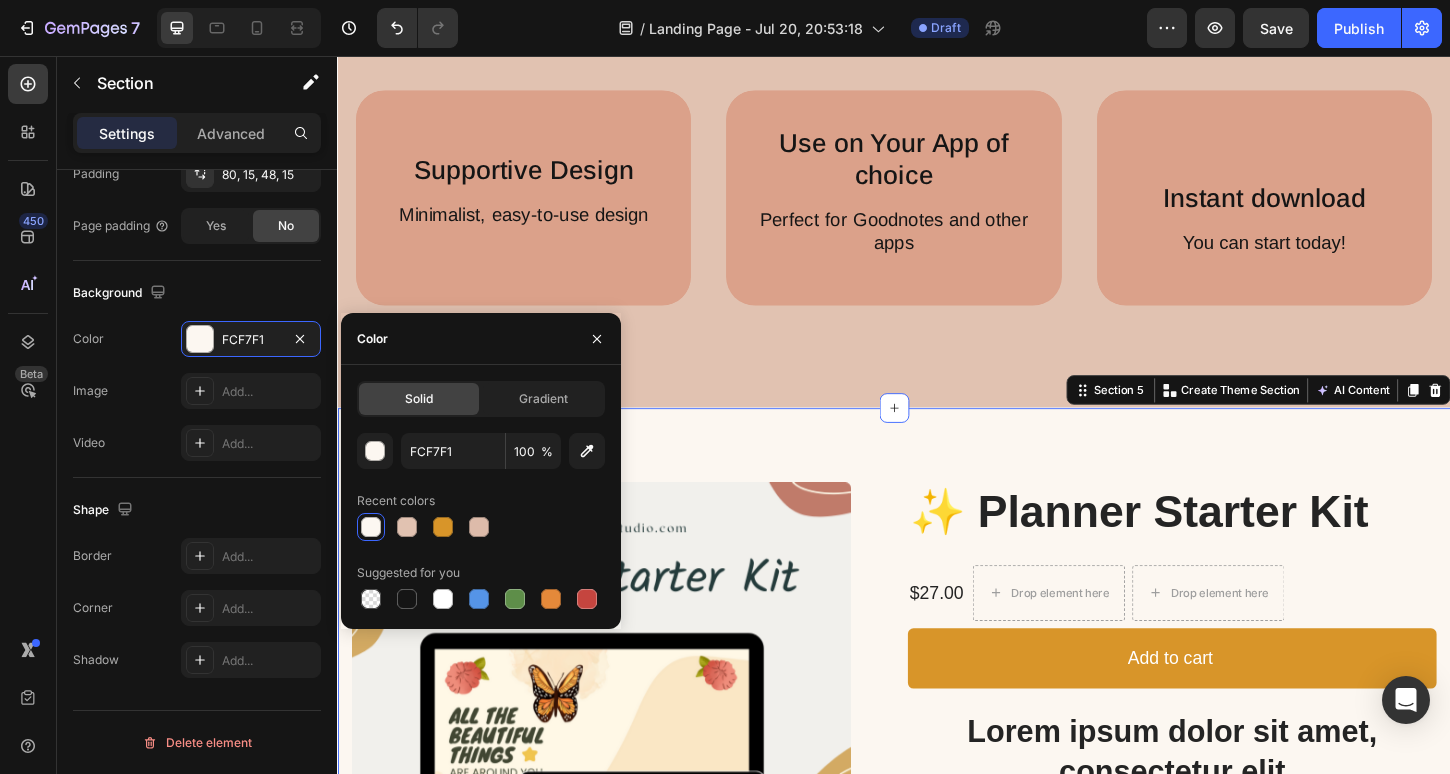 click on "Product Images ✨ Planner Starter Kit Product Title $27.00 Product Price Product Price
Drop element here
Drop element here Row Add to cart Add to Cart Lorem ipsum dolor sit amet, consectetur elit Text Block Say goodbye to: Text Block Lorem ipsum dolor sit amet Ipsum dolor sit amet Lorem ipsum dolor sit Item List Row Product Section 5   You can create reusable sections Create Theme Section AI Content Write with GemAI What would you like to describe here? Tone and Voice Persuasive Product ✨ Planner Starter Kit Show more Generate" at bounding box center [937, 784] 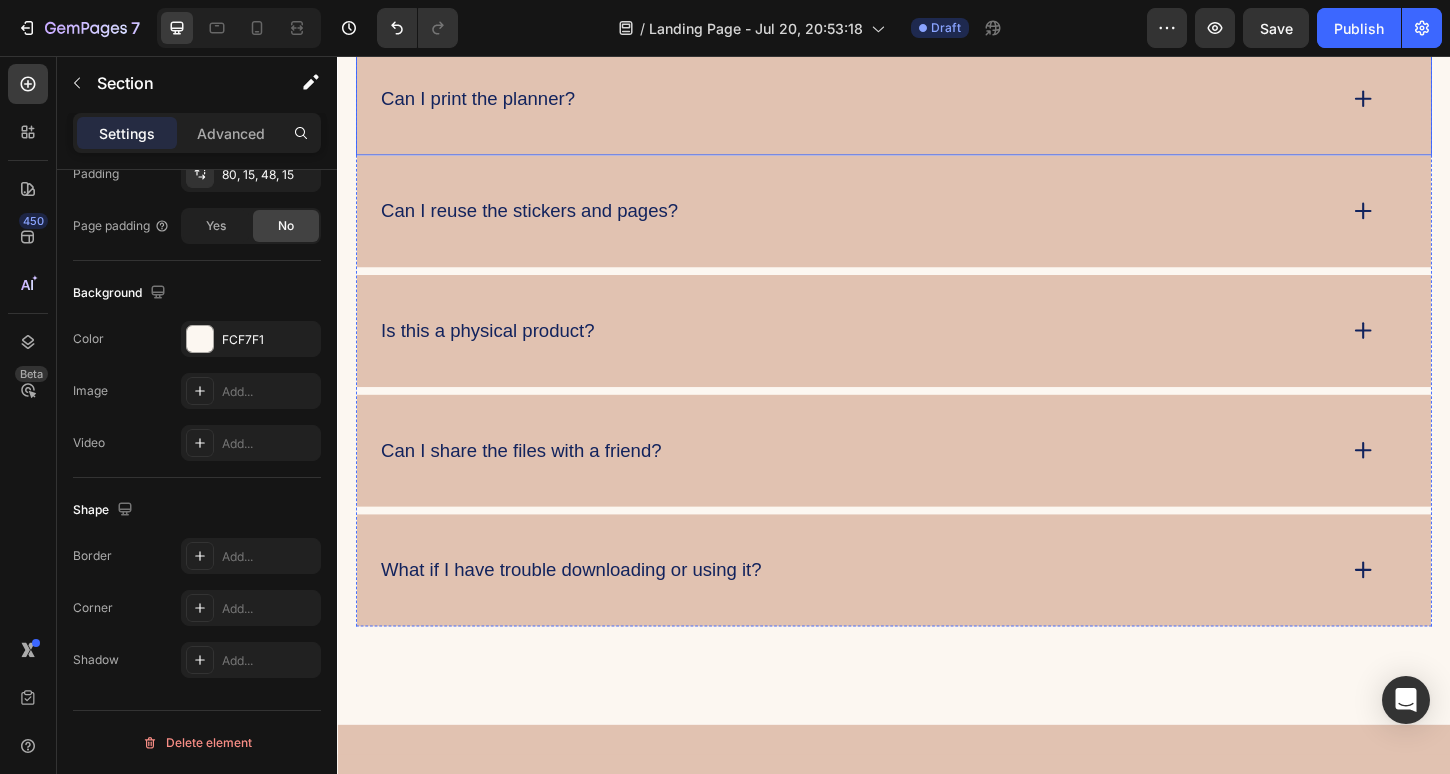 scroll, scrollTop: 5735, scrollLeft: 0, axis: vertical 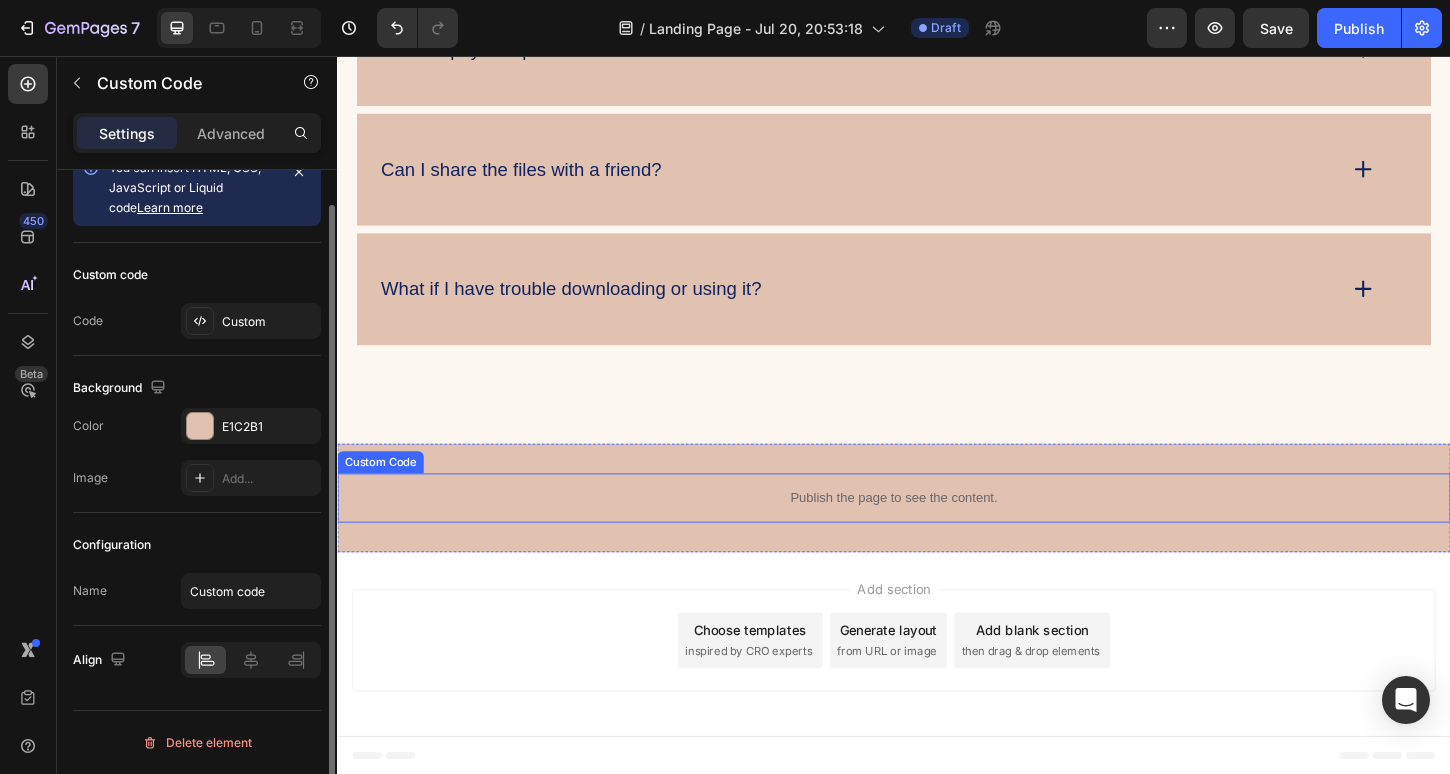 click on "Publish the page to see the content." at bounding box center (937, 532) 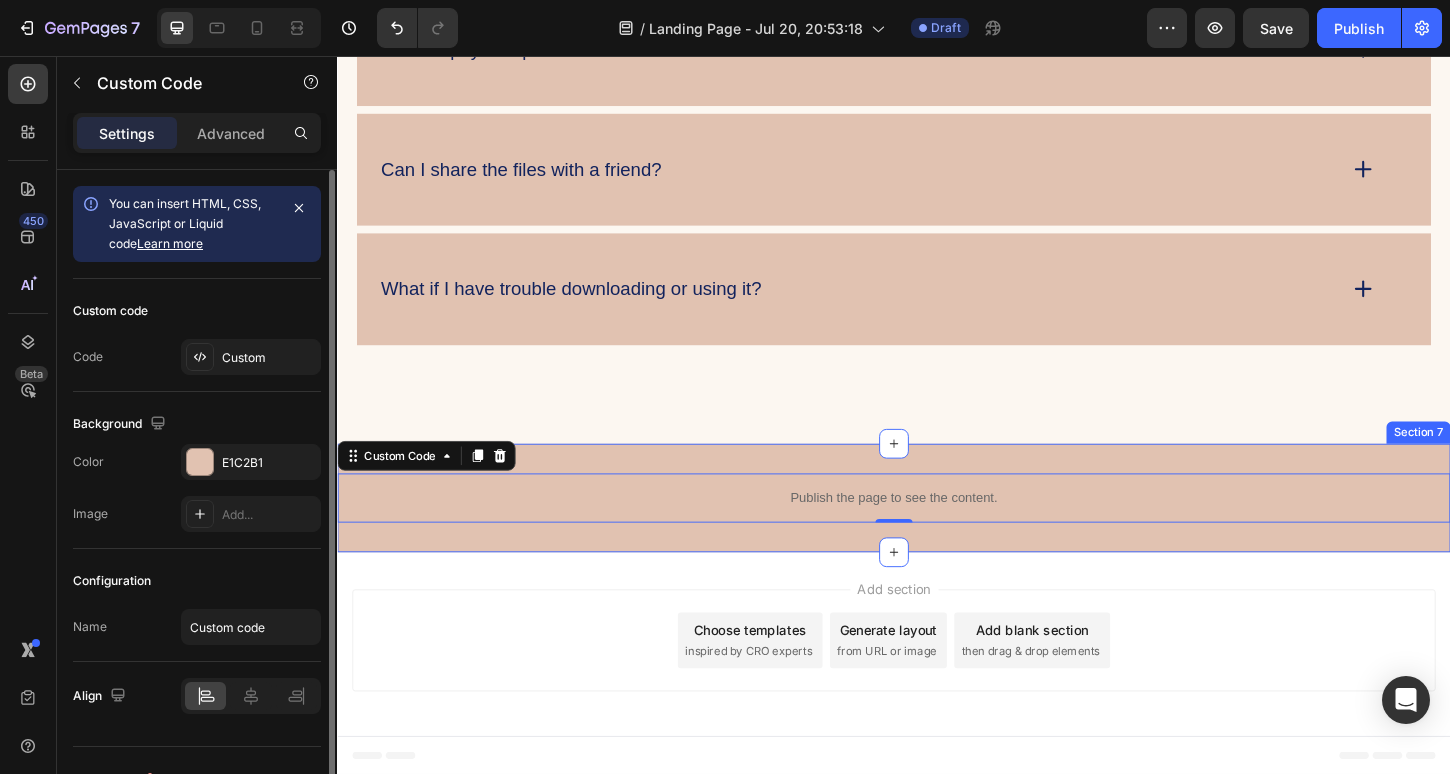 click on "Publish the page to see the content.
Custom Code   0 Section 7" at bounding box center (937, 532) 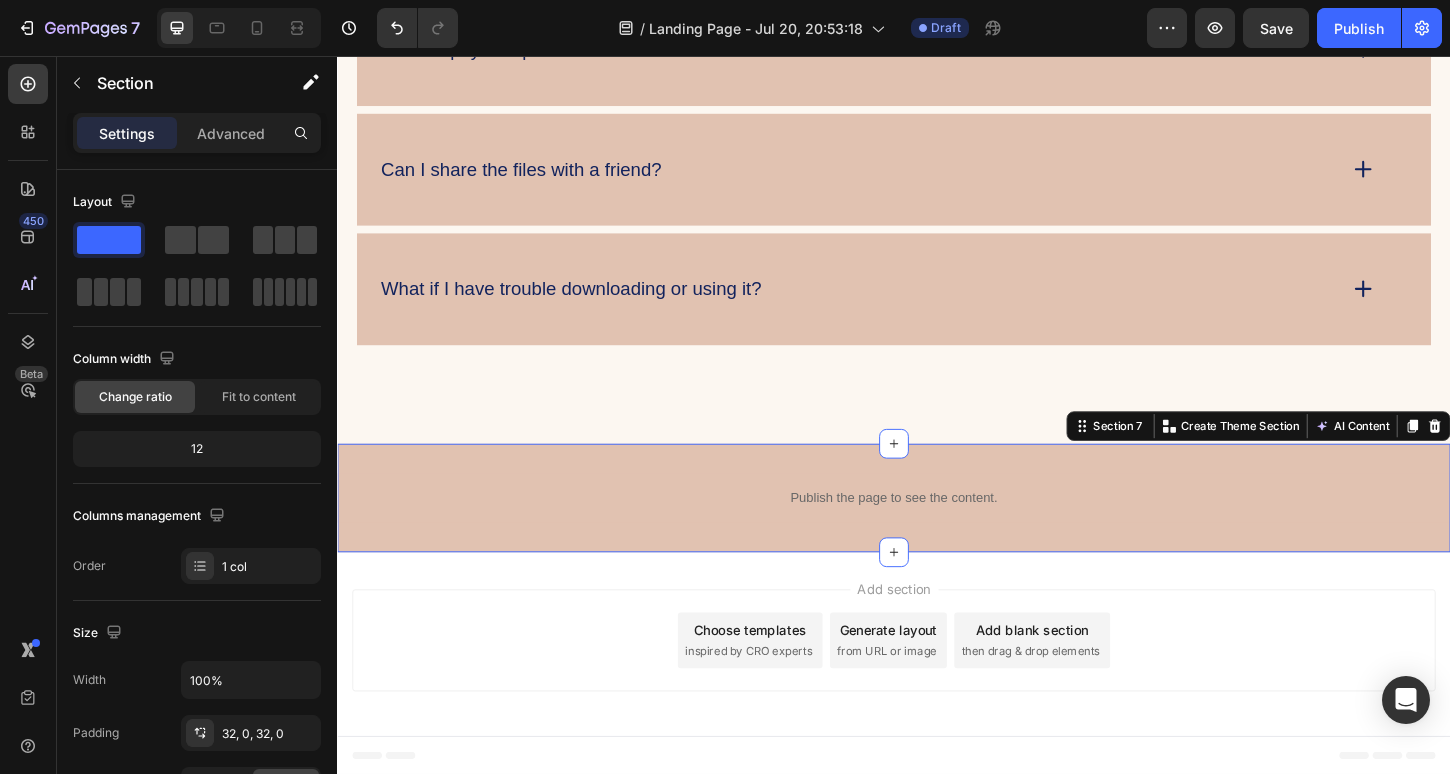 click on "Publish the page to see the content.
Custom Code Section 7   You can create reusable sections Create Theme Section AI Content Write with GemAI What would you like to describe here? Tone and Voice Persuasive Product ✨ Planner Starter Kit Show more Generate" at bounding box center [937, 532] 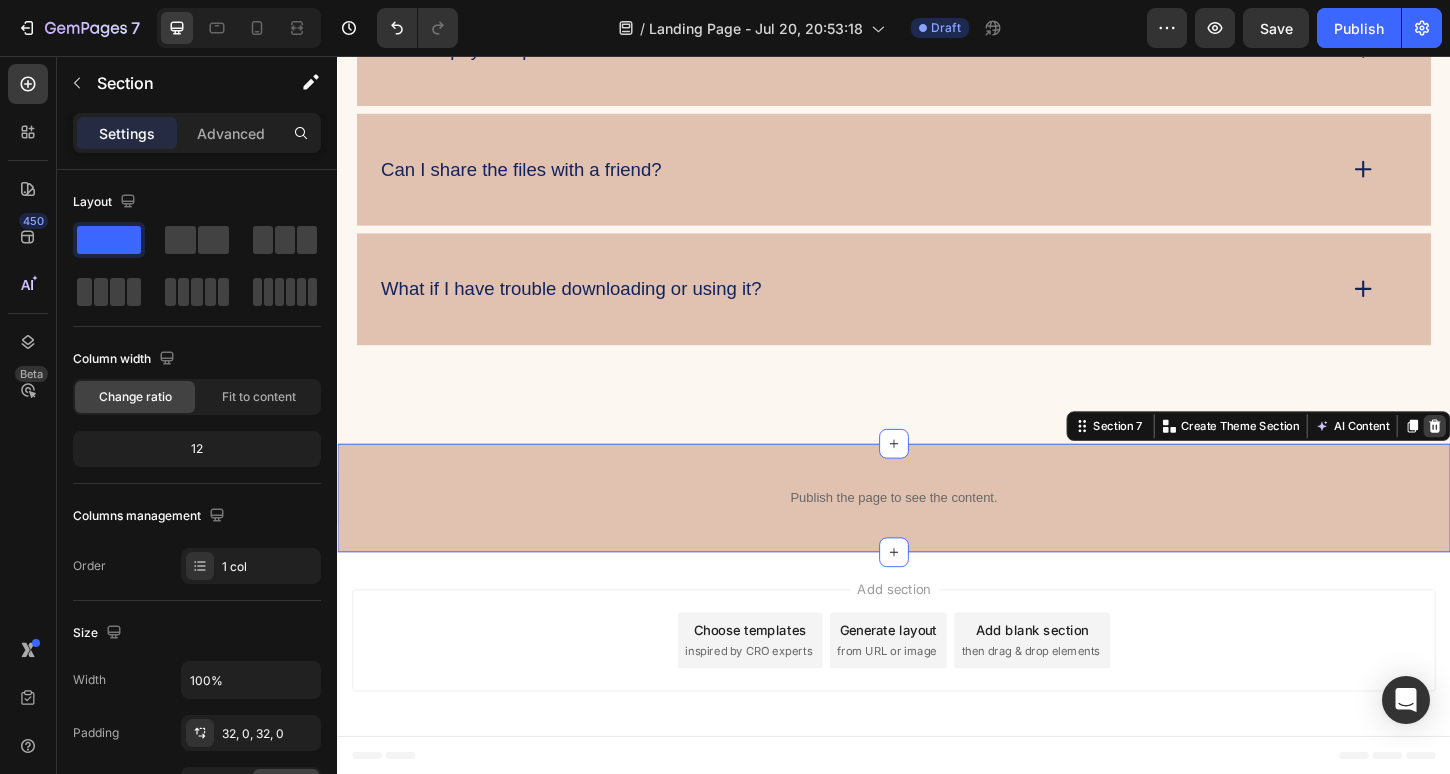 click 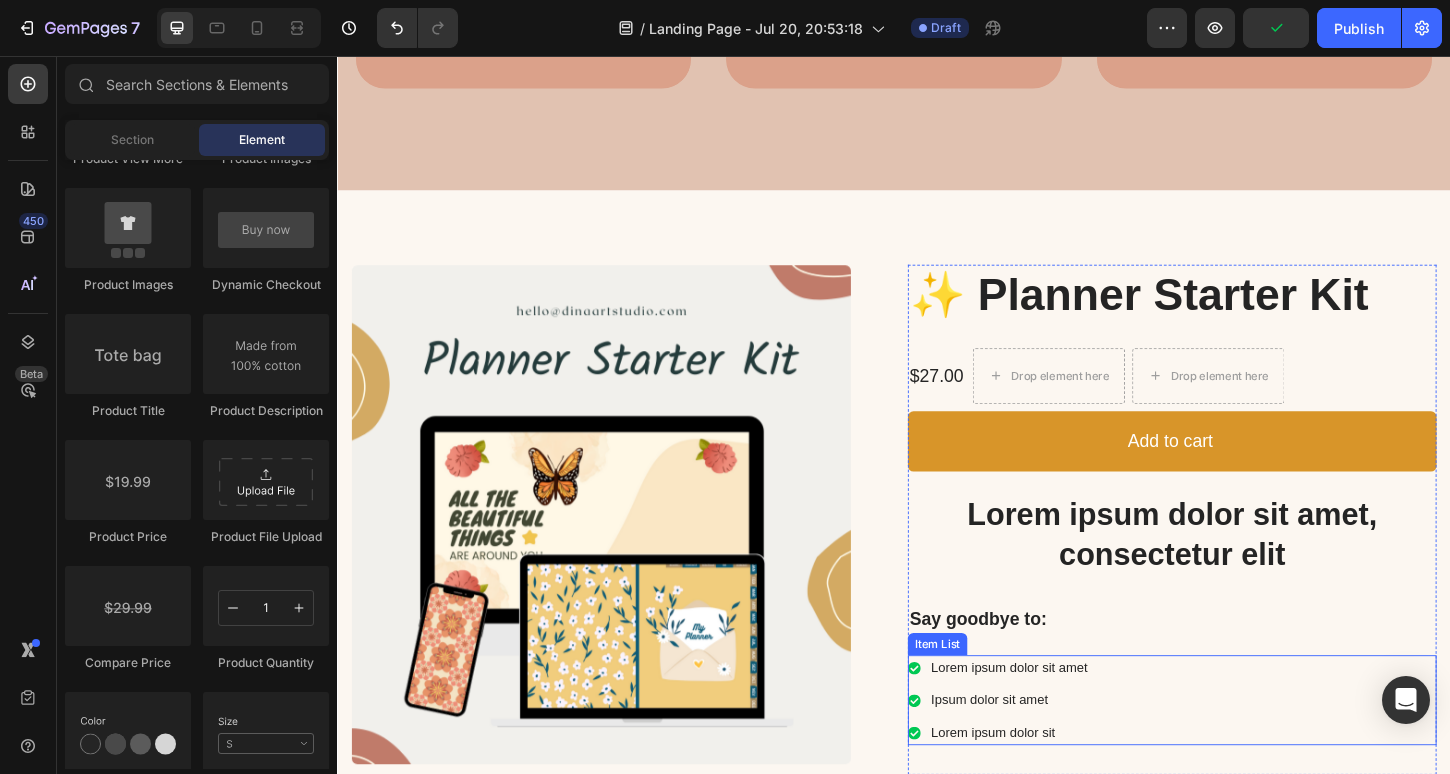scroll, scrollTop: 3875, scrollLeft: 0, axis: vertical 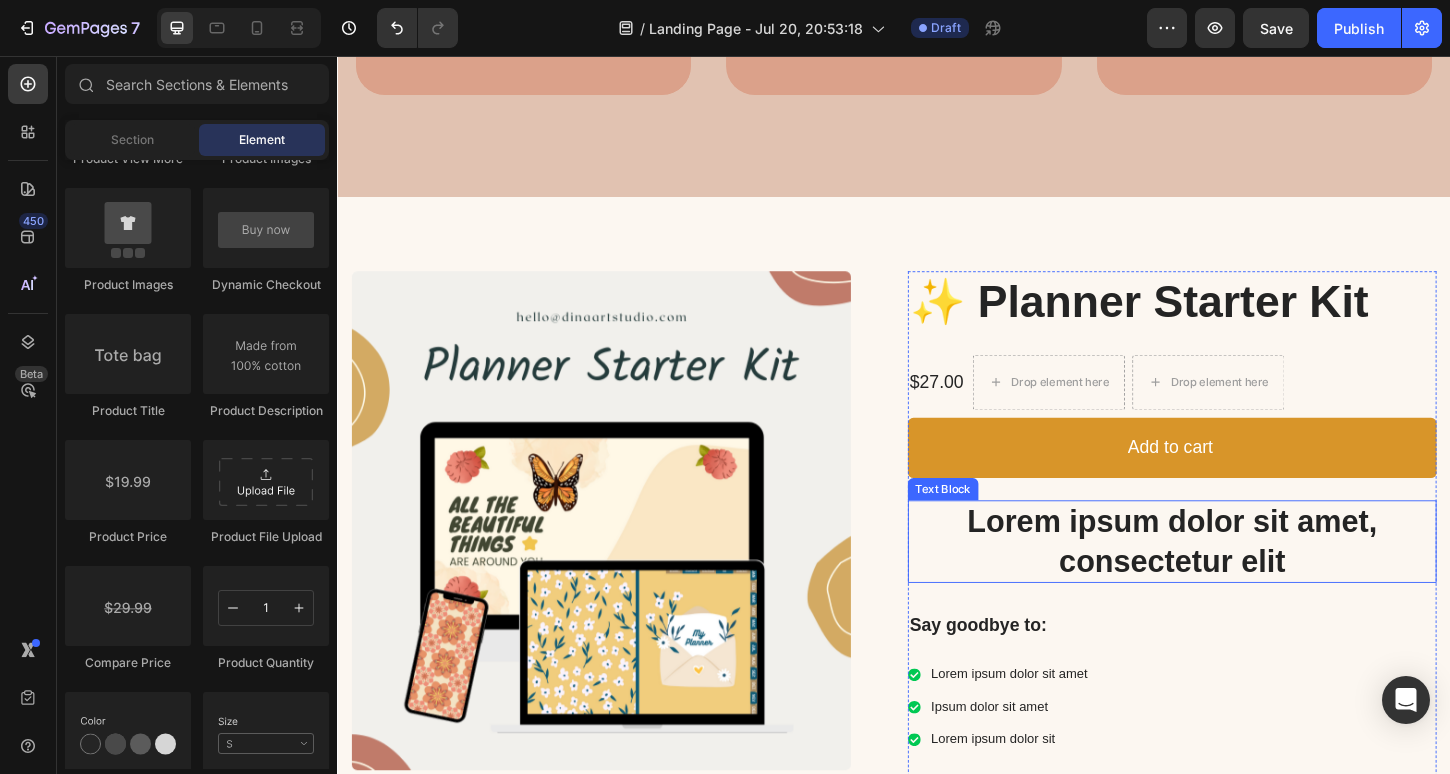 click on "Lorem ipsum dolor sit amet, consectetur elit" at bounding box center (1237, 580) 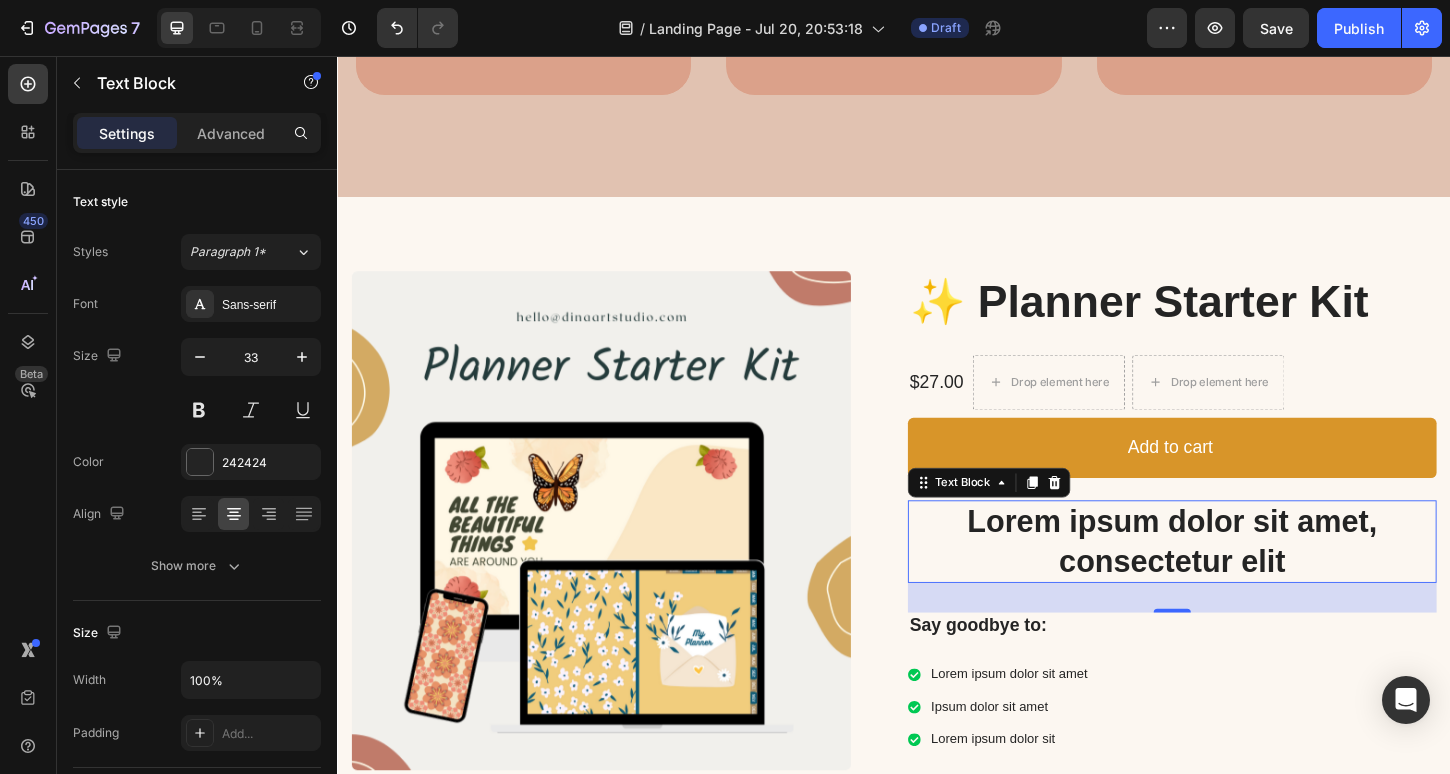 click on "Lorem ipsum dolor sit amet, consectetur elit" at bounding box center (1237, 580) 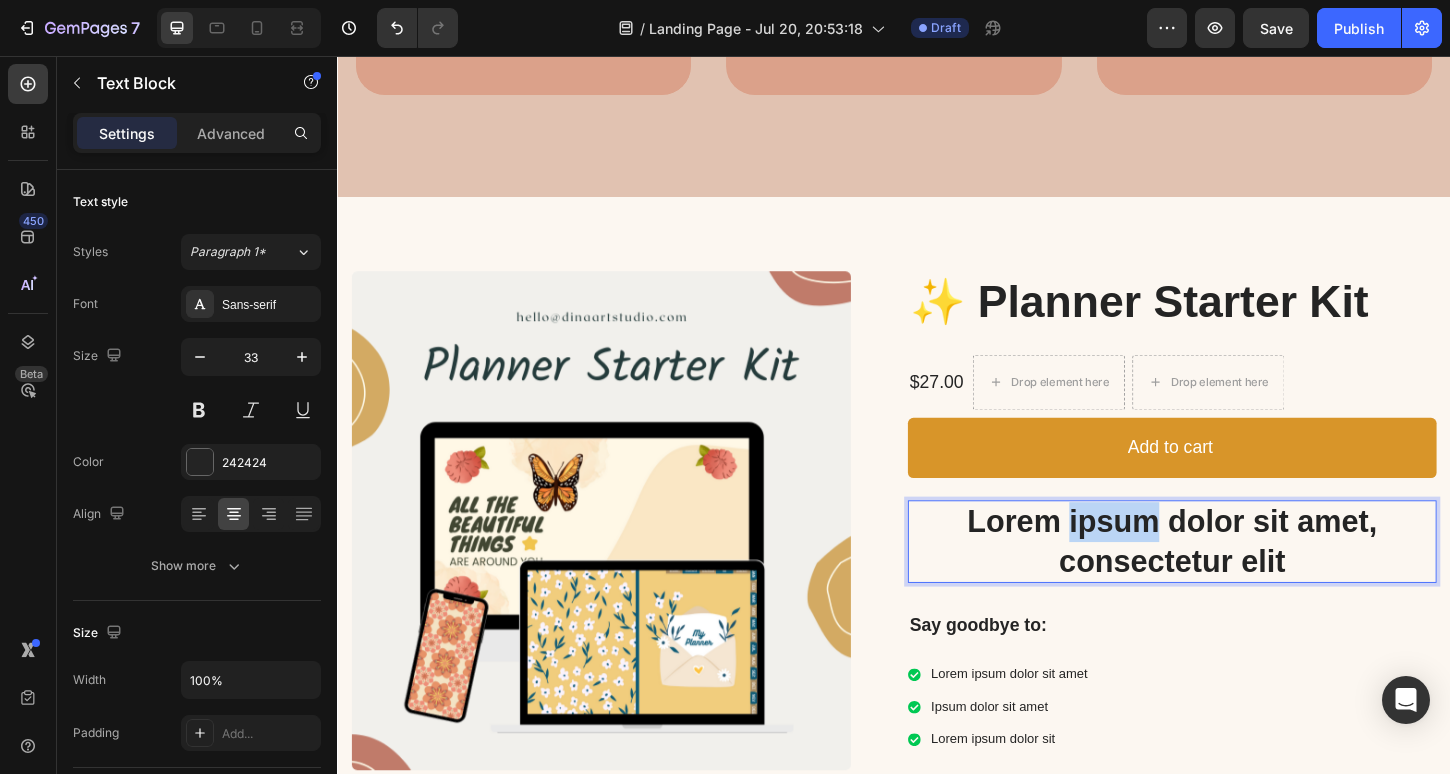 click on "Lorem ipsum dolor sit amet, consectetur elit" at bounding box center [1237, 580] 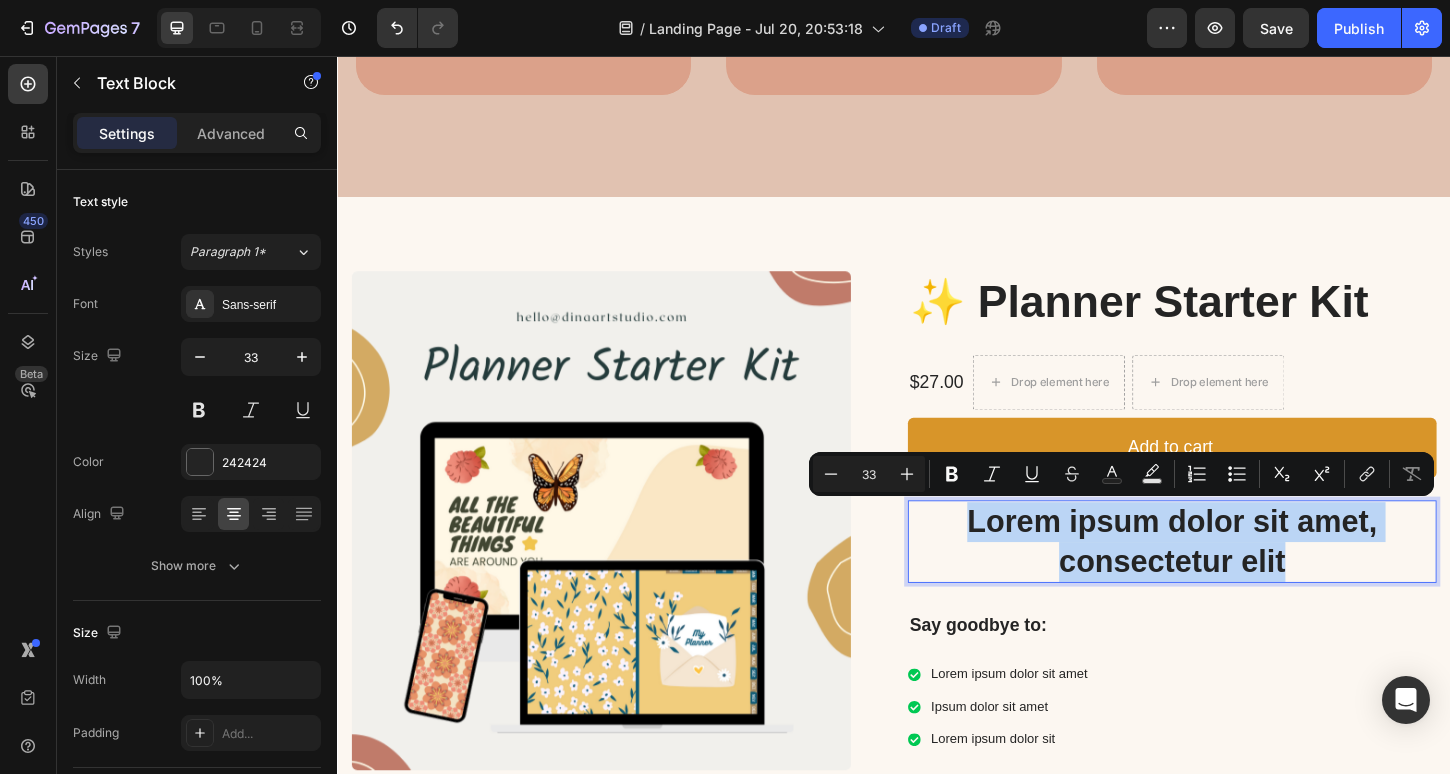 click on "Lorem ipsum dolor sit amet, consectetur elit" at bounding box center [1237, 580] 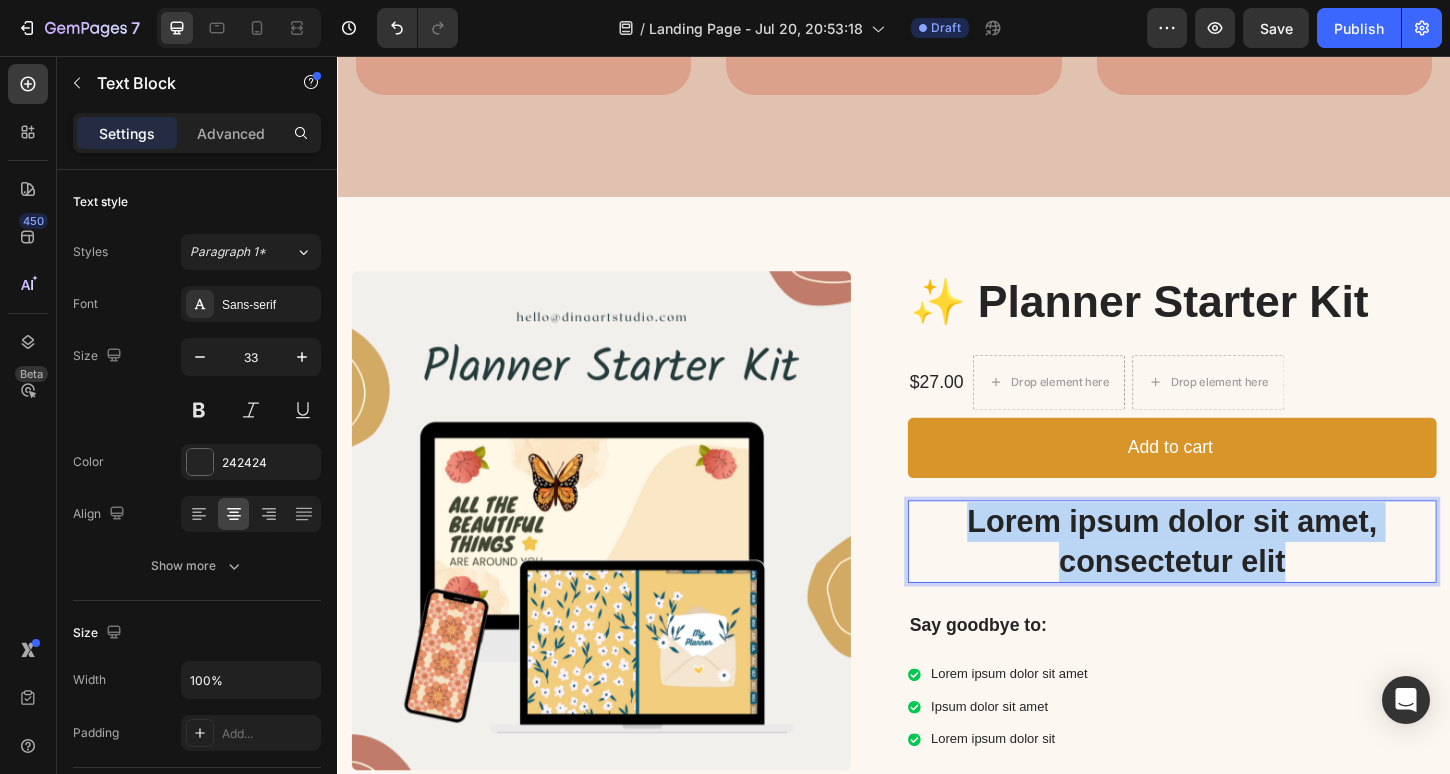click on "Lorem ipsum dolor sit amet, consectetur elit" at bounding box center (1237, 580) 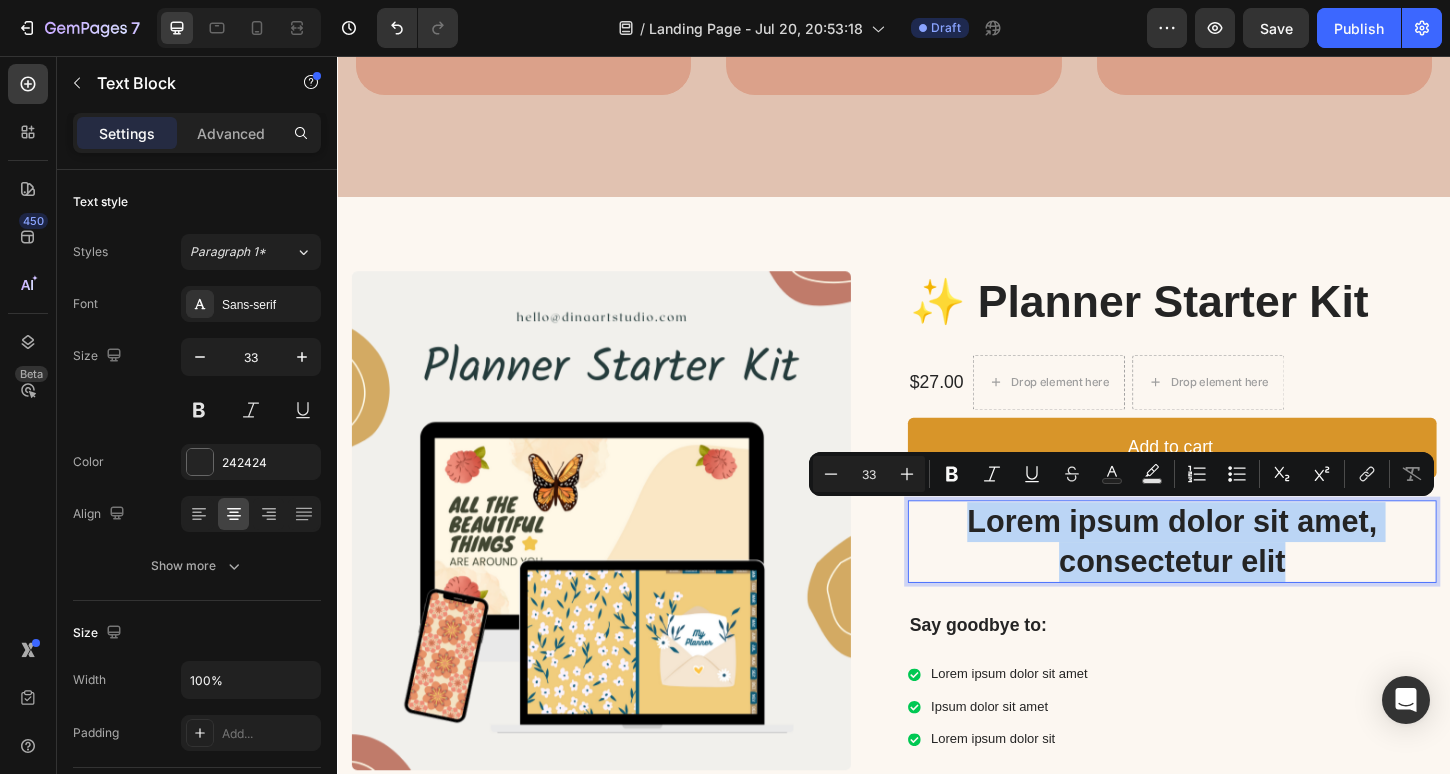 click on "Lorem ipsum dolor sit amet, consectetur elit" at bounding box center (1237, 580) 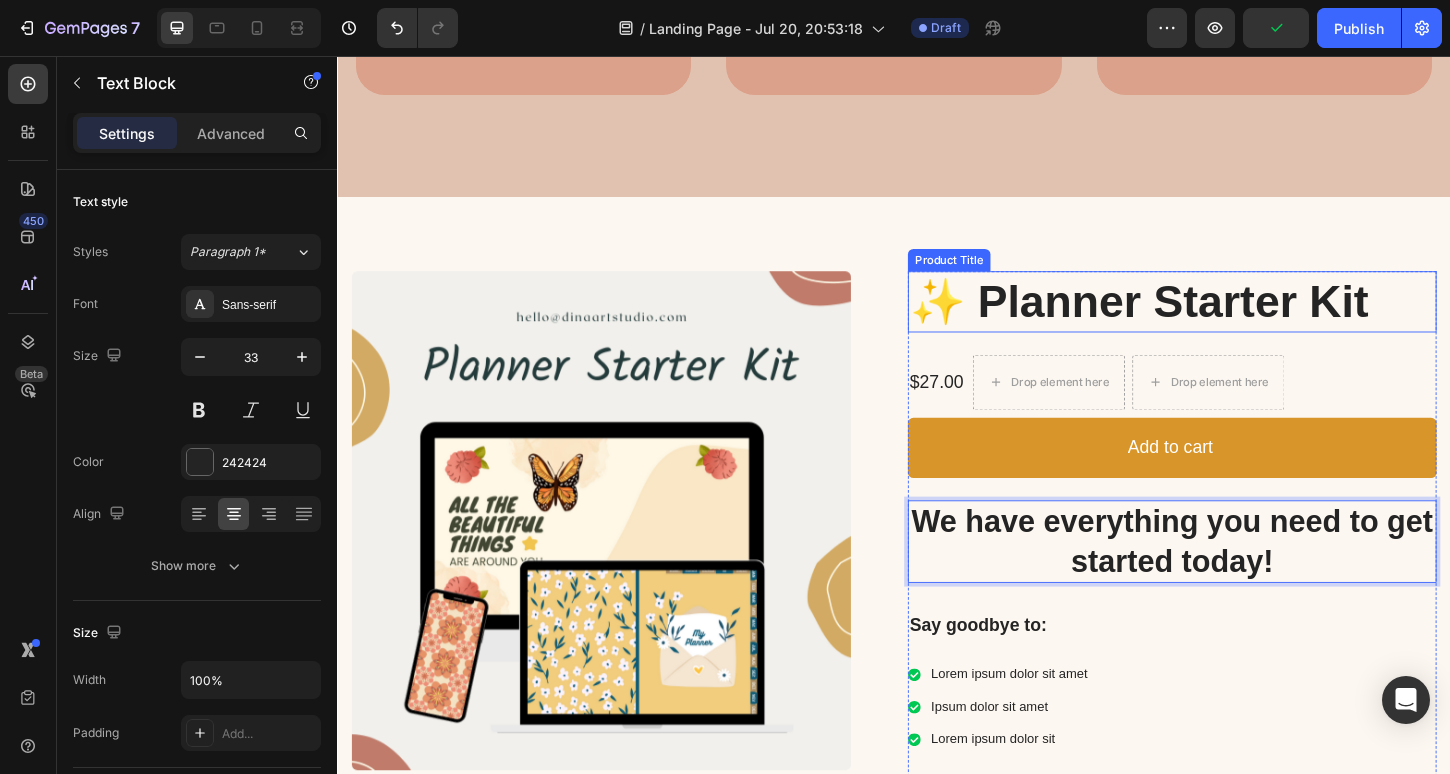 click on "✨ Planner Starter Kit" at bounding box center (1237, 321) 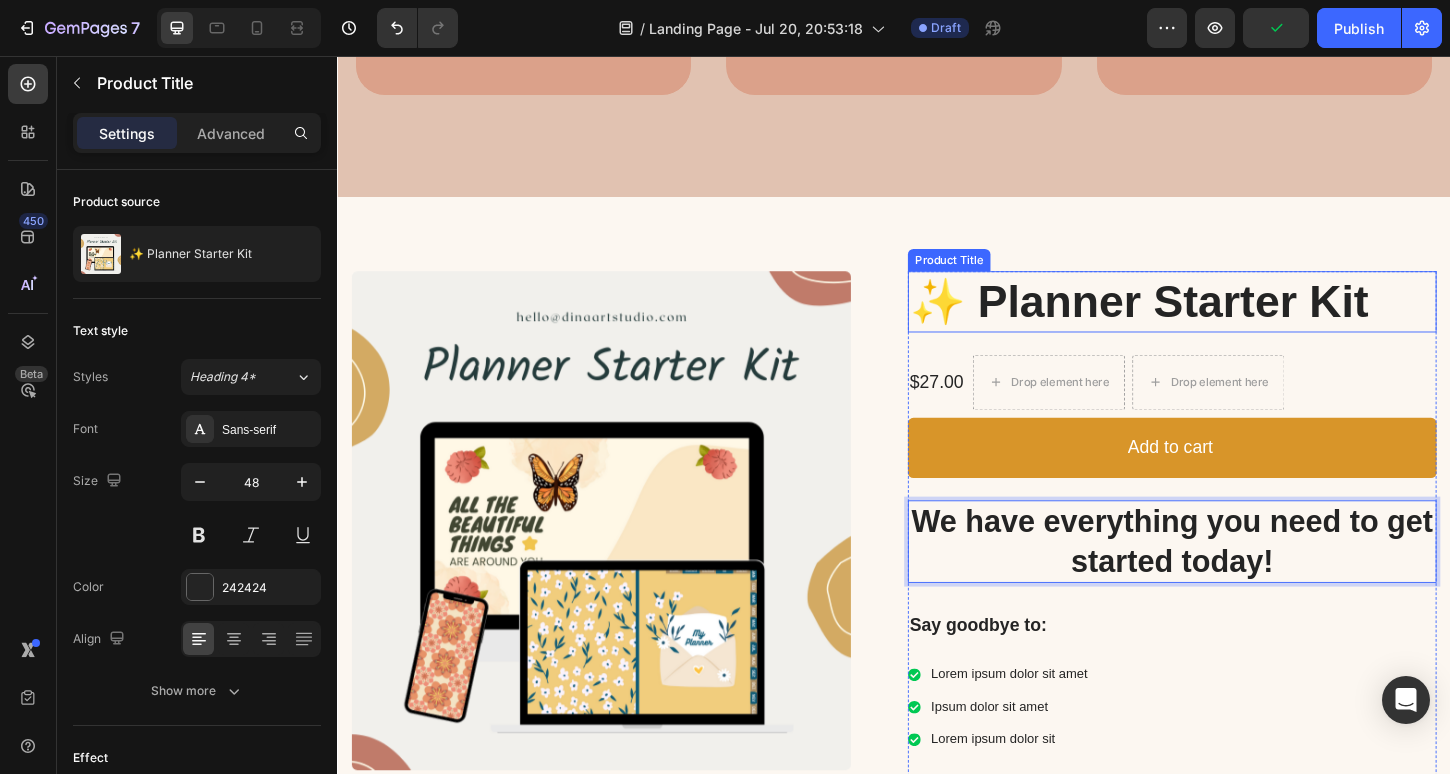 click on "✨ Planner Starter Kit" at bounding box center [1237, 321] 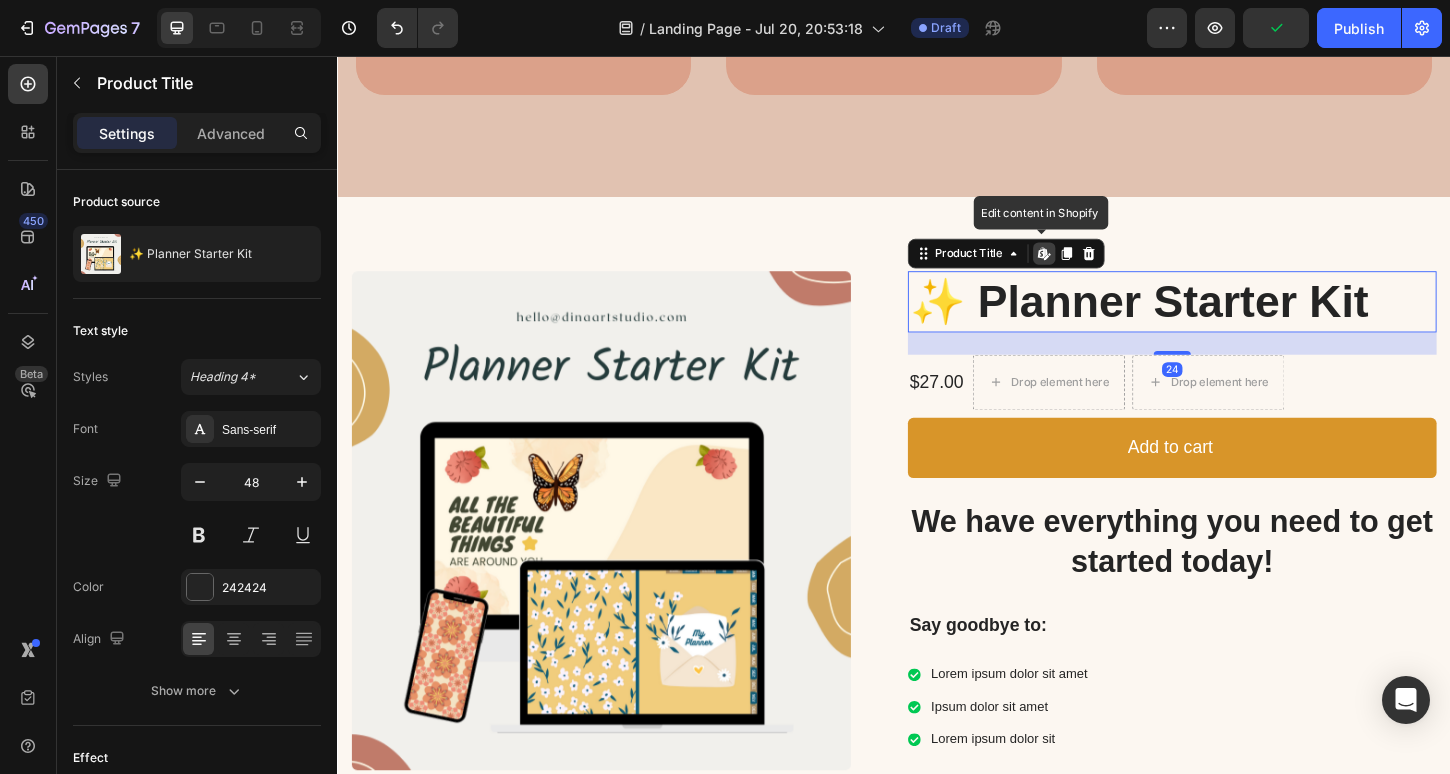 click on "✨ Planner Starter Kit" at bounding box center [1237, 321] 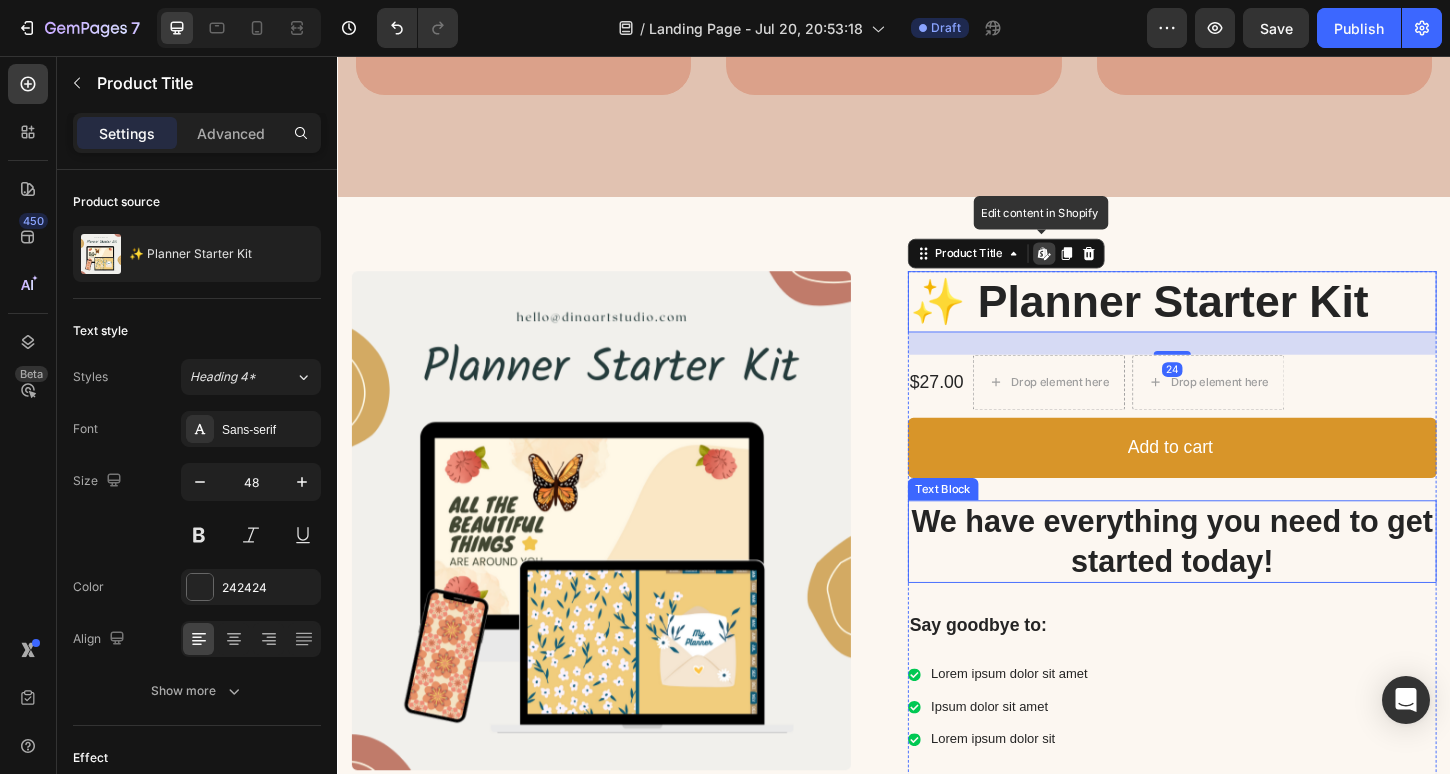 click on "We have everything you need to get started today!" at bounding box center [1237, 580] 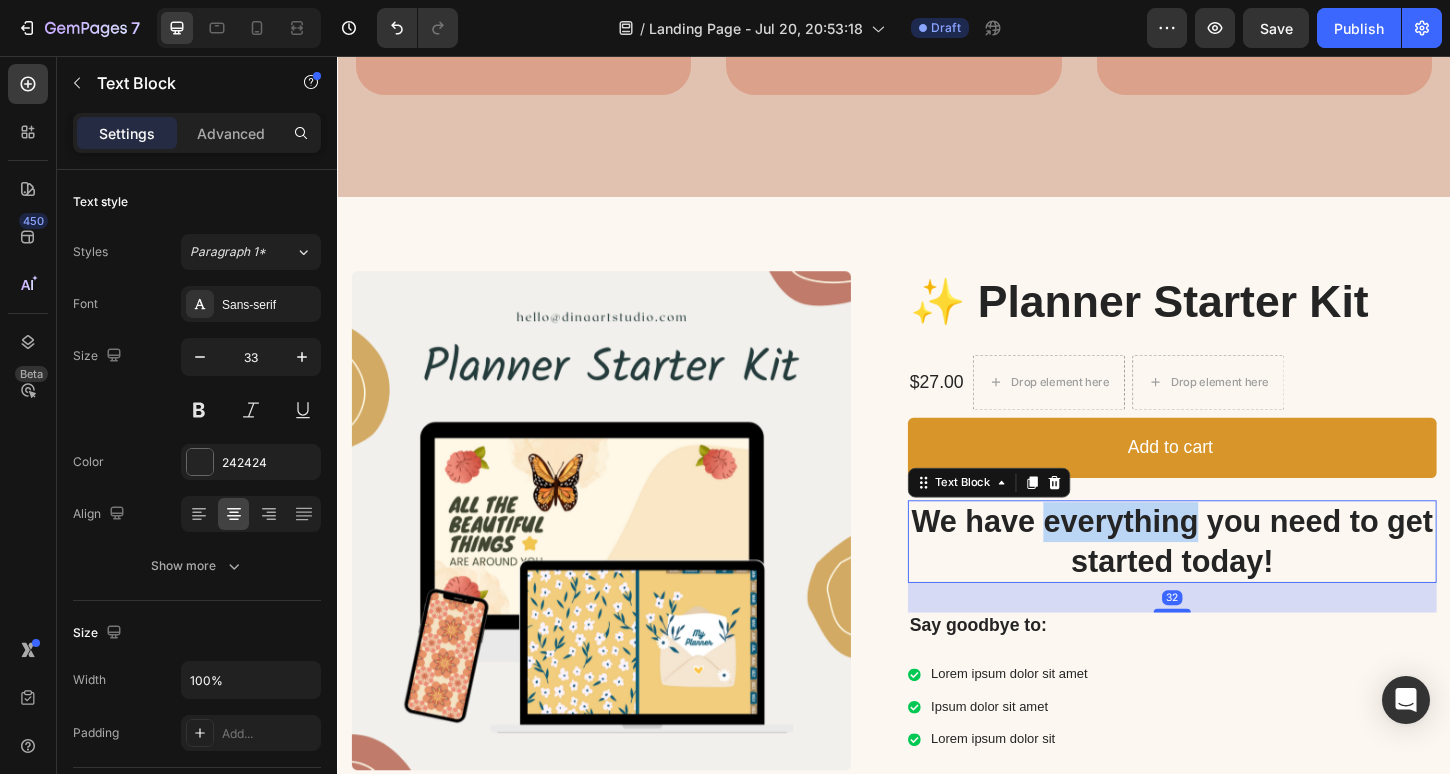 click on "We have everything you need to get started today!" at bounding box center [1237, 580] 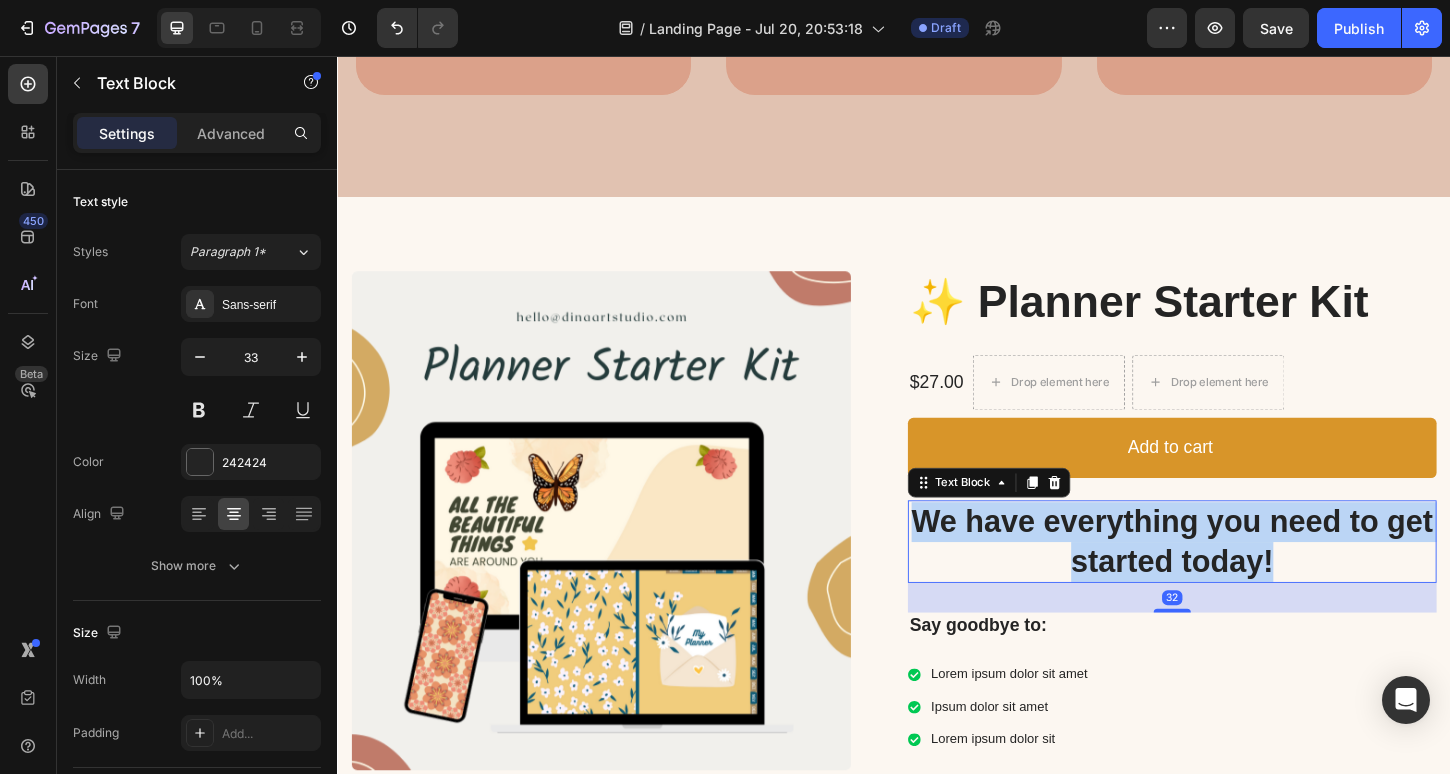 click on "We have everything you need to get started today!" at bounding box center (1237, 580) 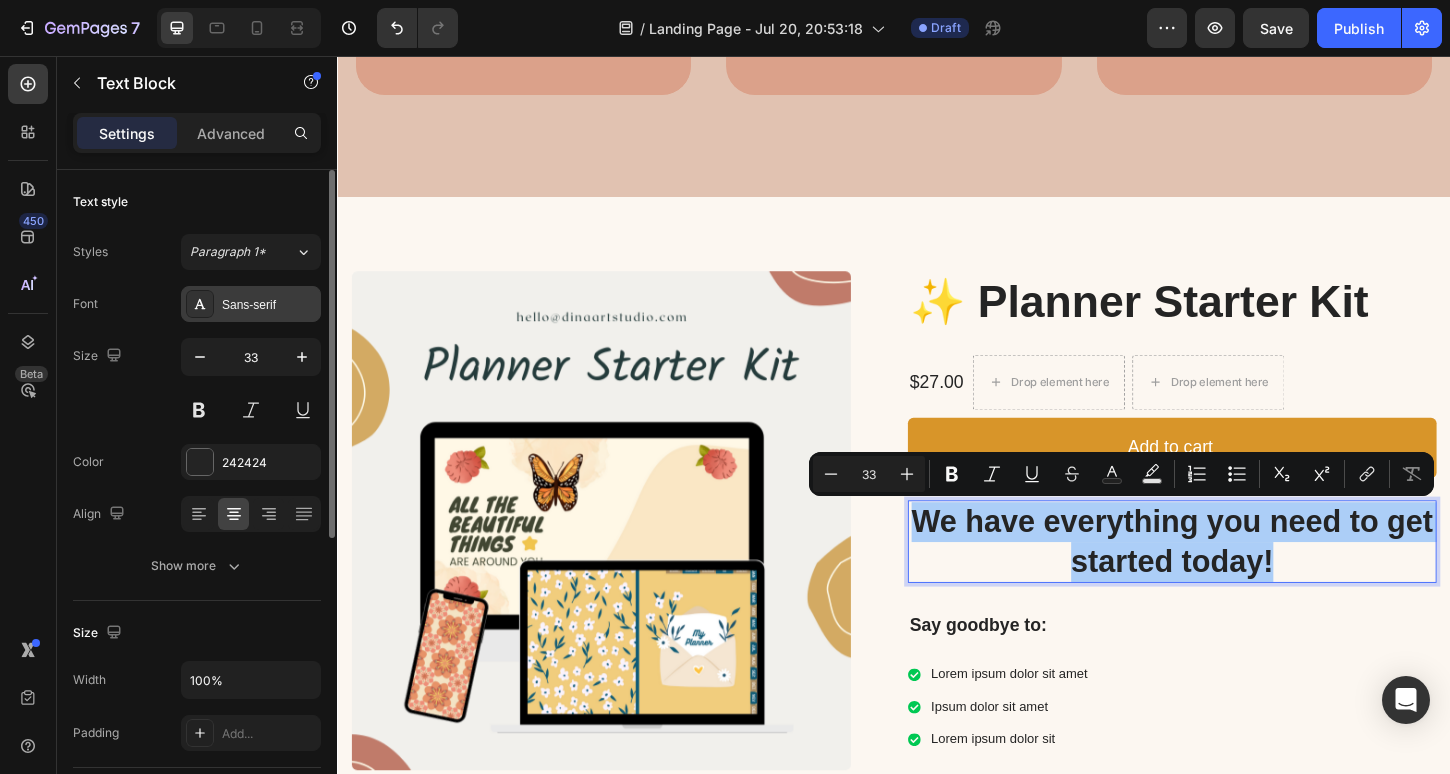 click on "Sans-serif" at bounding box center [269, 305] 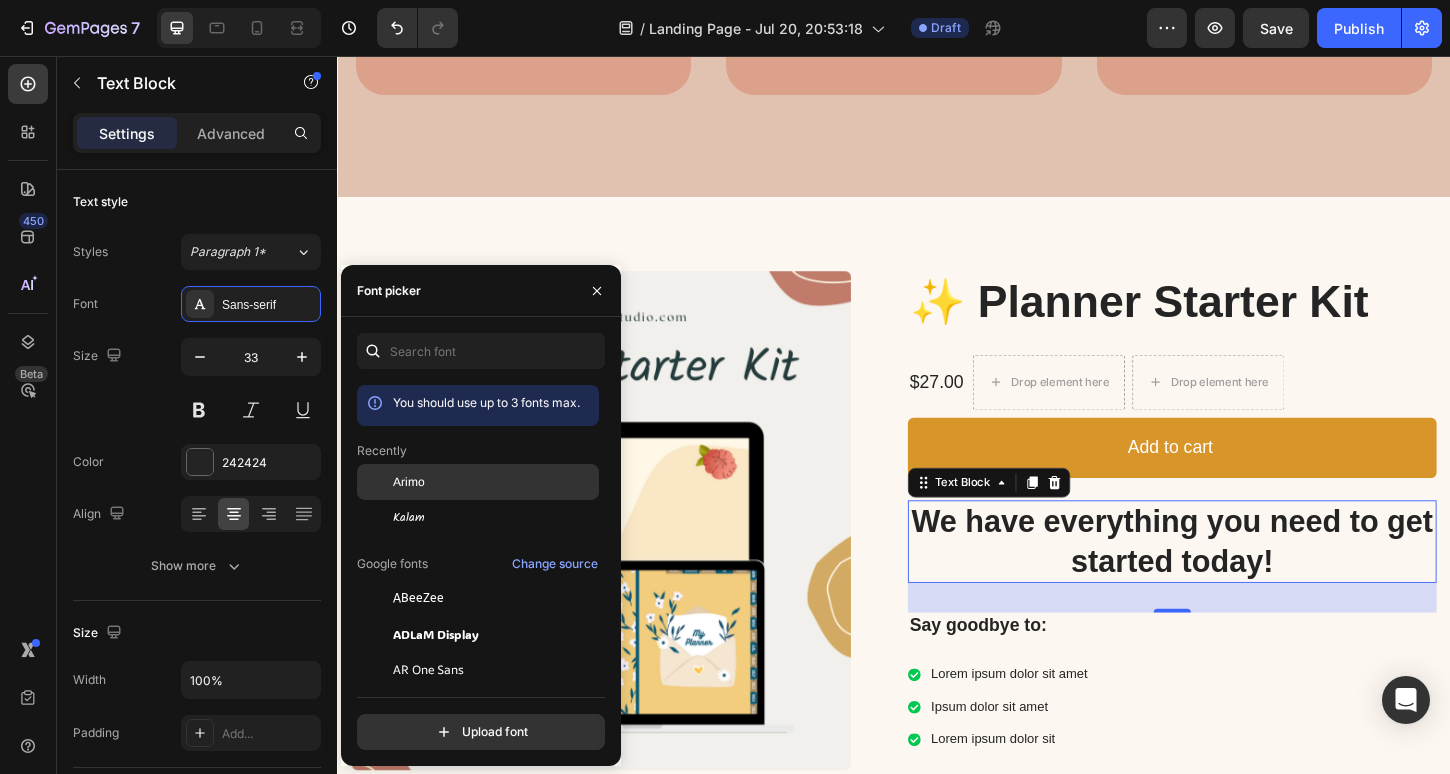 click on "Arimo" at bounding box center [409, 482] 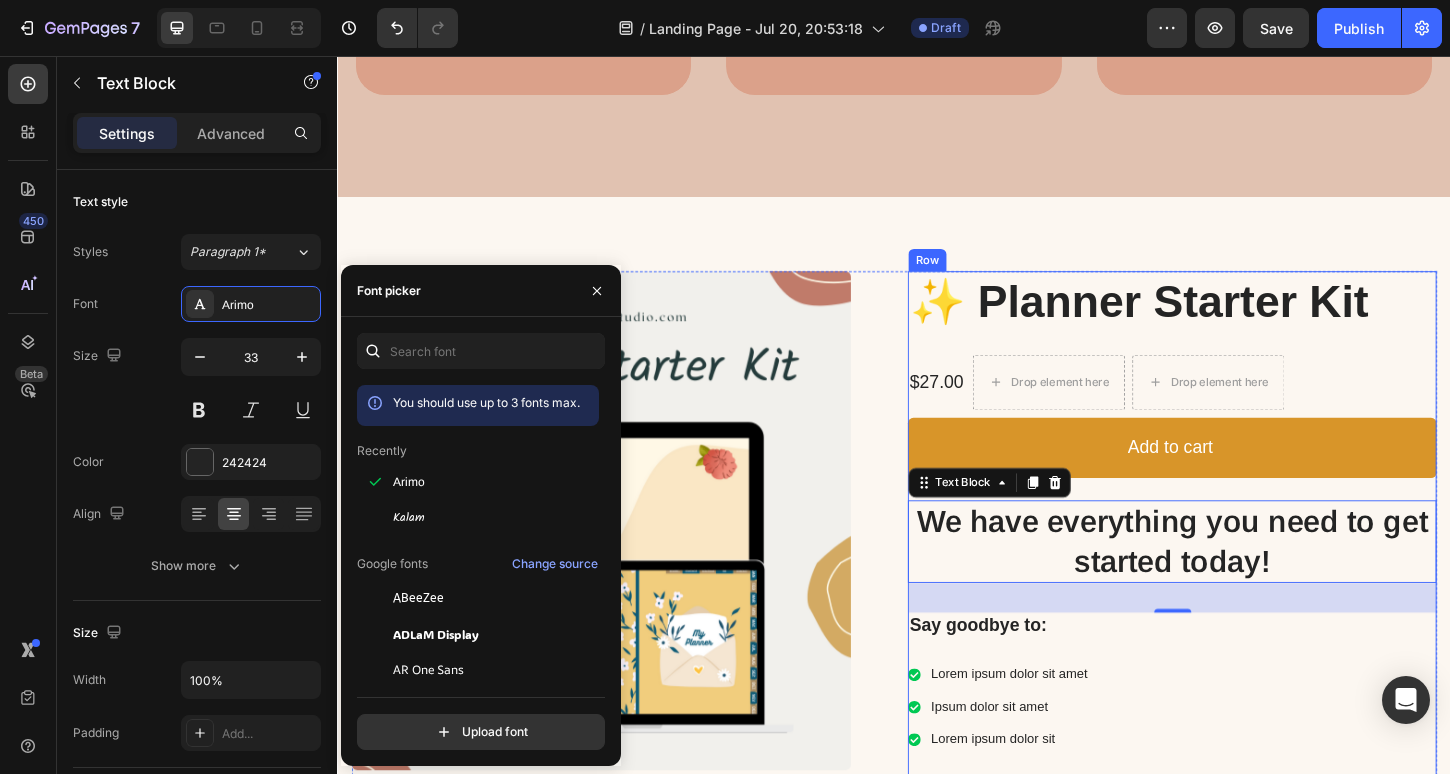 click on "✨ Planner Starter Kit" at bounding box center (1237, 321) 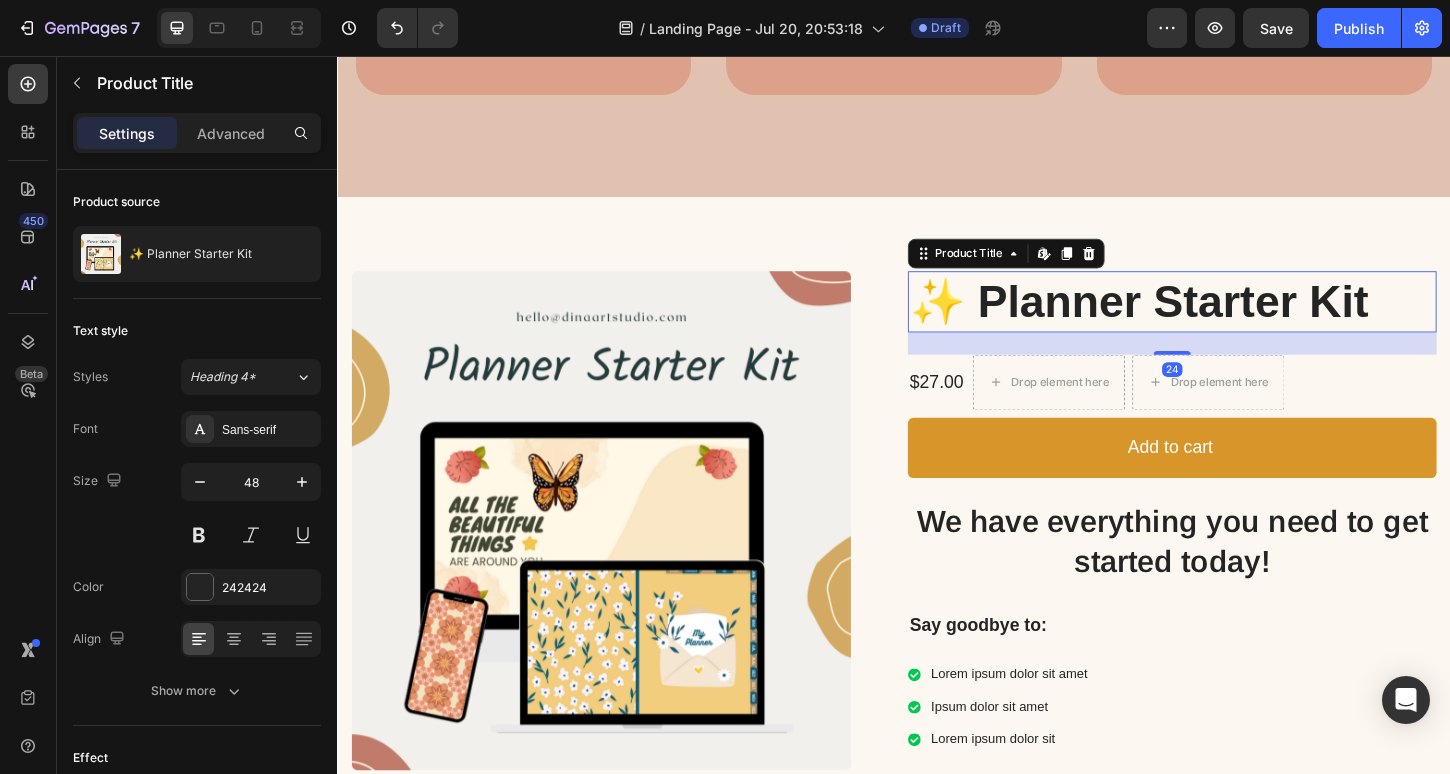 click on "✨ Planner Starter Kit" at bounding box center [1237, 321] 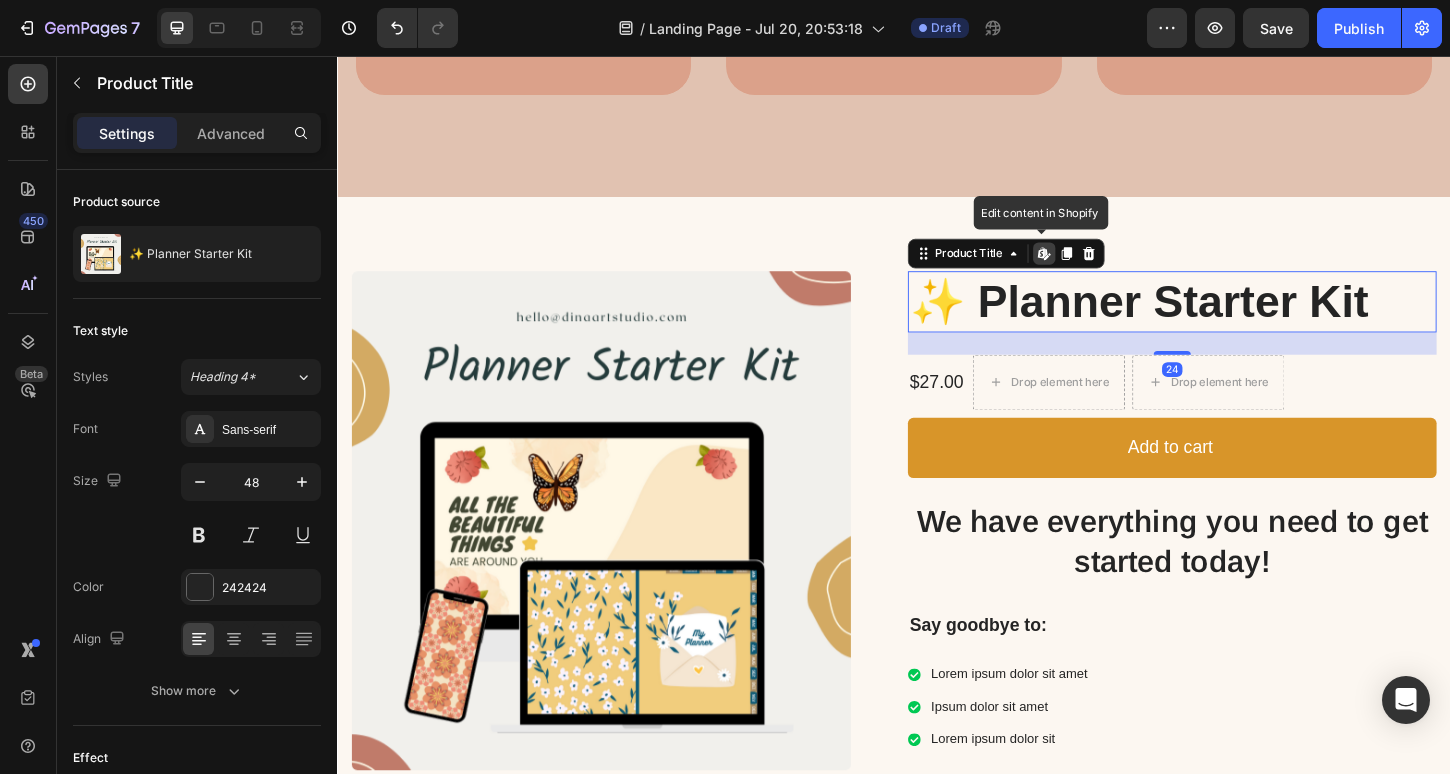 click on "✨ Planner Starter Kit" at bounding box center [1237, 321] 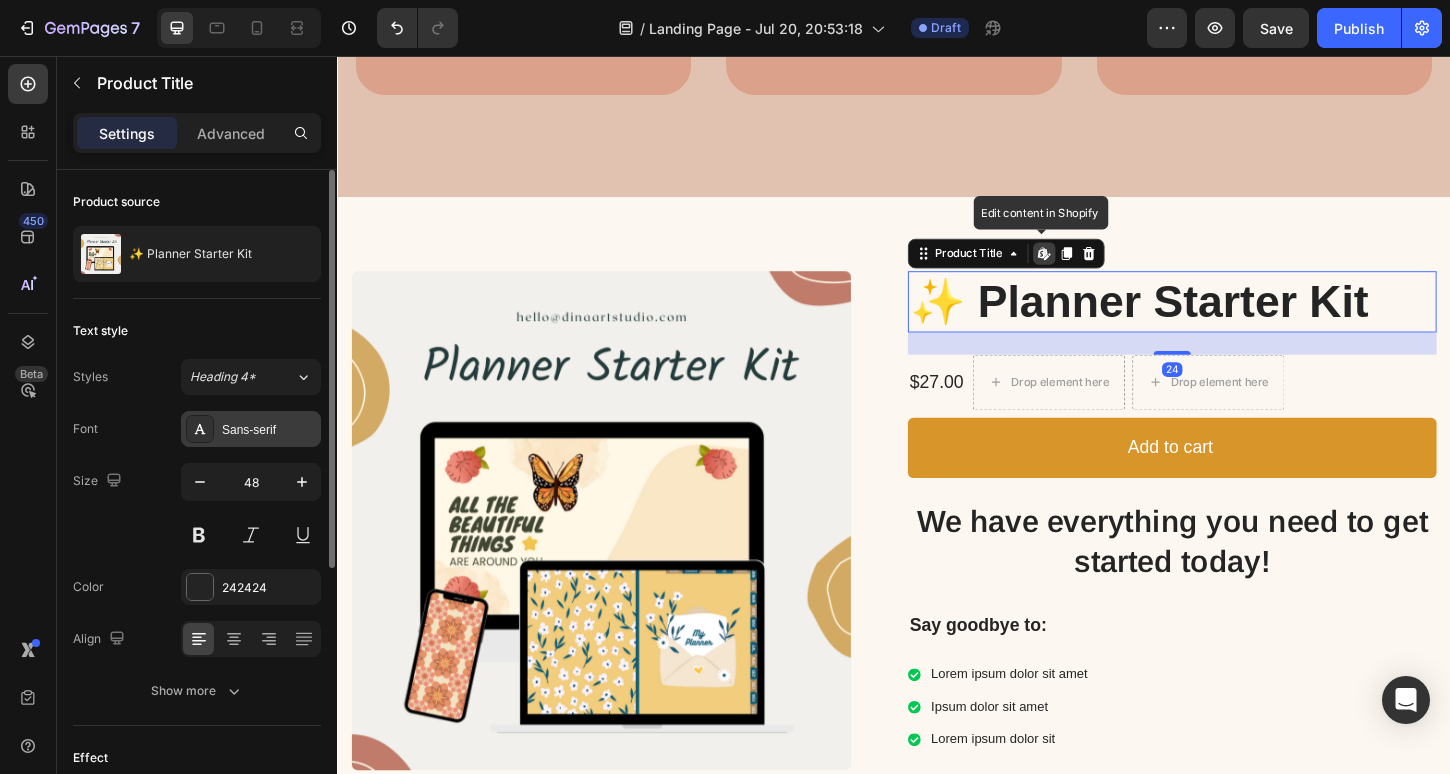 click on "Sans-serif" at bounding box center [269, 430] 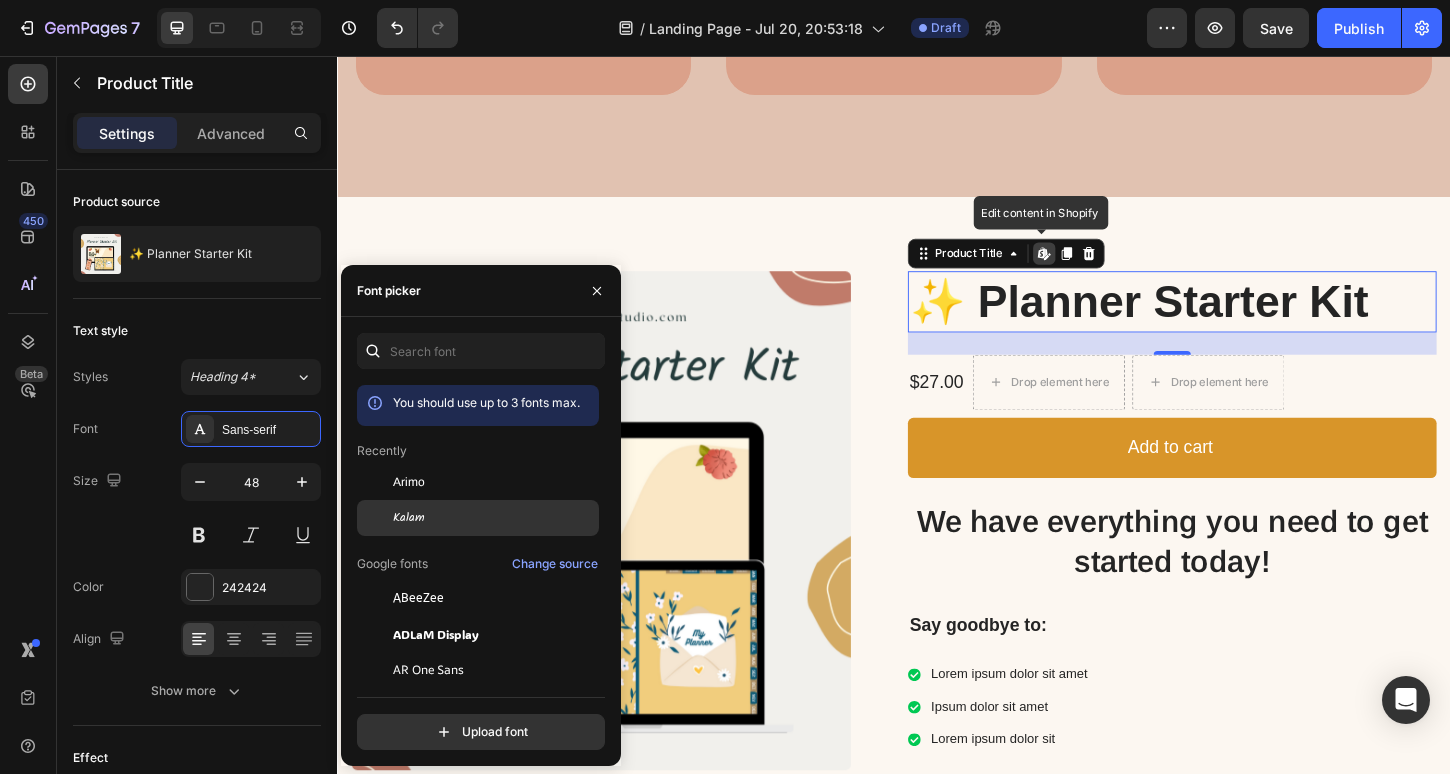 click on "Kalam" at bounding box center (409, 518) 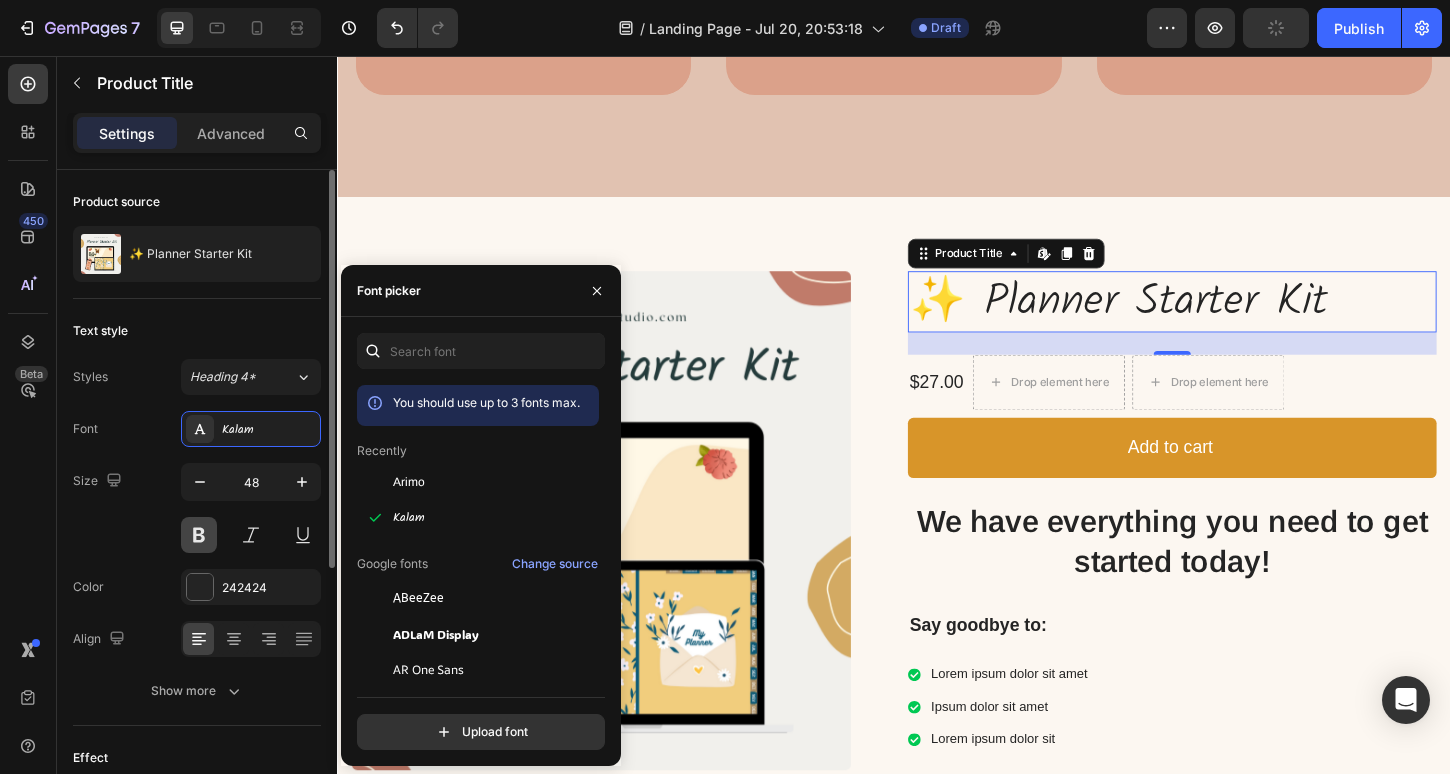 click at bounding box center (199, 535) 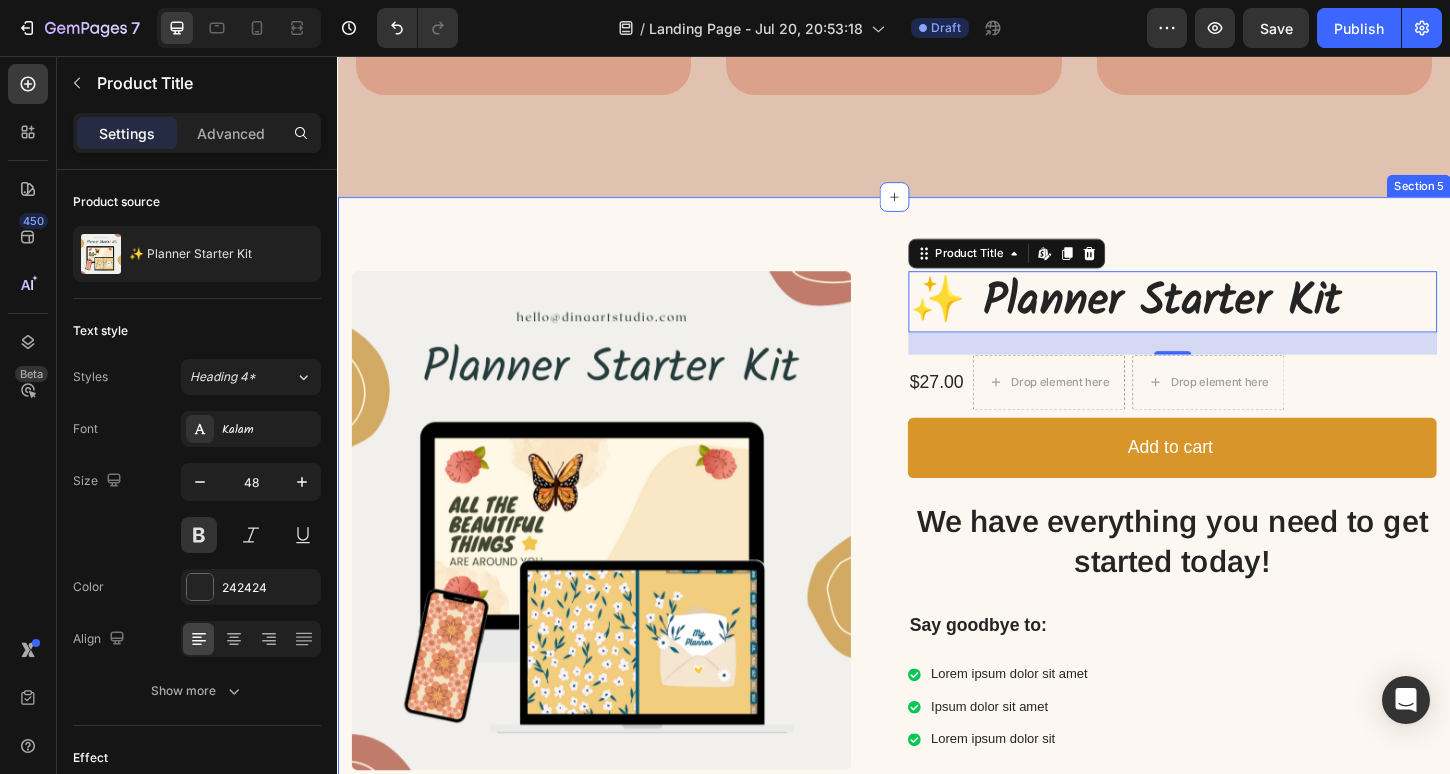 click on "Product Images ✨ Planner Starter Kit Product Title   Edit content in Shopify 24 $27.00 Product Price Product Price
Drop element here
Drop element here Row Add to cart Add to Cart We have everything you need to get started today! Text Block Say goodbye to: Text Block Lorem ipsum dolor sit amet Ipsum dolor sit amet Lorem ipsum dolor sit Item List Row Product Section 5" at bounding box center (937, 557) 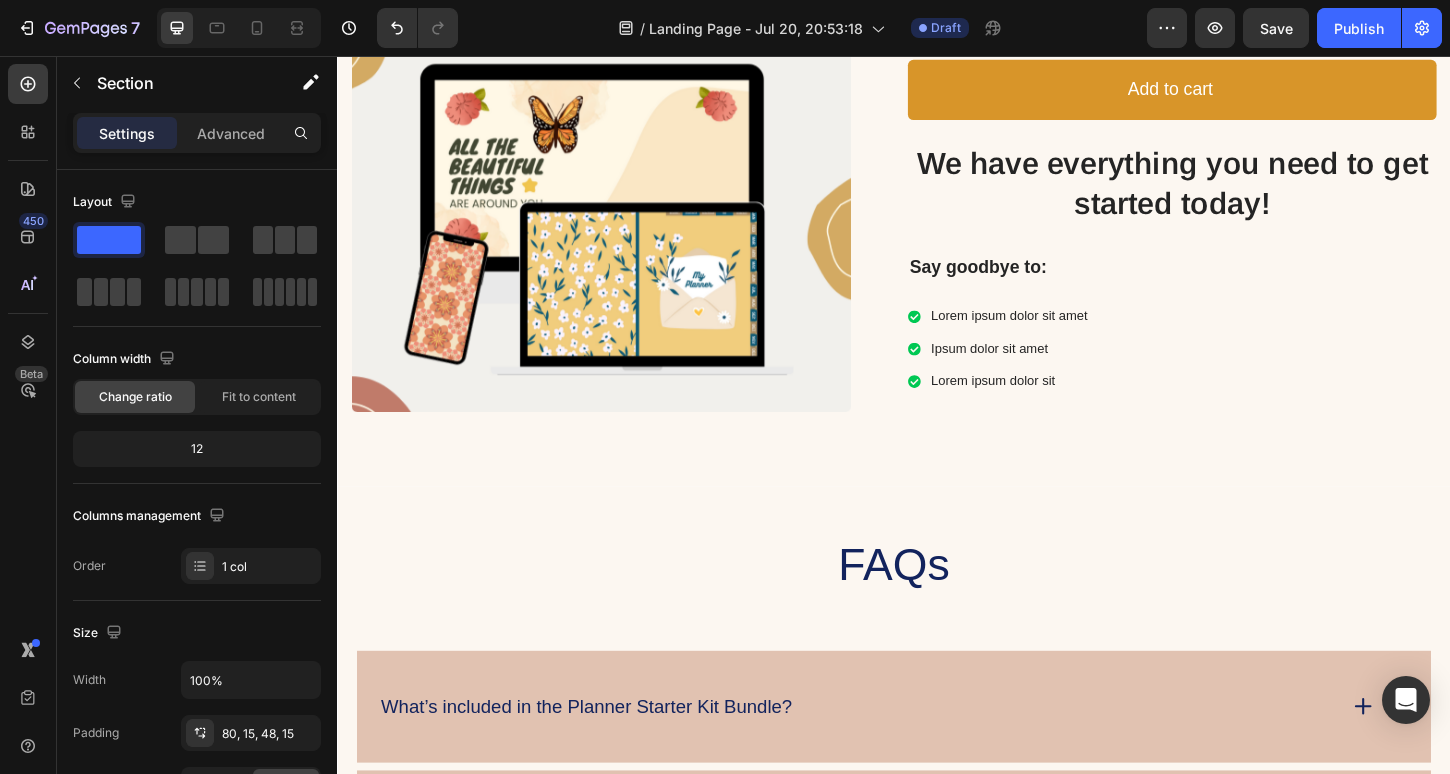 scroll, scrollTop: 4258, scrollLeft: 0, axis: vertical 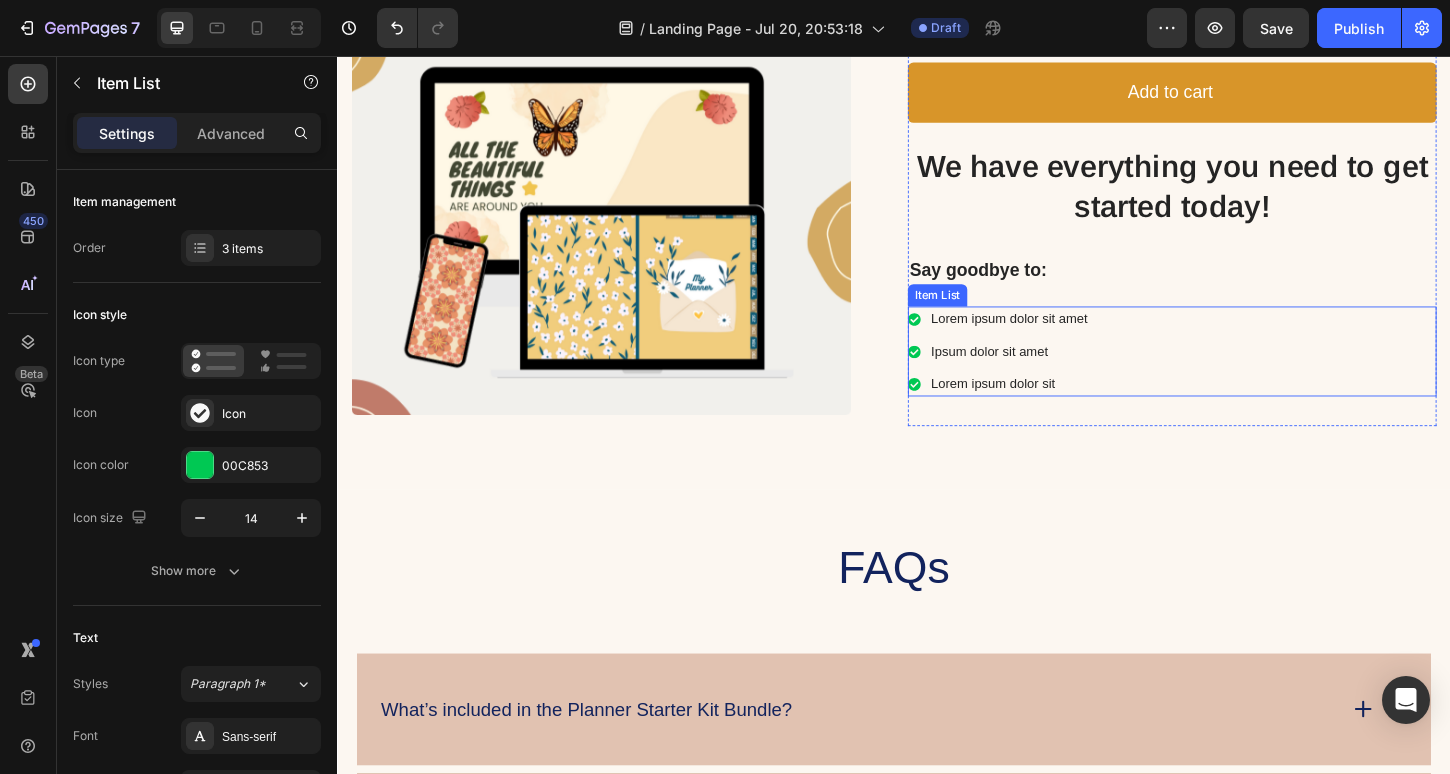 click on "Lorem ipsum dolor sit amet" at bounding box center (1061, 339) 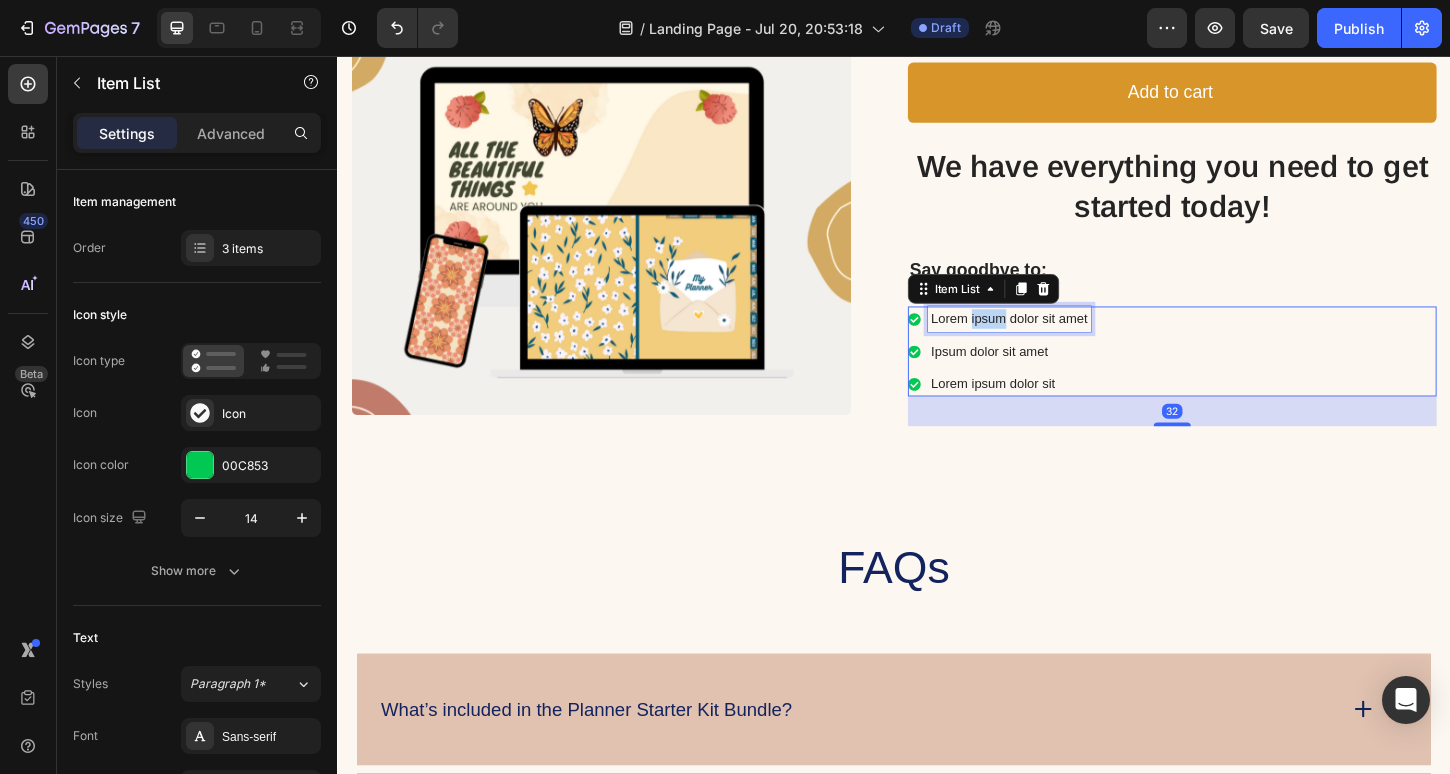 click on "Lorem ipsum dolor sit amet" at bounding box center (1061, 339) 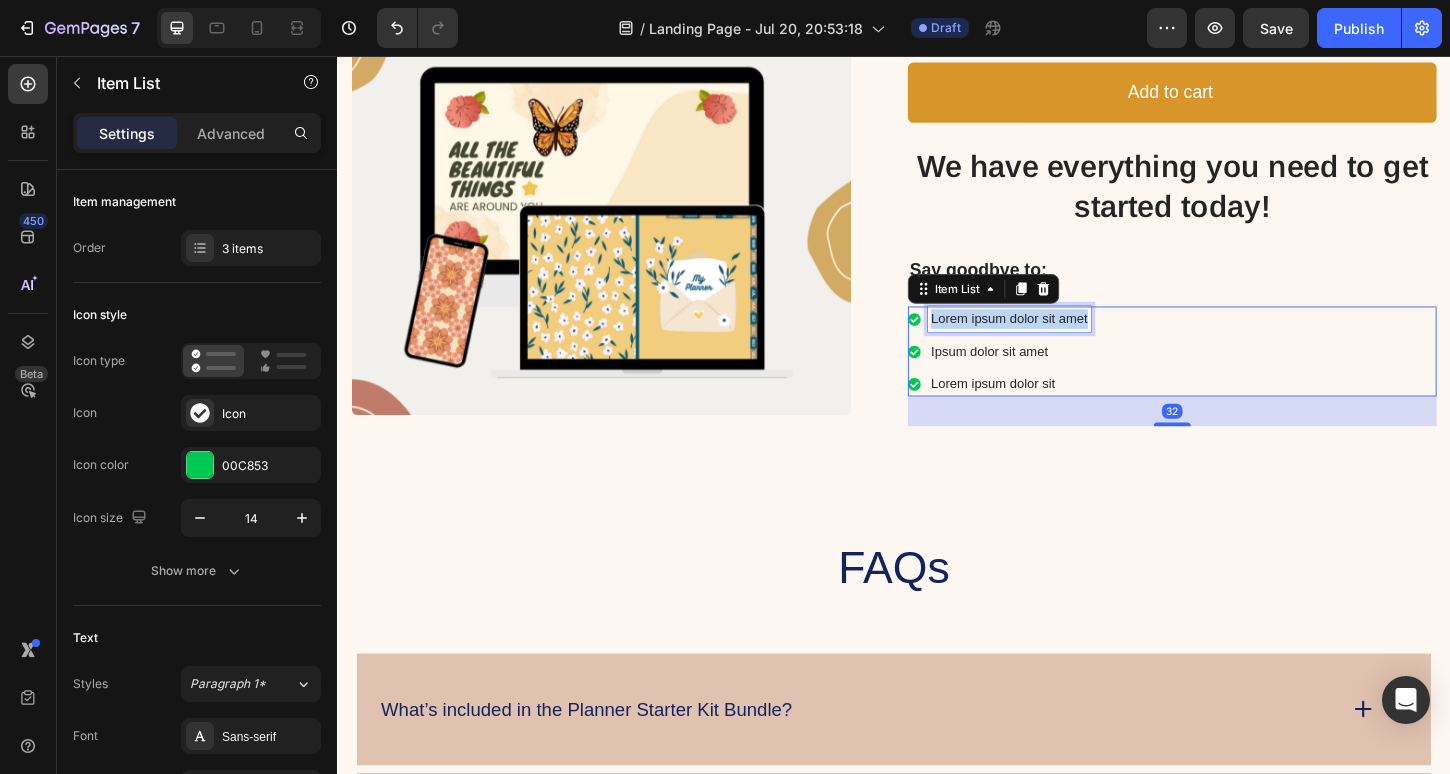 click on "Lorem ipsum dolor sit amet" at bounding box center [1061, 339] 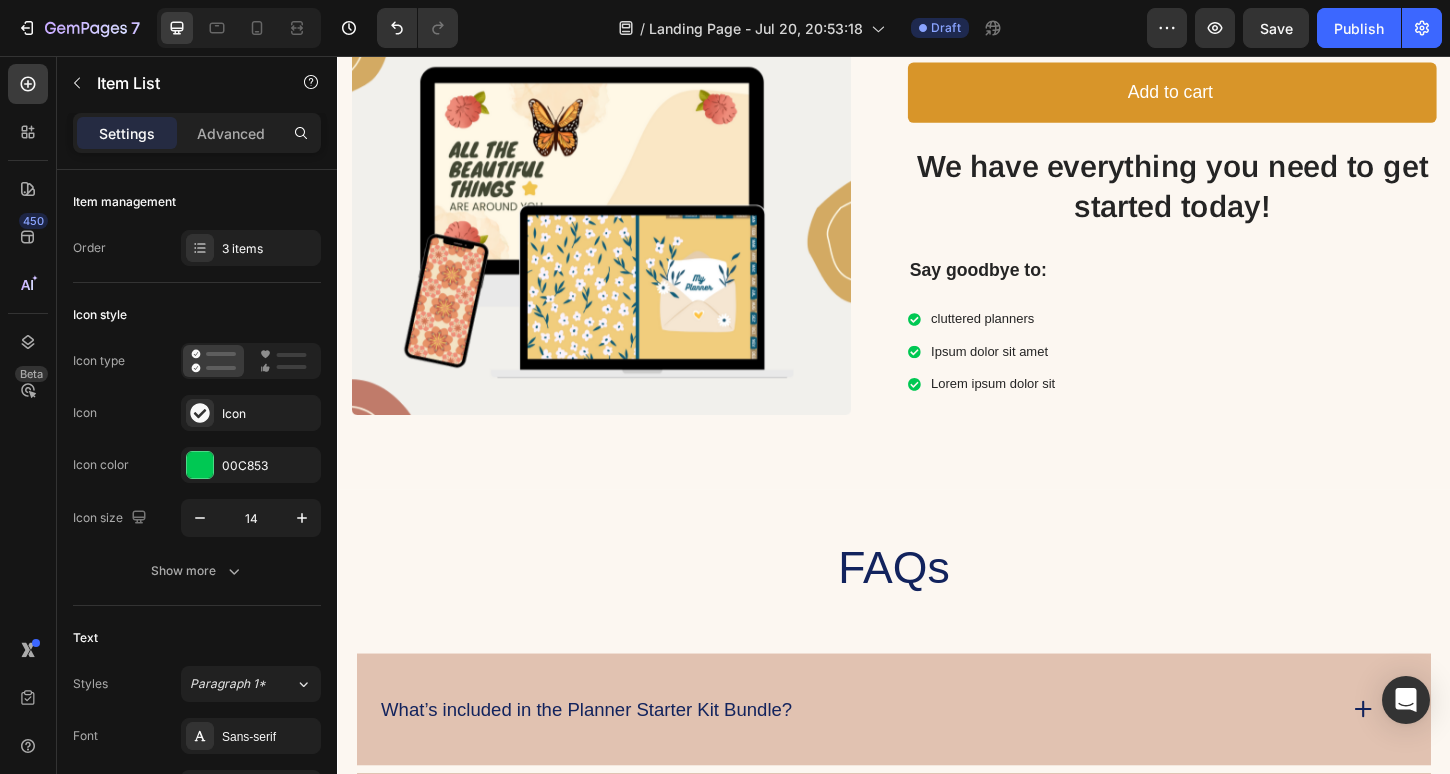 click 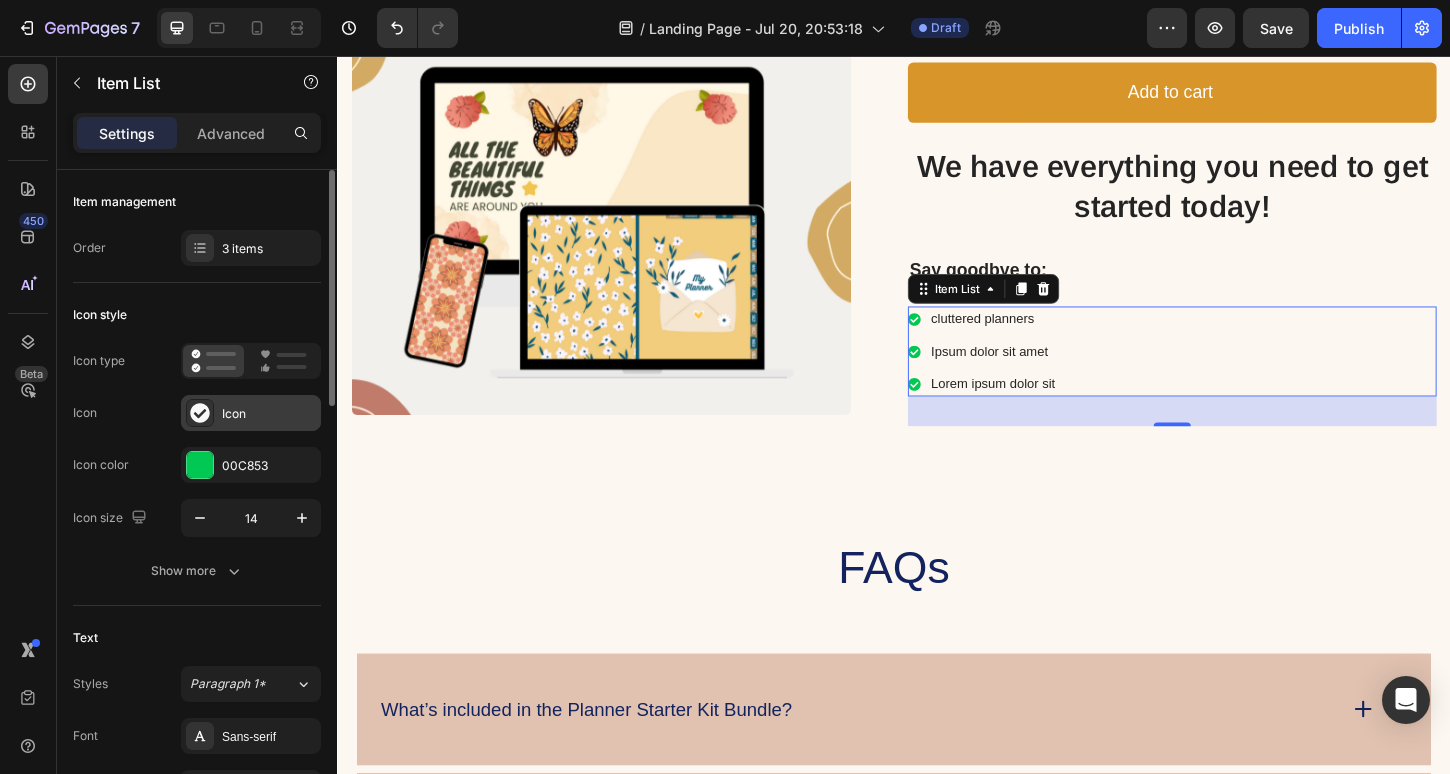click on "Icon" at bounding box center [269, 414] 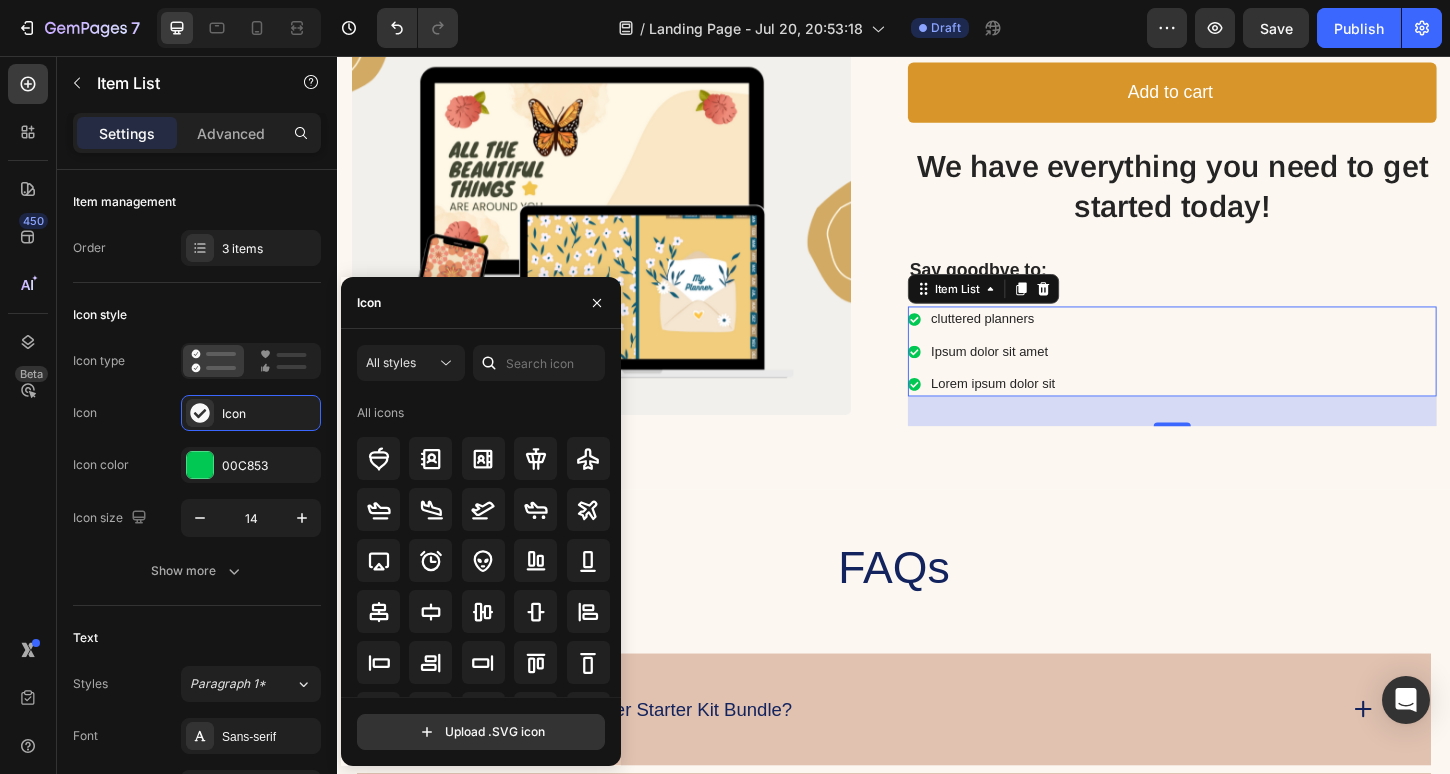 scroll, scrollTop: 1080, scrollLeft: 0, axis: vertical 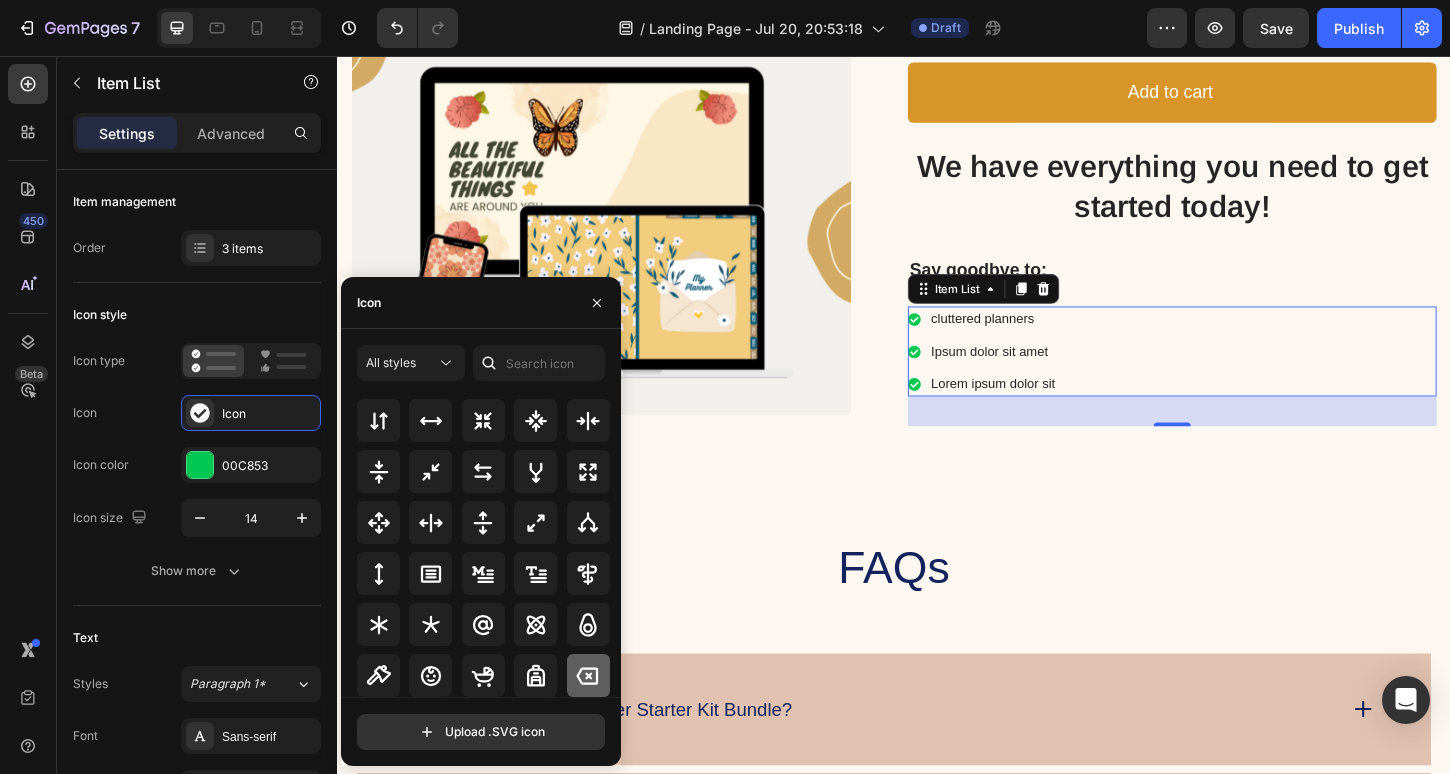 click 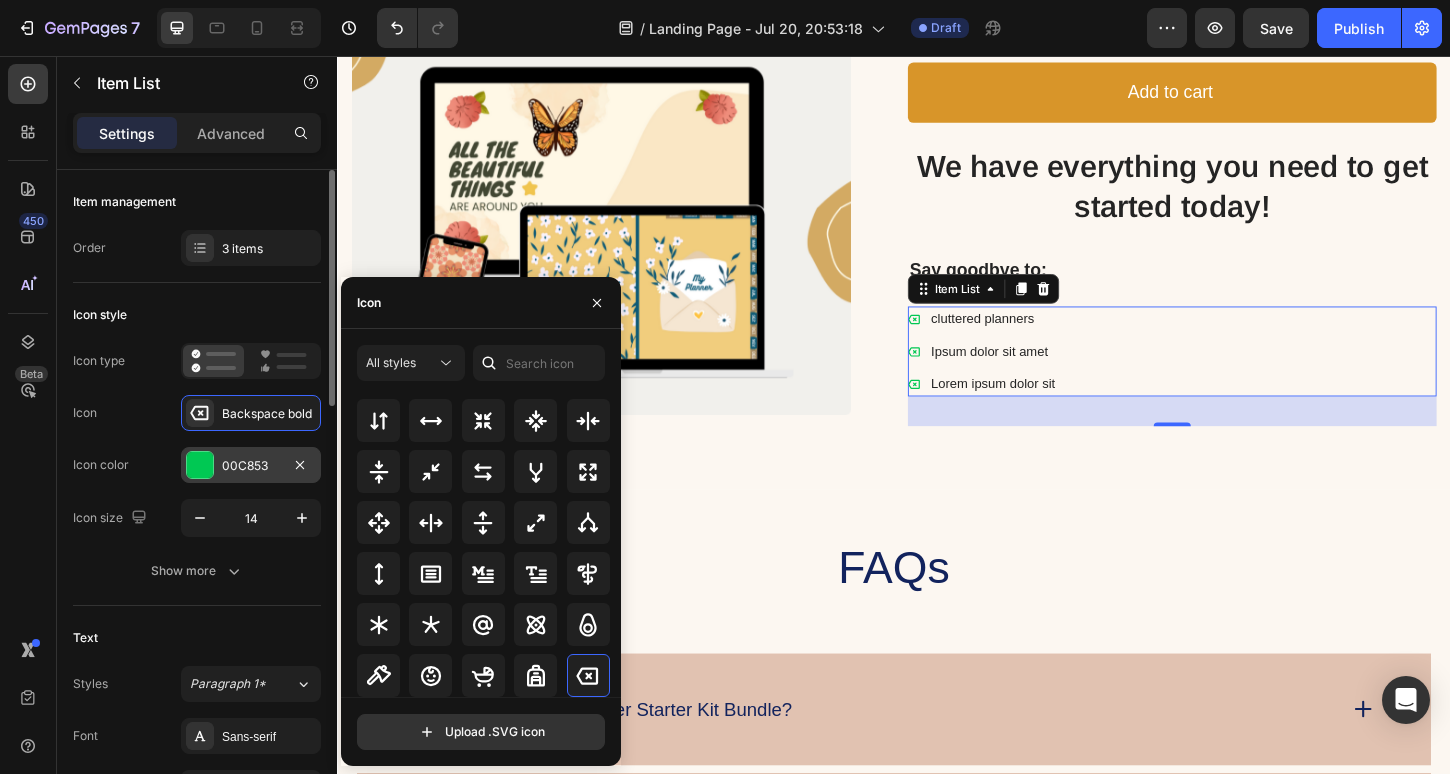 click on "00C853" at bounding box center (251, 466) 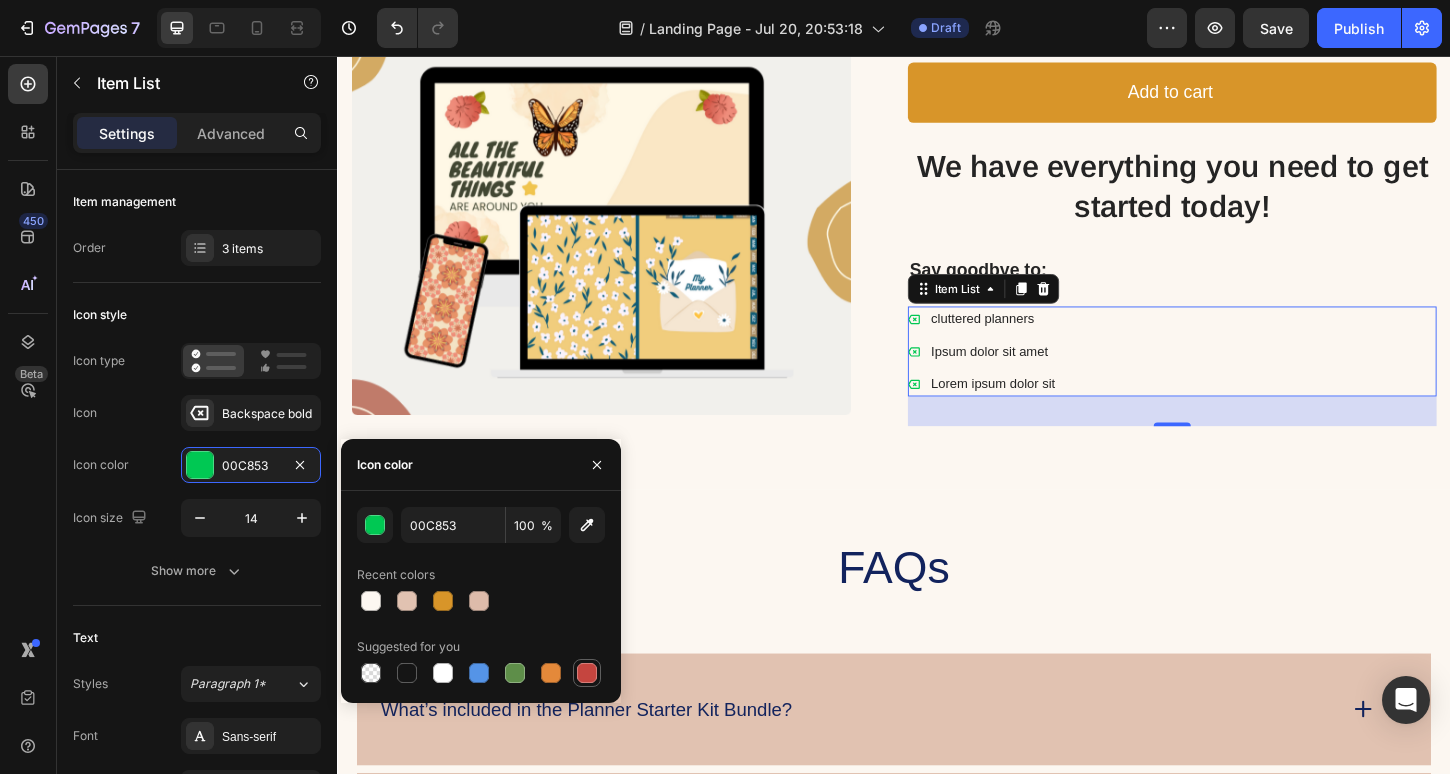 click at bounding box center (587, 673) 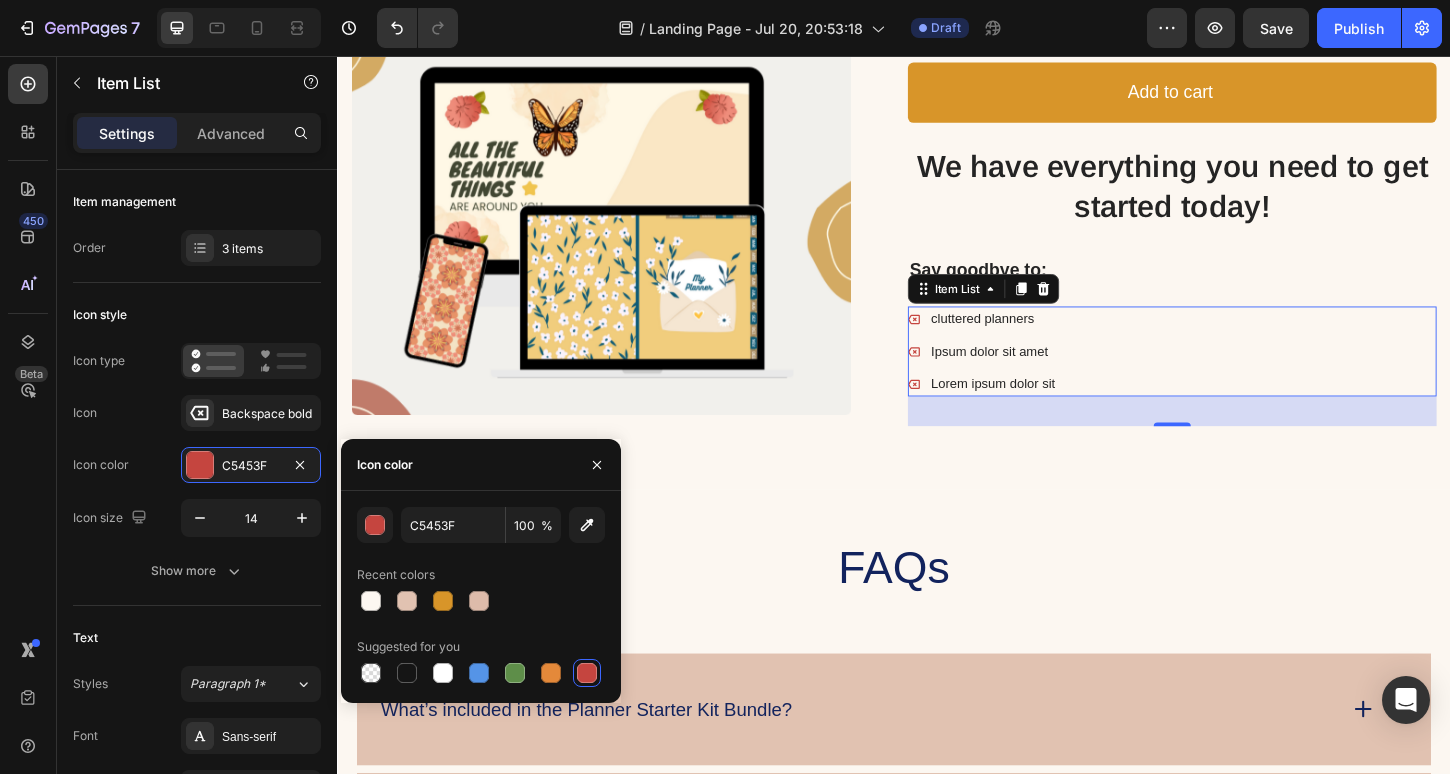 click on "[FIRST] planners
Ipsum dolor sit amet
Lorem ipsum dolor sit" at bounding box center (1237, 374) 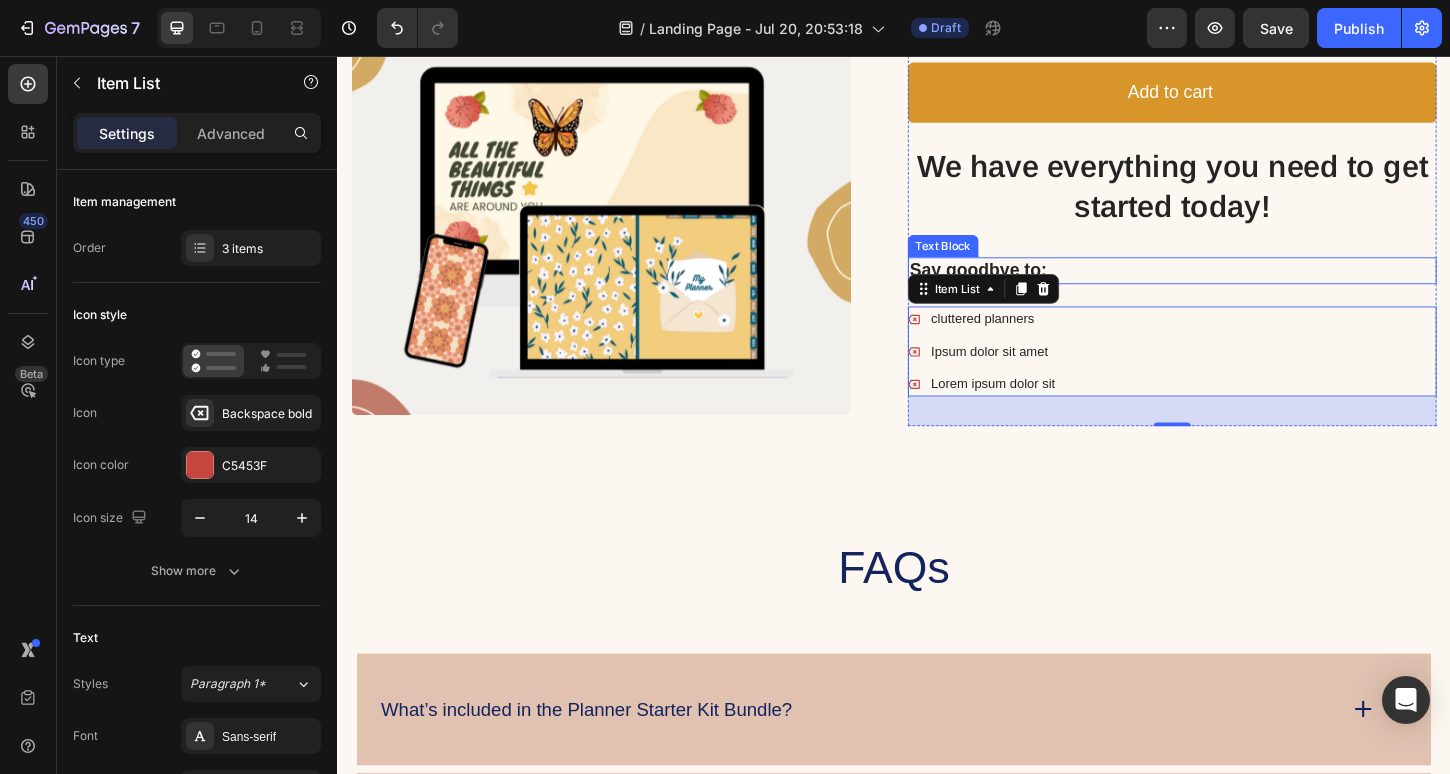 click on "Say goodbye to:" at bounding box center (1237, 287) 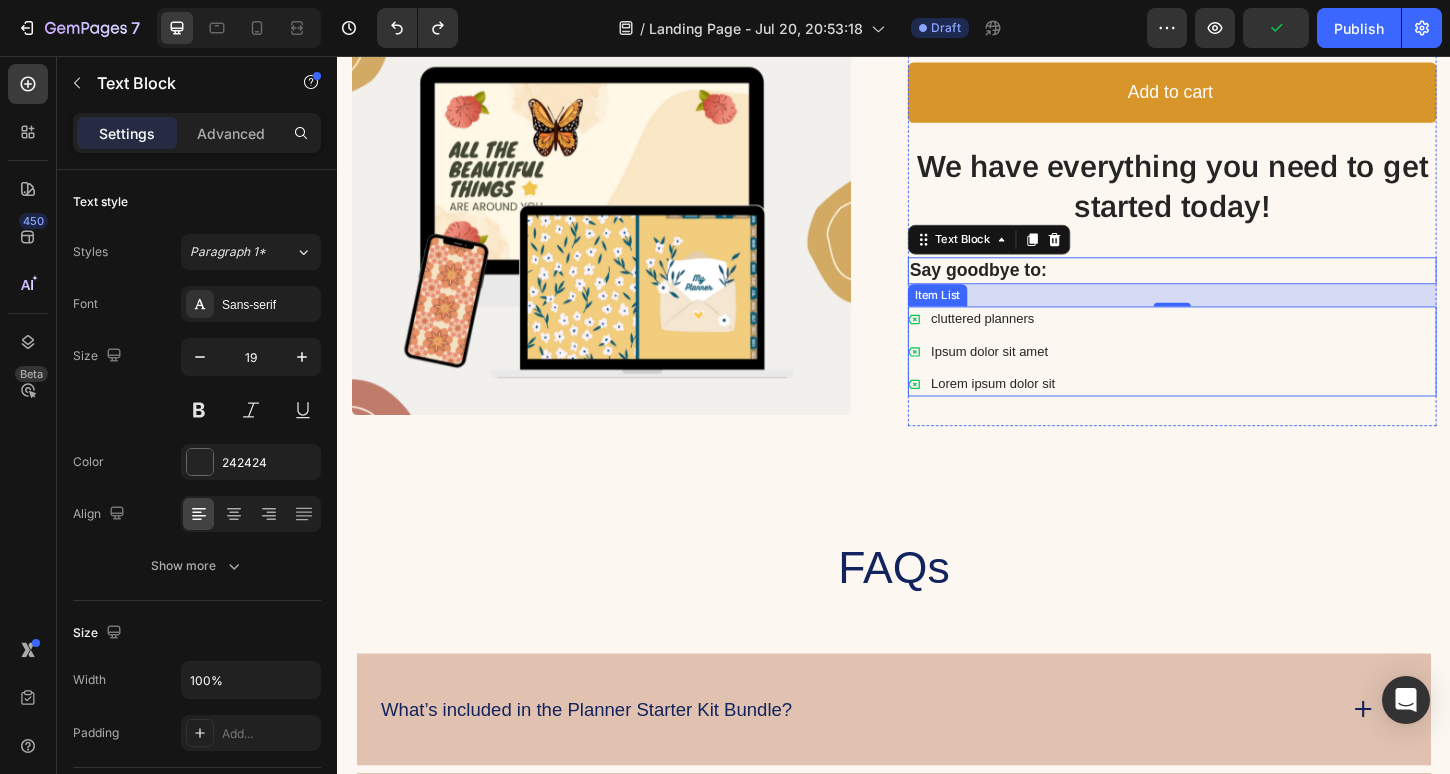 click 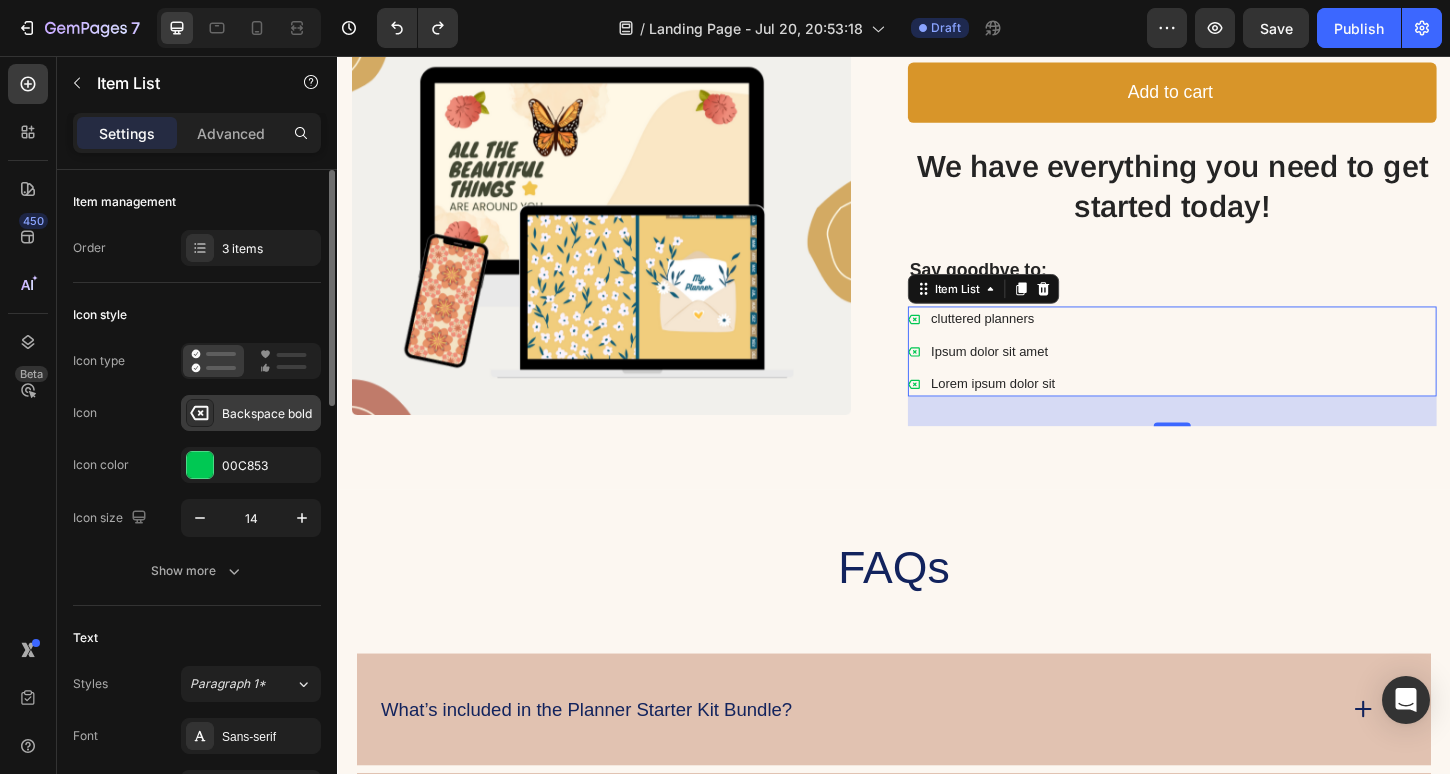 click on "Backspace bold" at bounding box center (269, 414) 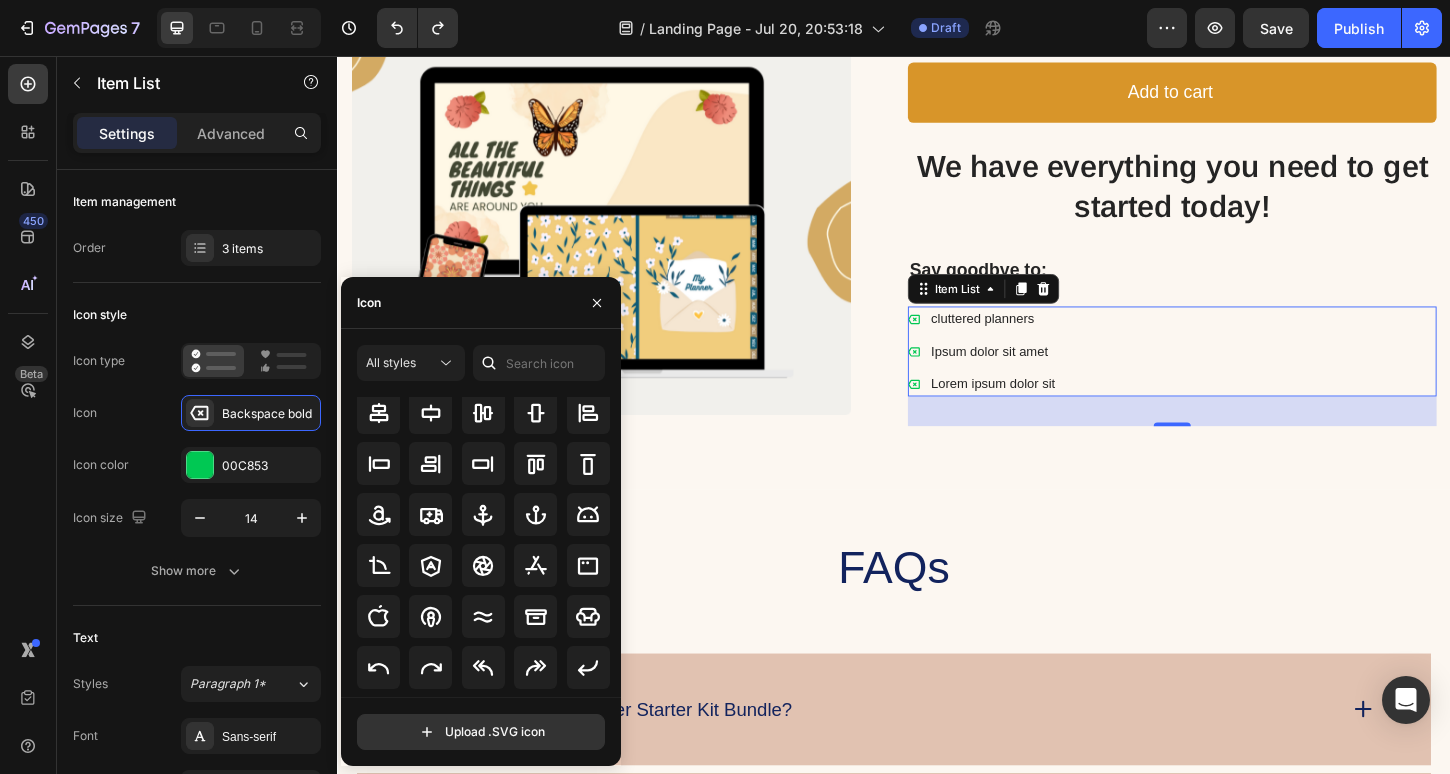 scroll, scrollTop: 200, scrollLeft: 0, axis: vertical 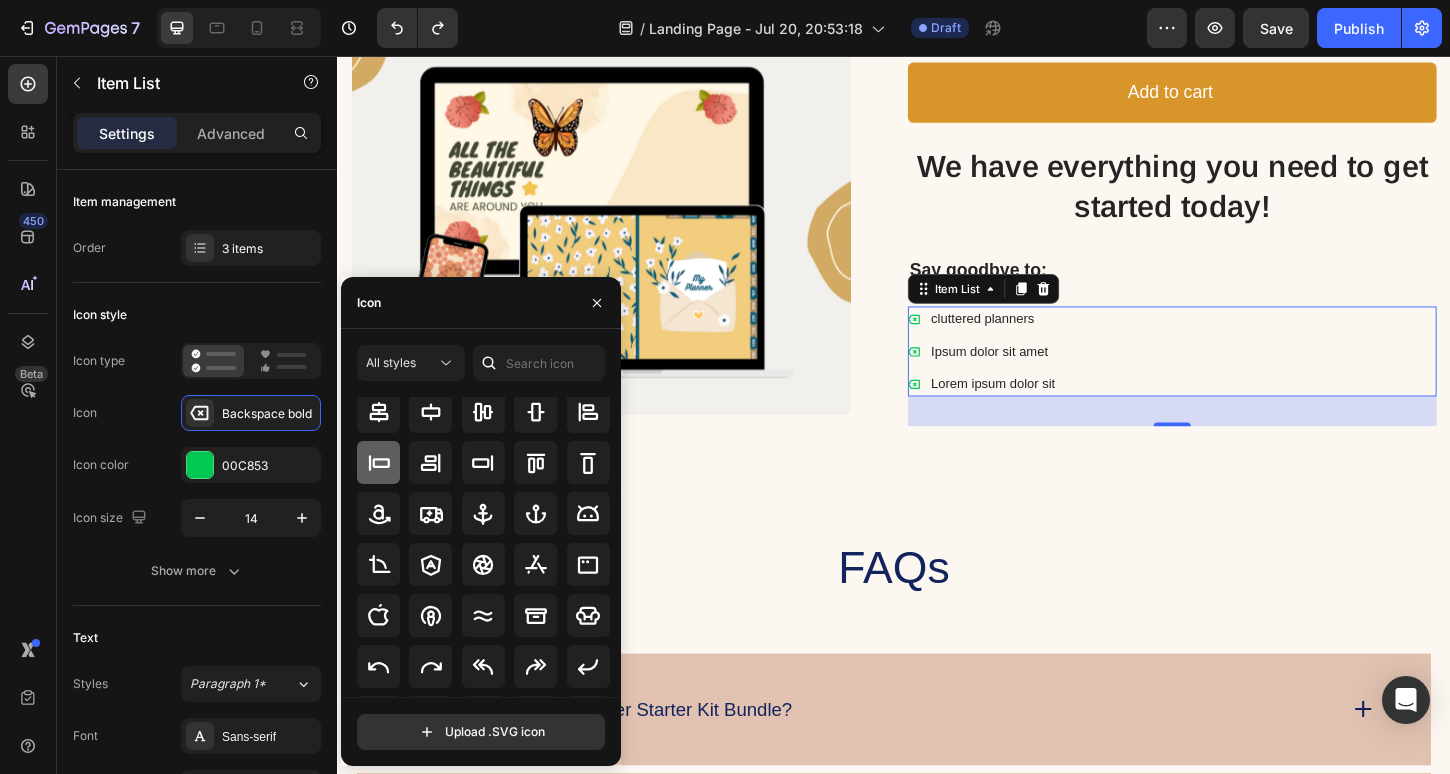 click 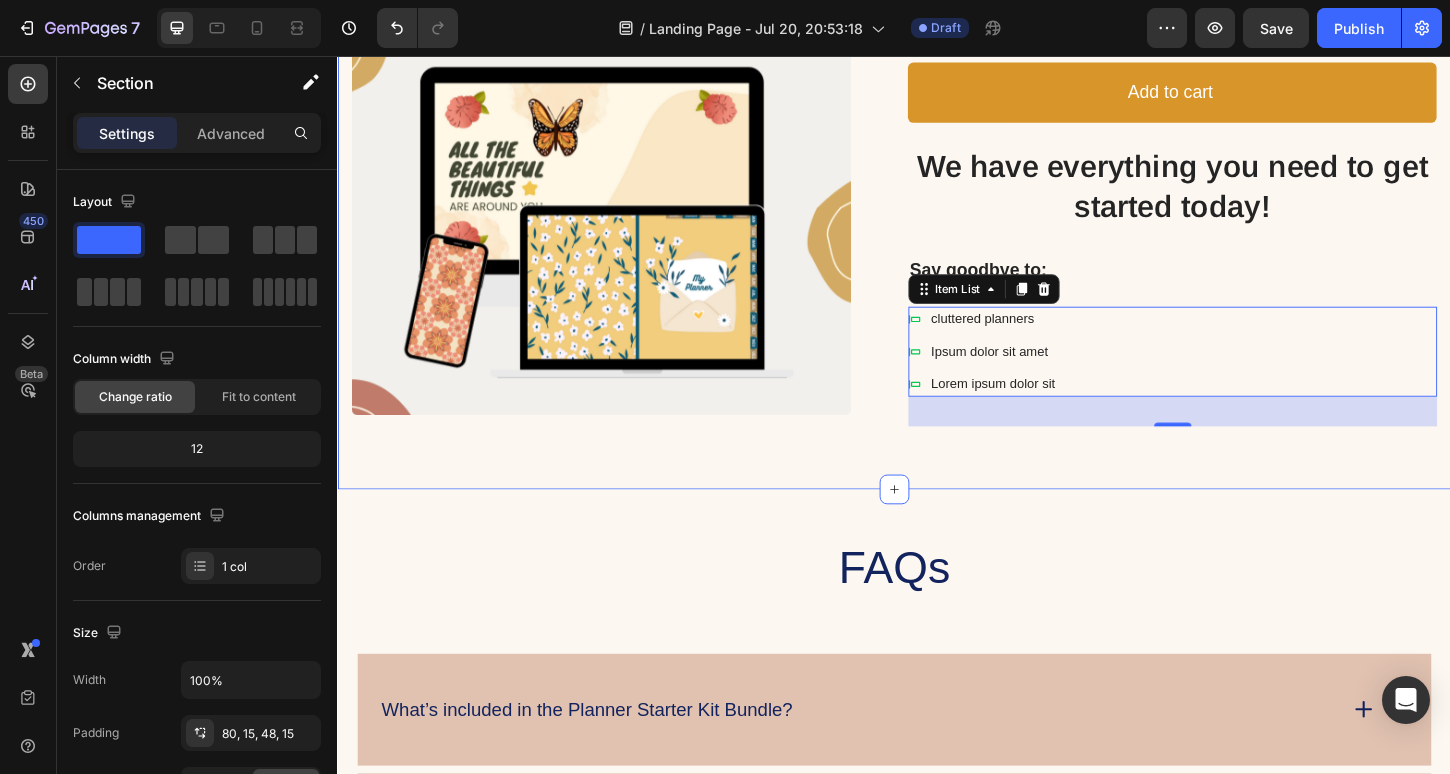 click on "Product Images ✨ Planner Starter Kit Product Title $27.00 Product Price Product Price
Drop element here
Drop element here Row Add to cart Add to Cart We have everything you need to get started today! Text Block Say goodbye to: Text Block
[FIRST] planners
[FIRST] templates
wasting time on planning systems that feel too complicated Item List Row Product Section 5" at bounding box center (937, 174) 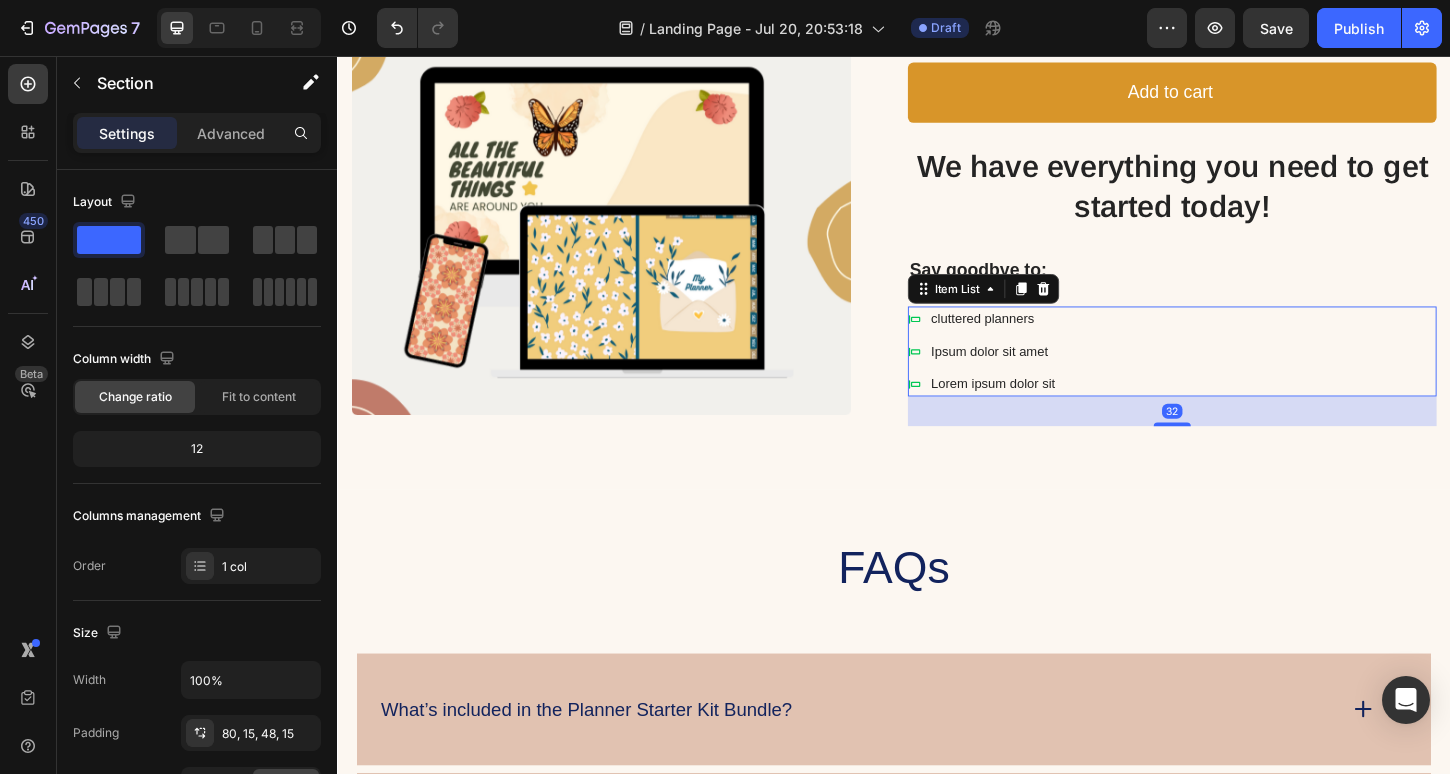 click on "cluttered planners" at bounding box center [1044, 339] 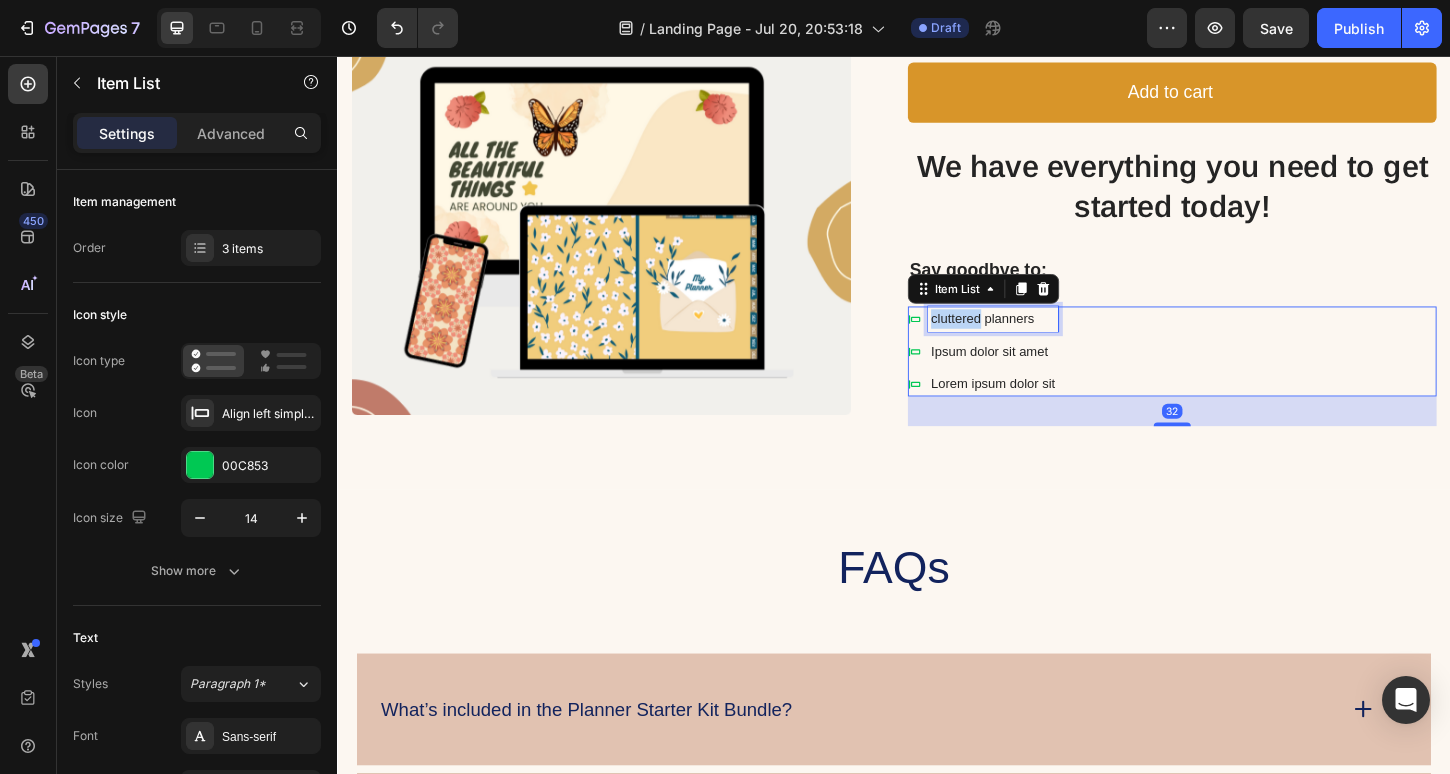 click on "cluttered planners" at bounding box center [1044, 339] 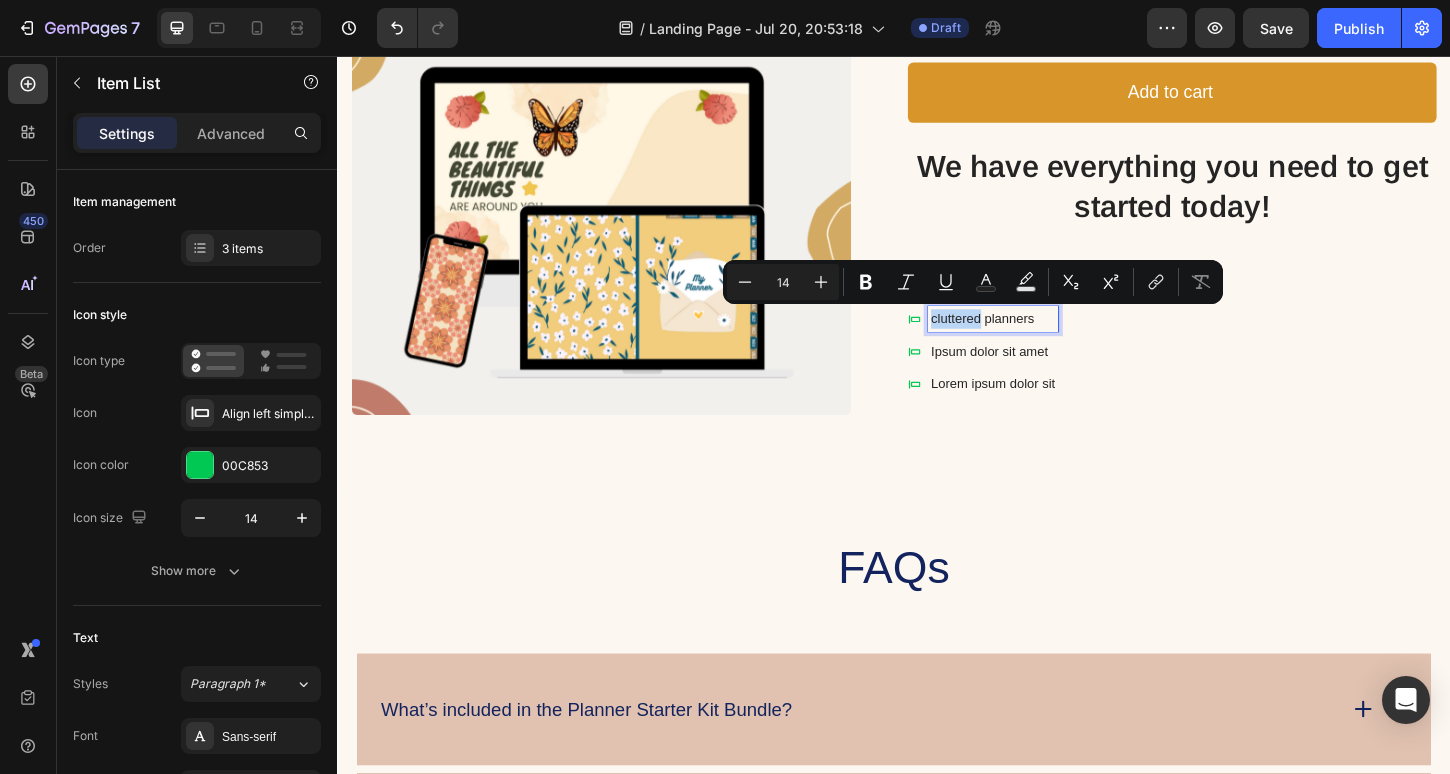 click on "cluttered planners" at bounding box center (1044, 339) 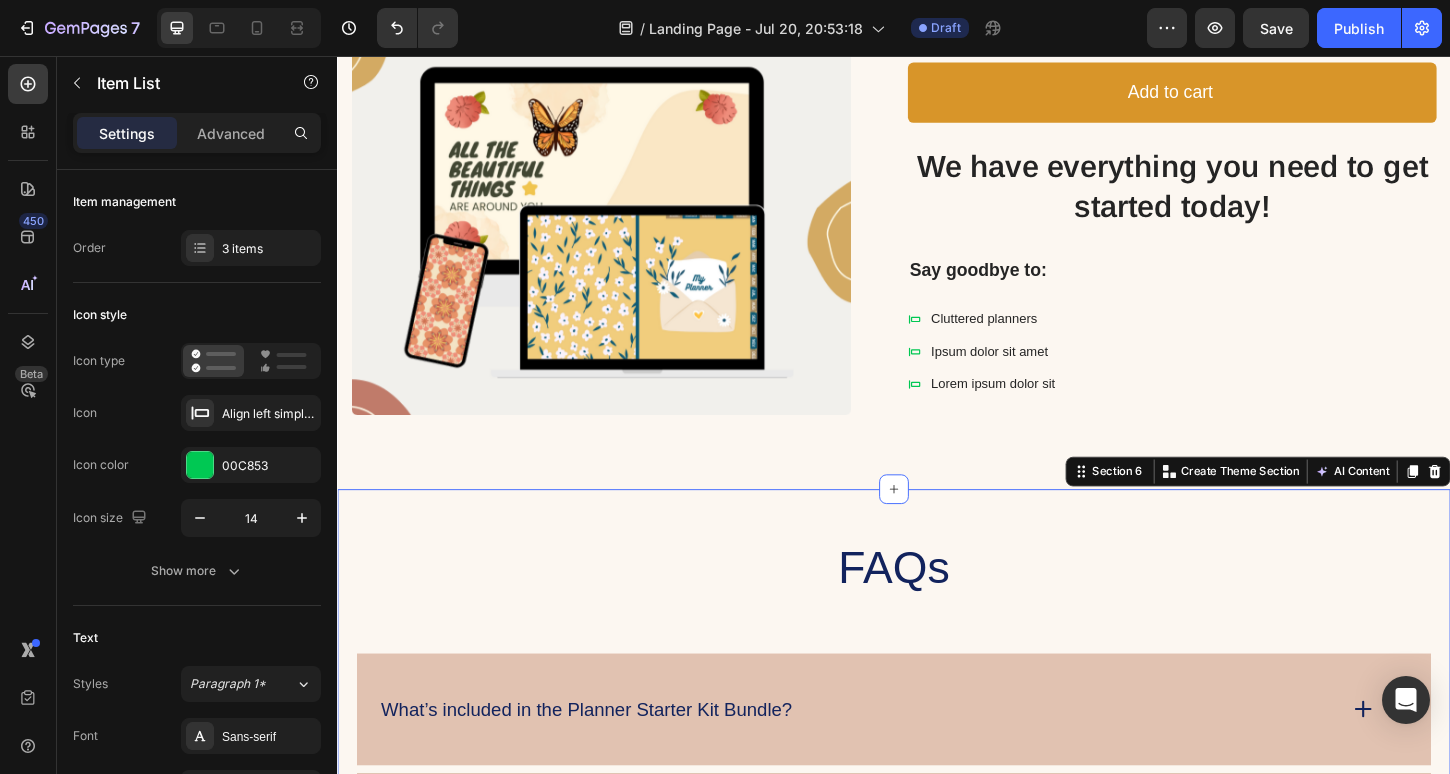 click on "FAQs Heading
What’s included in the Planner Starter Kit Bundle?
How do I use a digital planner? I’m new to this!
Can I use this on my phone or laptop?
Are the pages dated or undated?
Can I print the planner? Accordion
Can I reuse the stickers and pages?
Is this a physical product?
Can I share the files with a friend?
What if I have trouble downloading or using it? Accordion Row Section 6   You can create reusable sections Create Theme Section AI Content Write with GemAI What would you like to describe here? Tone and Voice Persuasive Product ✨ Planner Starter Kit Show more Generate" at bounding box center [937, 1237] 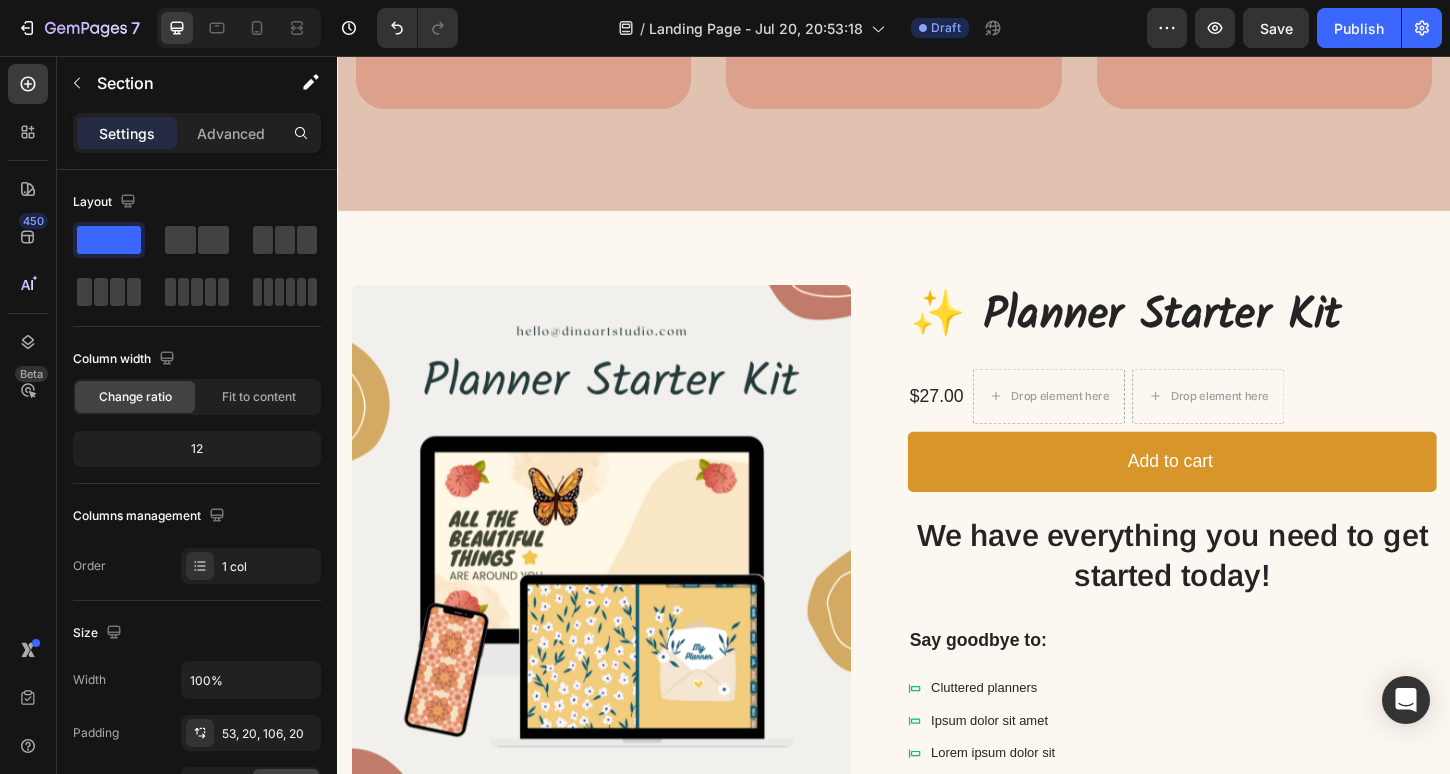 scroll, scrollTop: 2949, scrollLeft: 0, axis: vertical 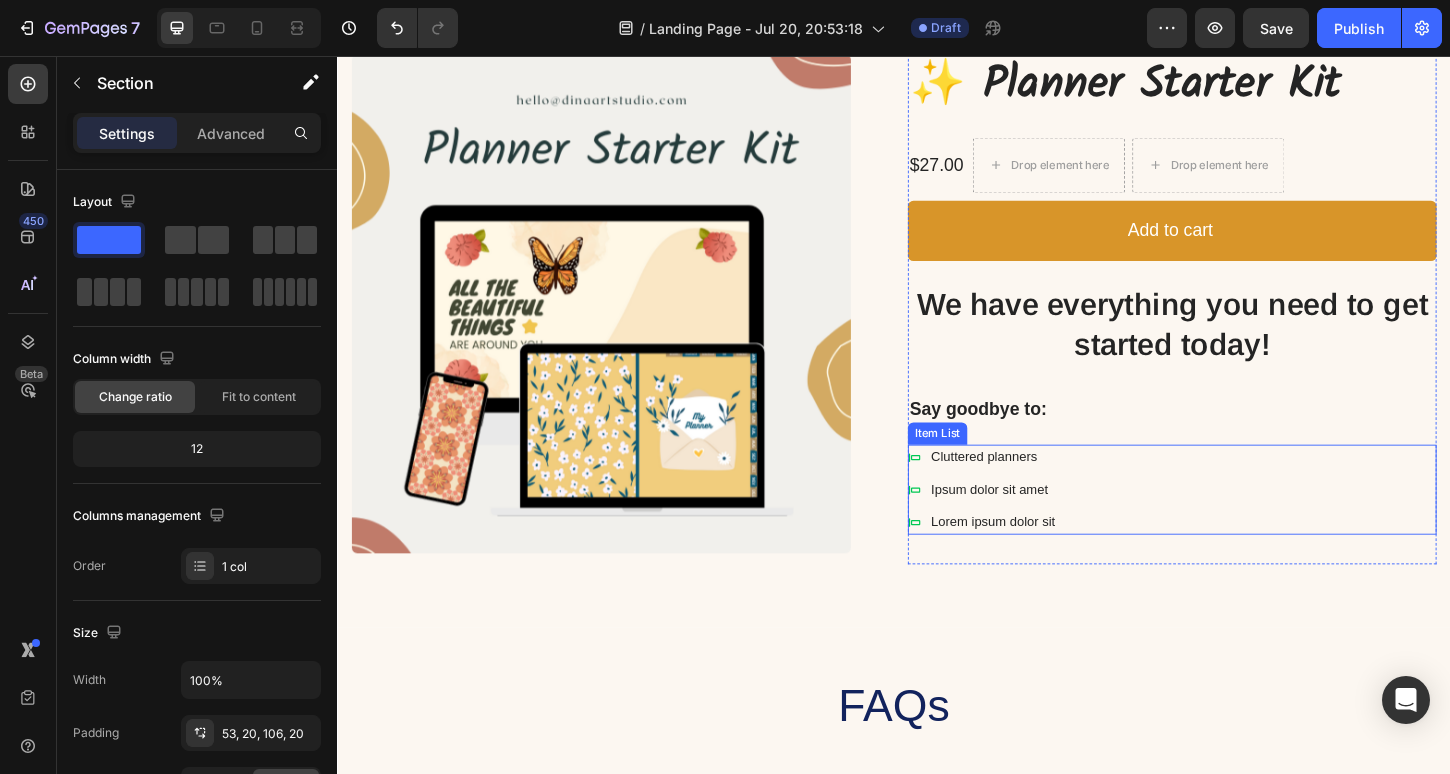 click on "Ipsum dolor sit amet" at bounding box center (1044, 523) 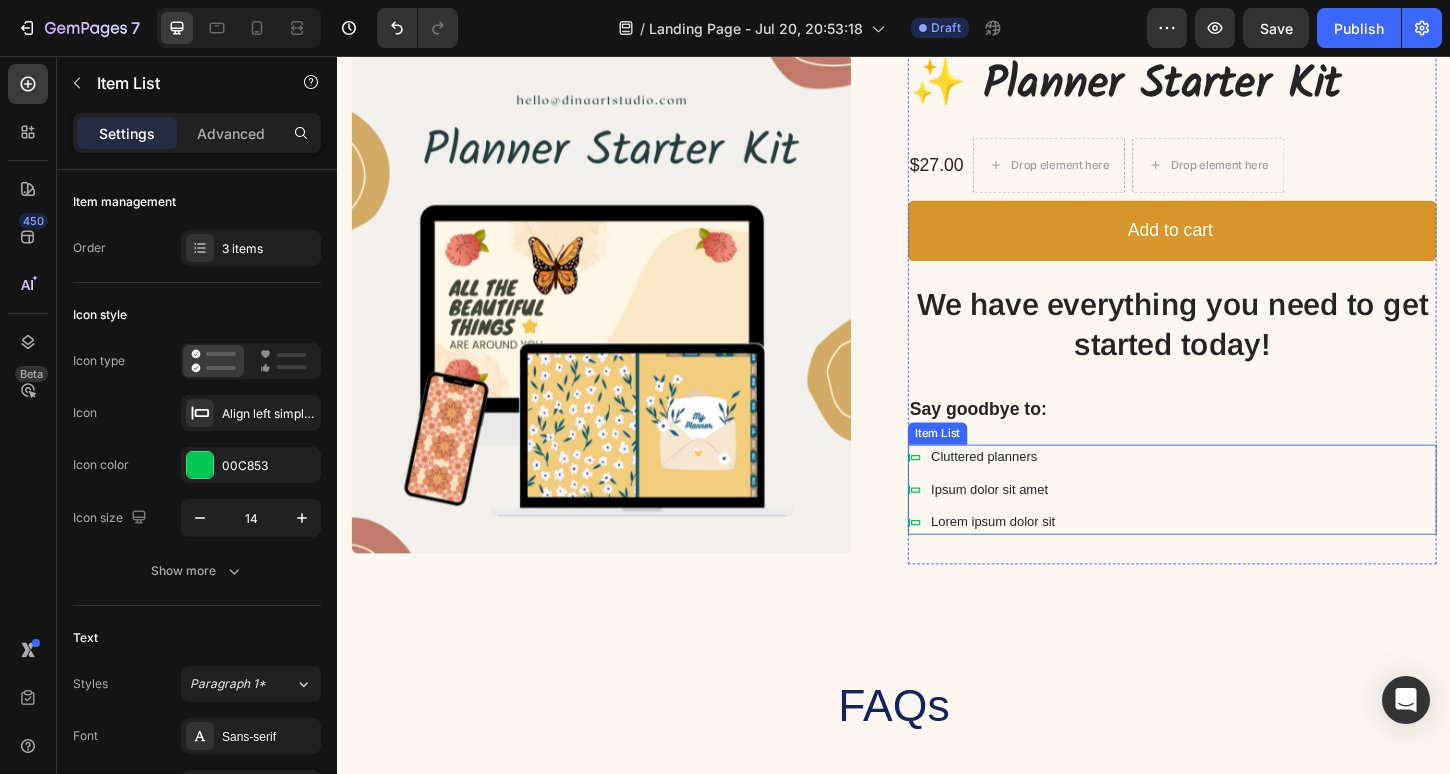 click on "Ipsum dolor sit amet" at bounding box center [1044, 523] 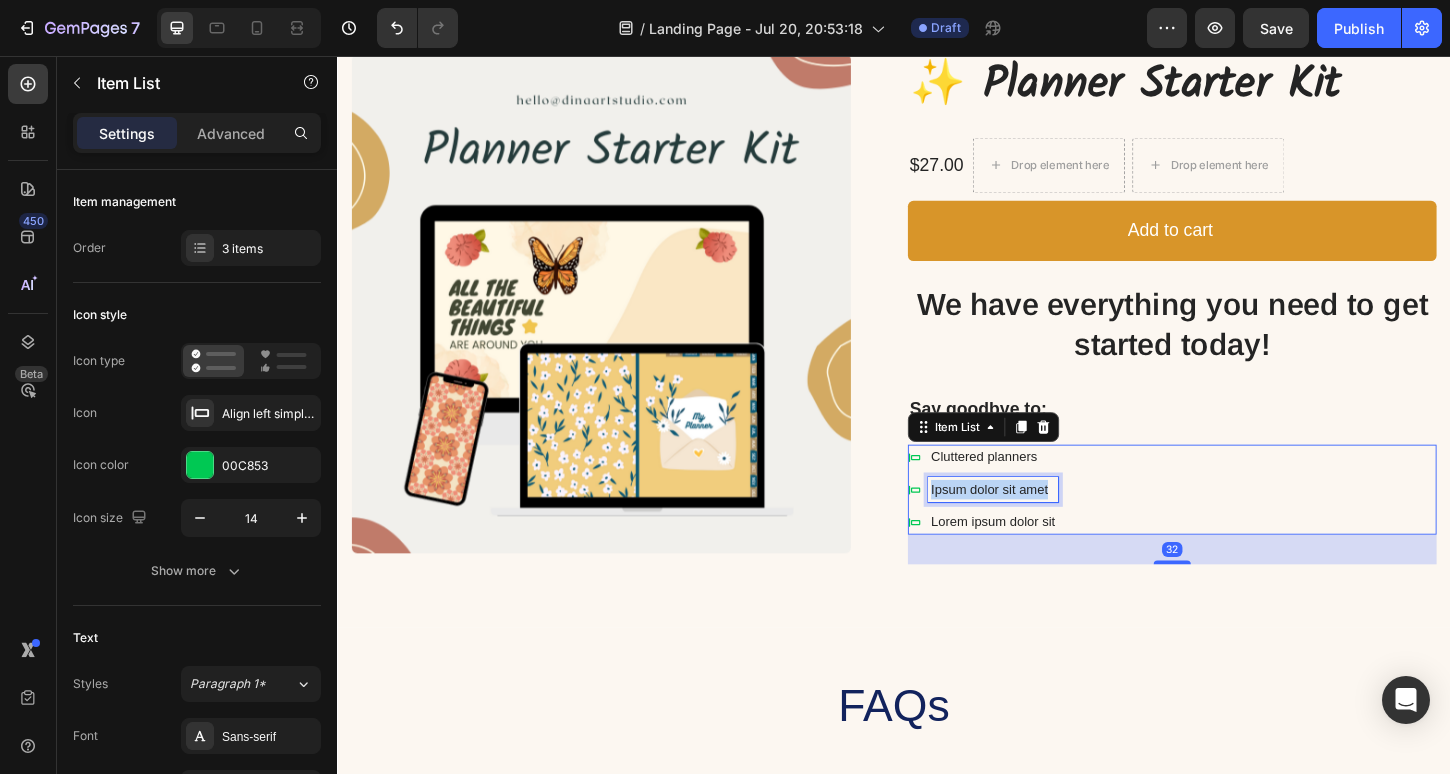 click on "Ipsum dolor sit amet" at bounding box center (1044, 523) 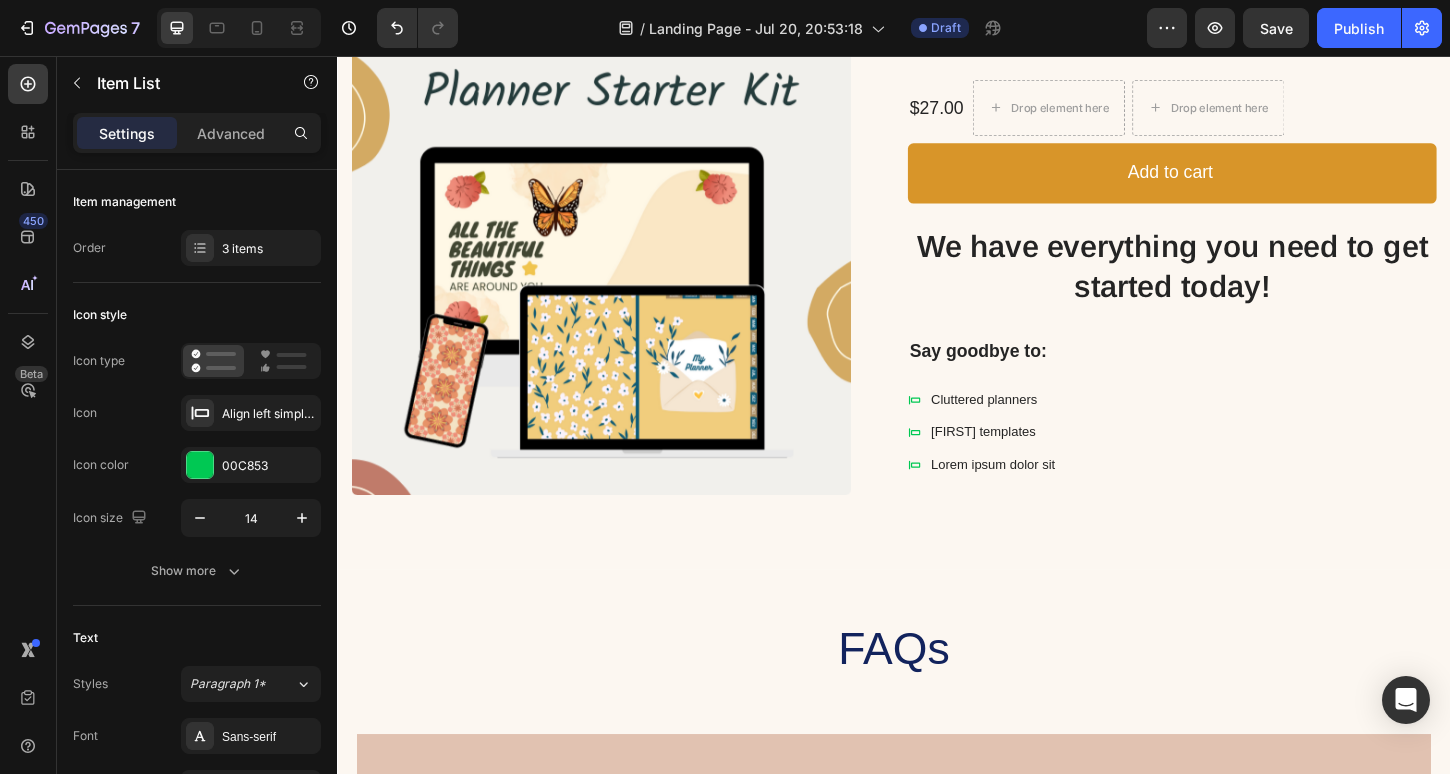 scroll, scrollTop: 4159, scrollLeft: 0, axis: vertical 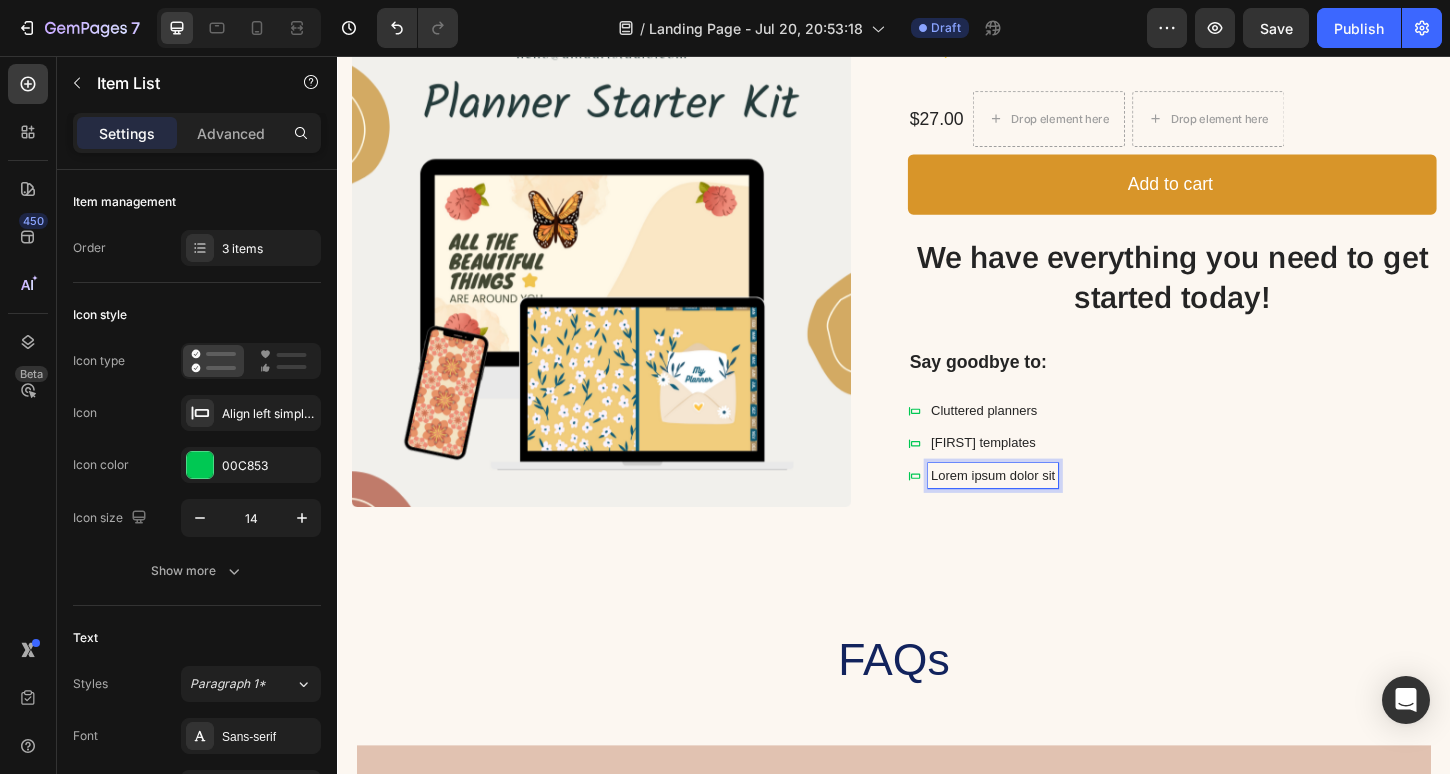 click on "Lorem ipsum dolor sit" at bounding box center [1044, 508] 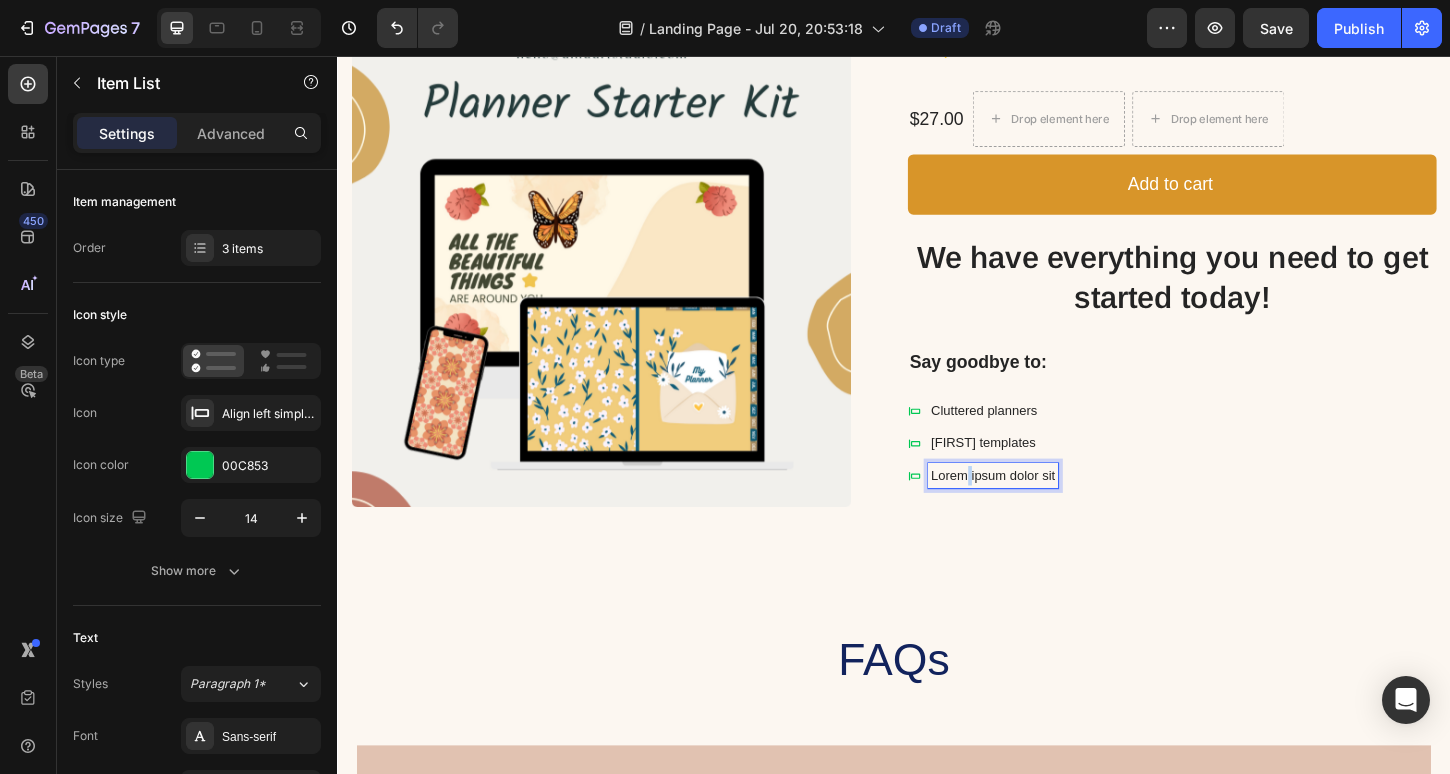click on "Lorem ipsum dolor sit" at bounding box center [1044, 508] 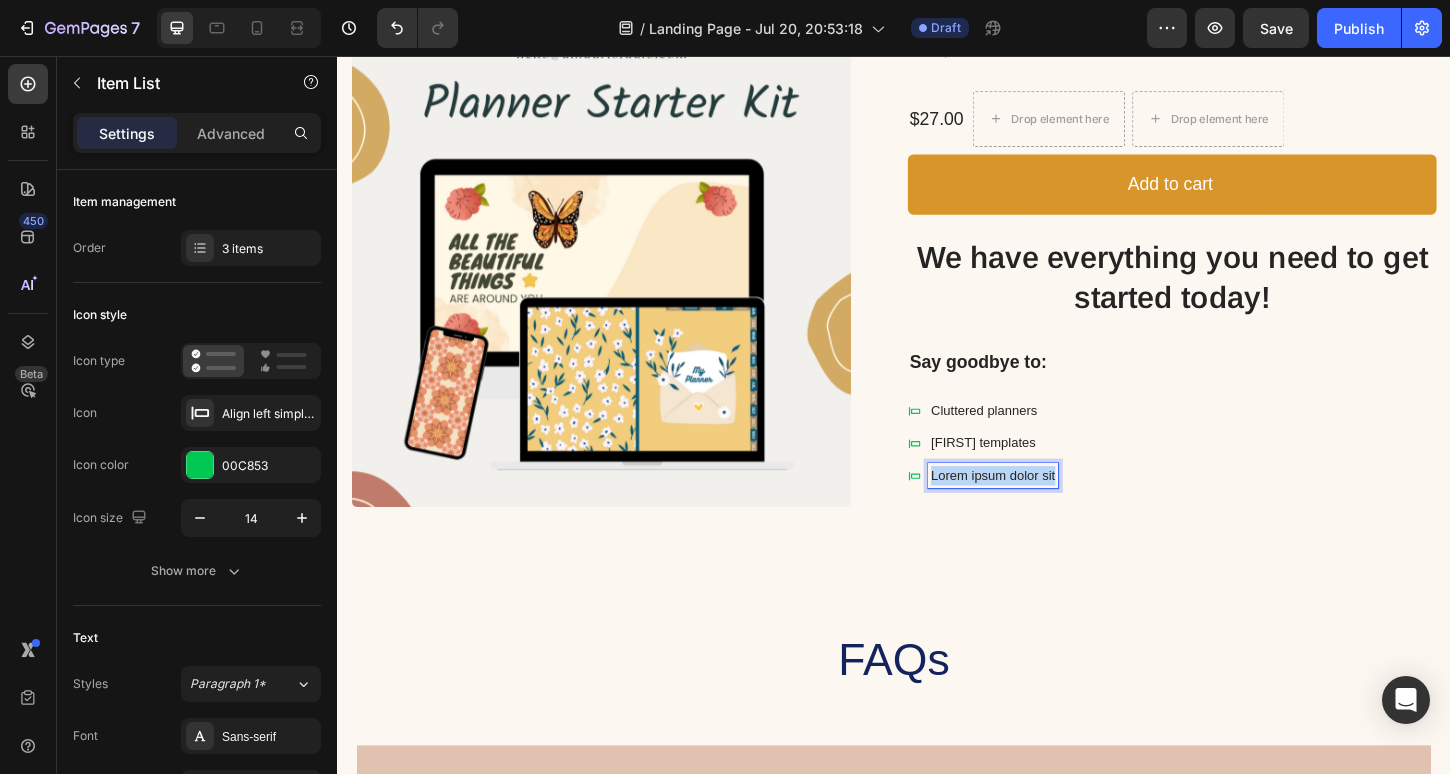click on "Lorem ipsum dolor sit" at bounding box center [1044, 508] 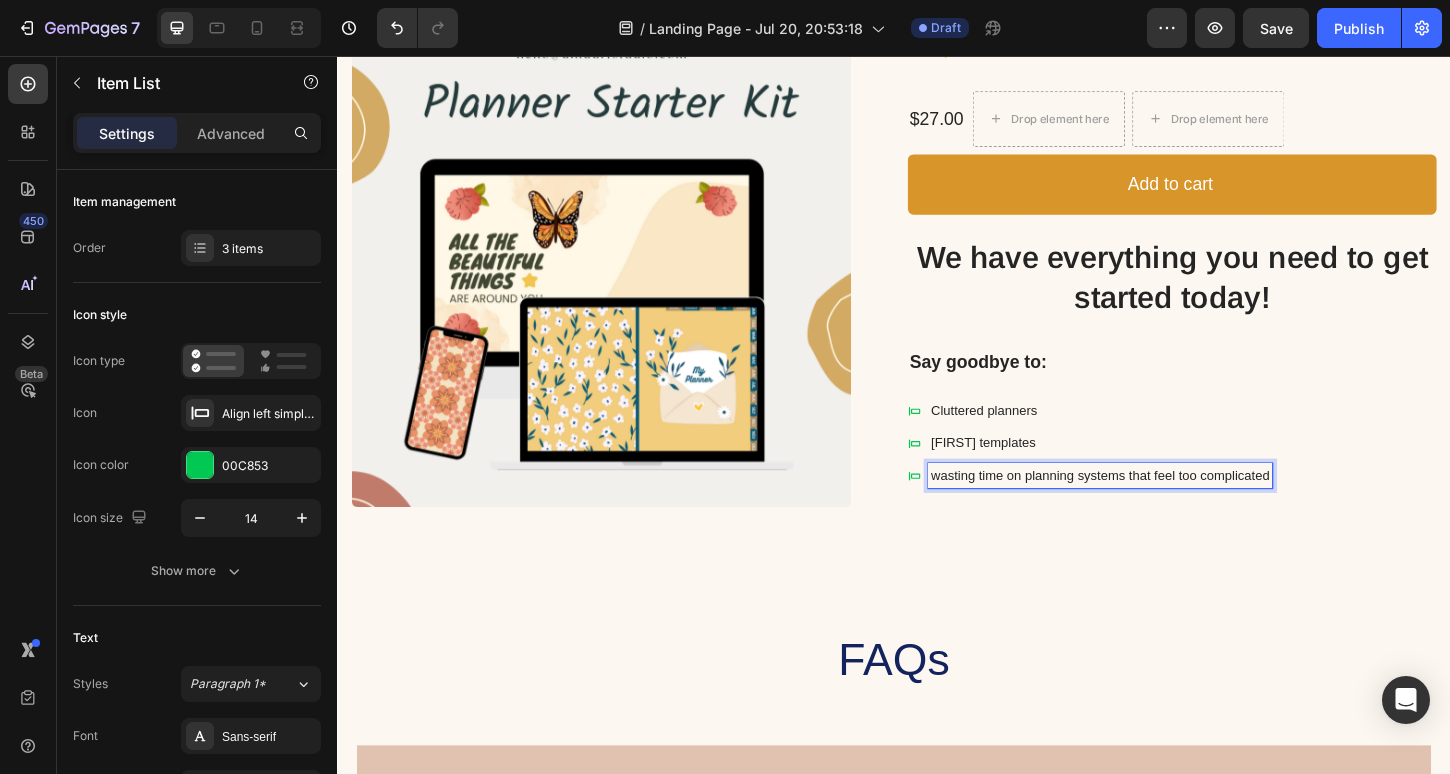 click on "wasting time on planning systems that feel too complicated" at bounding box center [1159, 508] 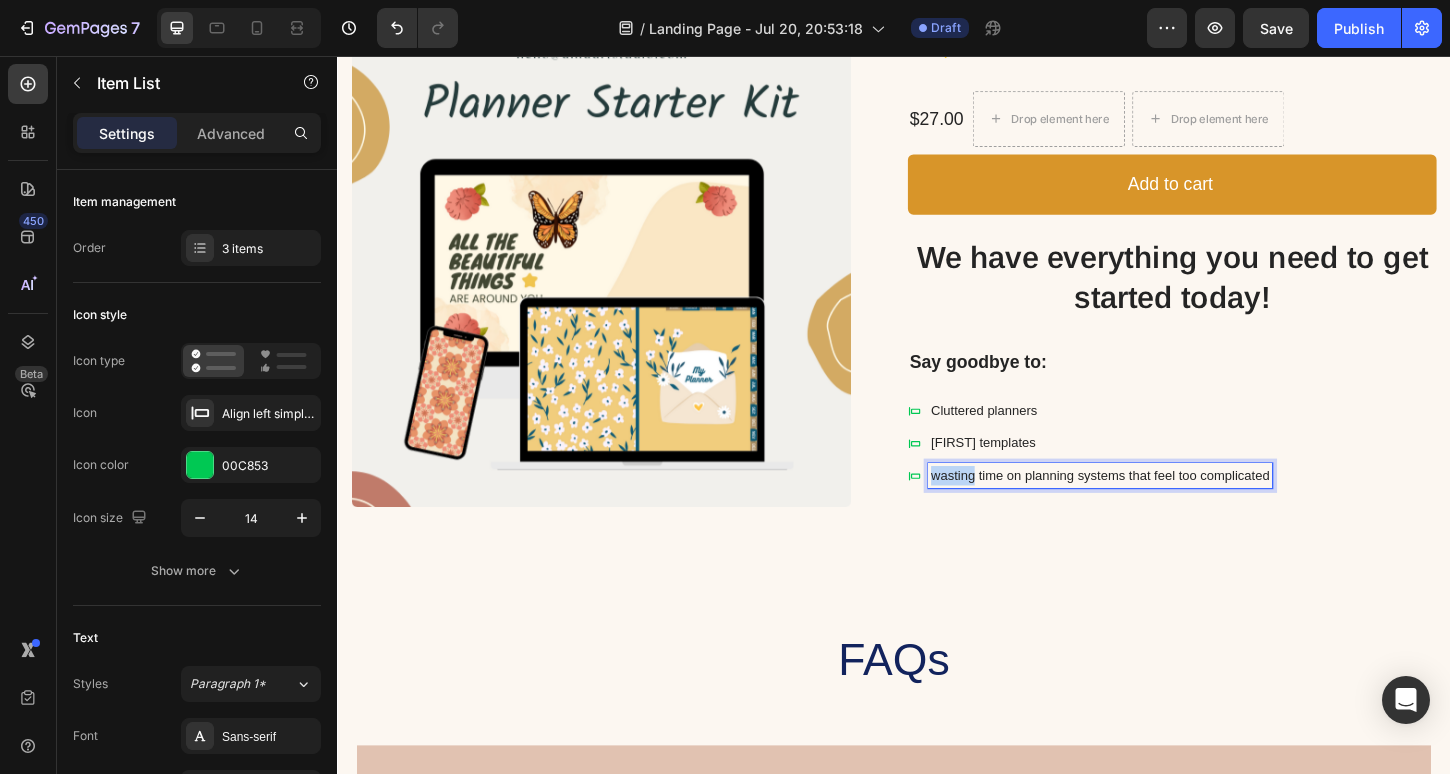 click on "wasting time on planning systems that feel too complicated" at bounding box center (1159, 508) 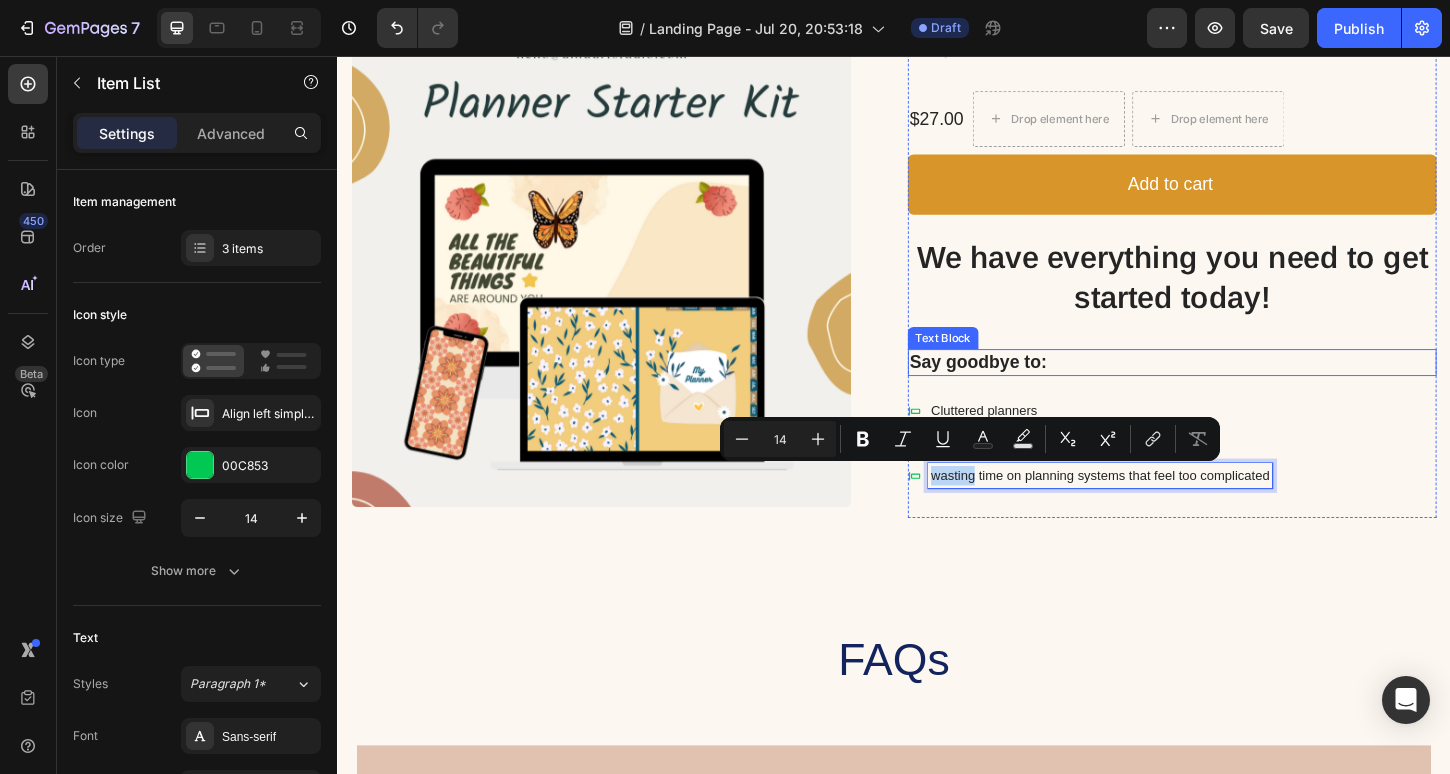 click on "Say goodbye to:" at bounding box center (1237, 386) 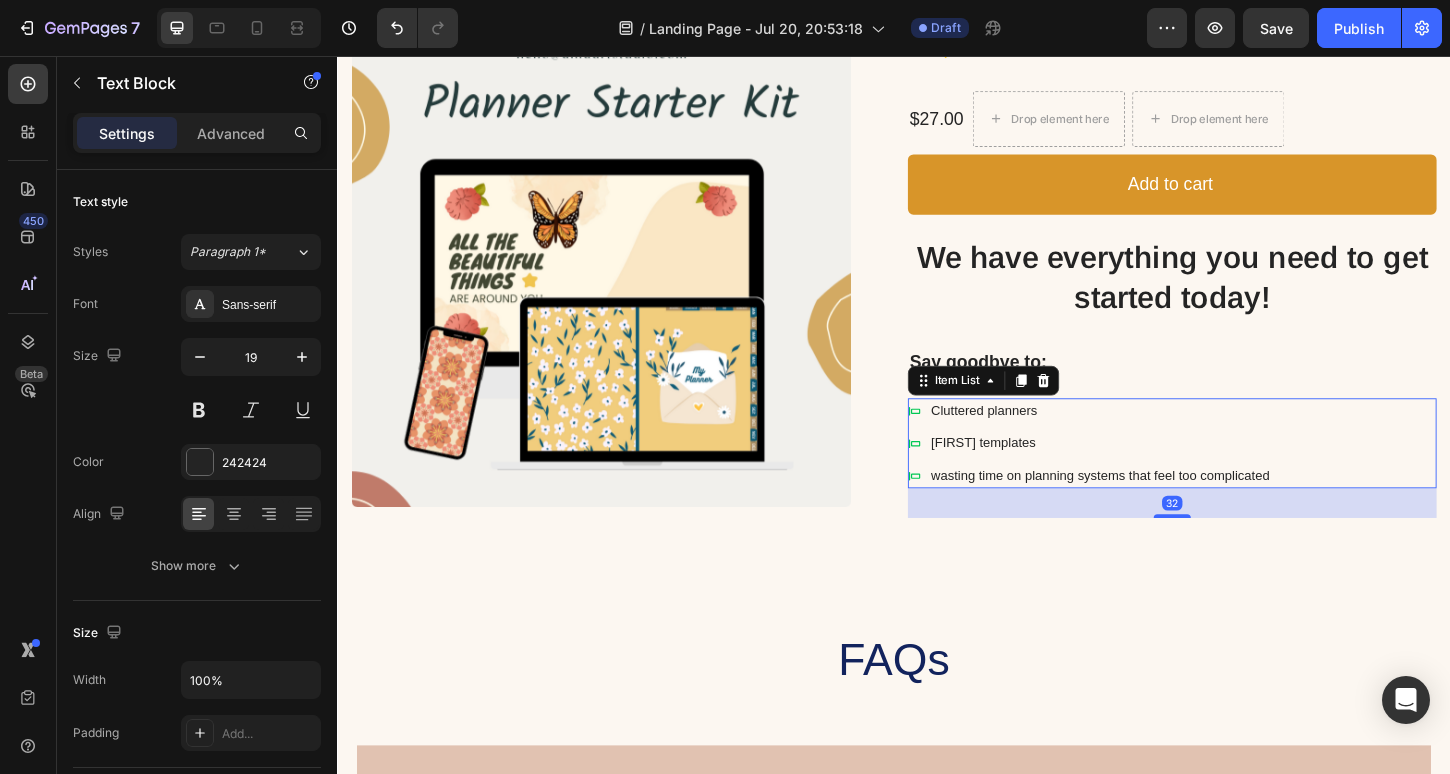 click on "Cluttered planners" at bounding box center [1159, 438] 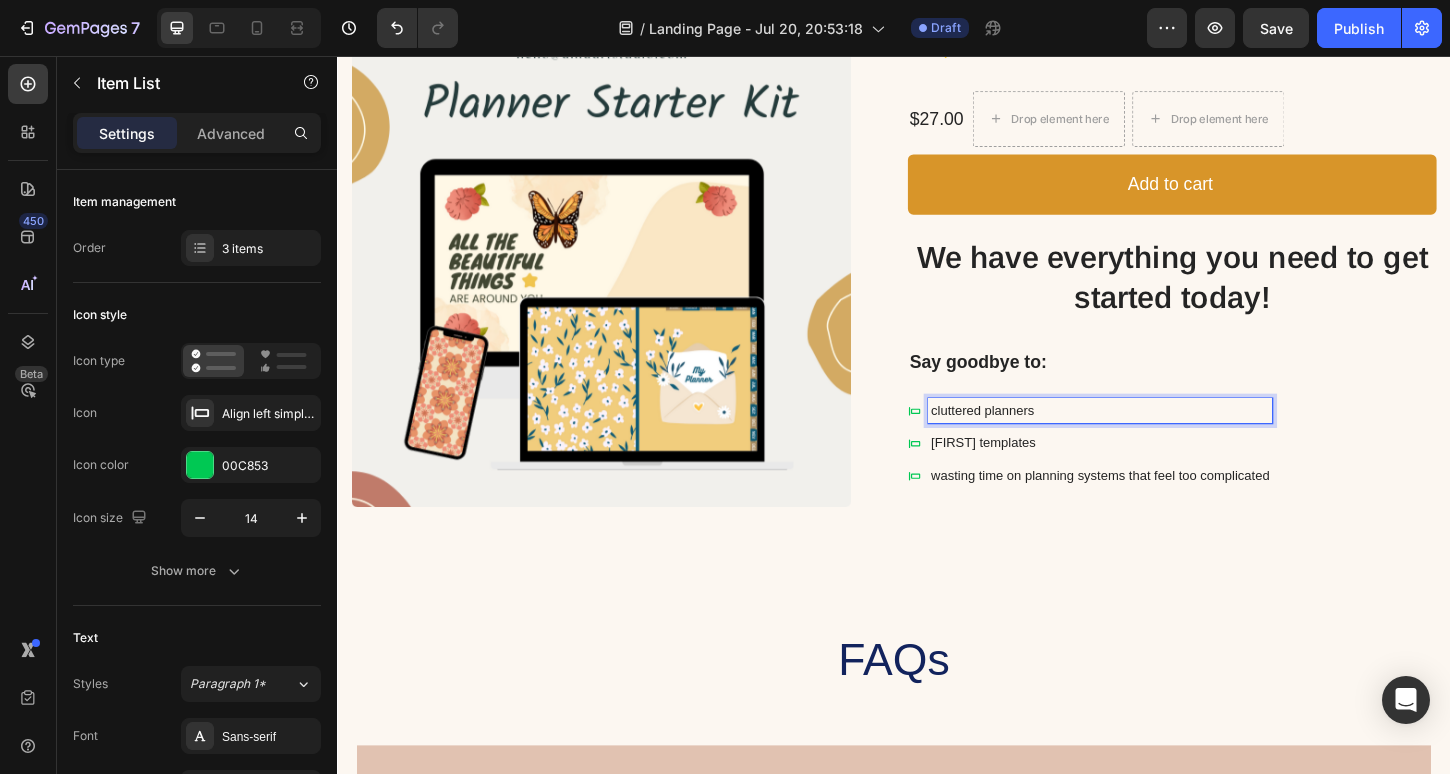 click on "[FIRST] templates" at bounding box center (1159, 473) 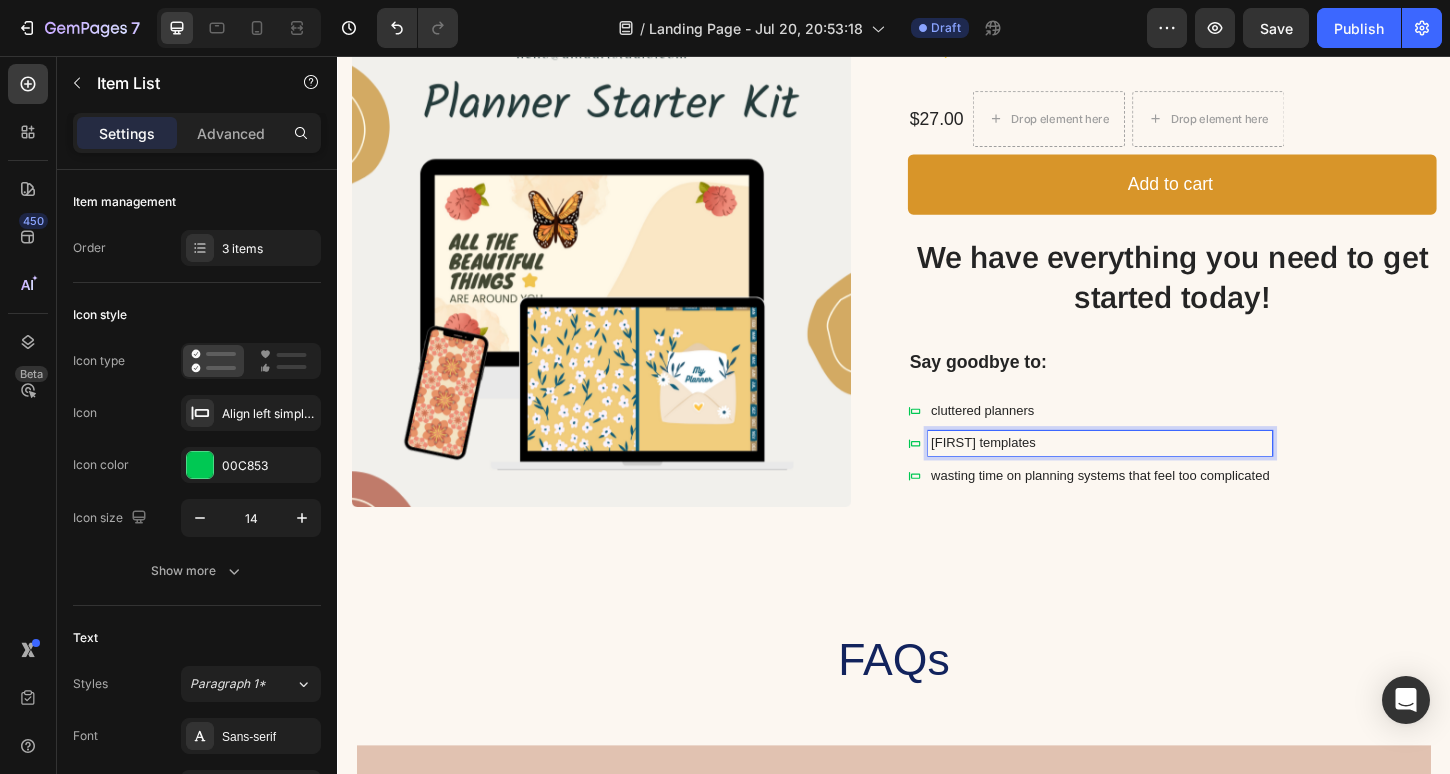 click on "[FIRST] templates" at bounding box center (1159, 473) 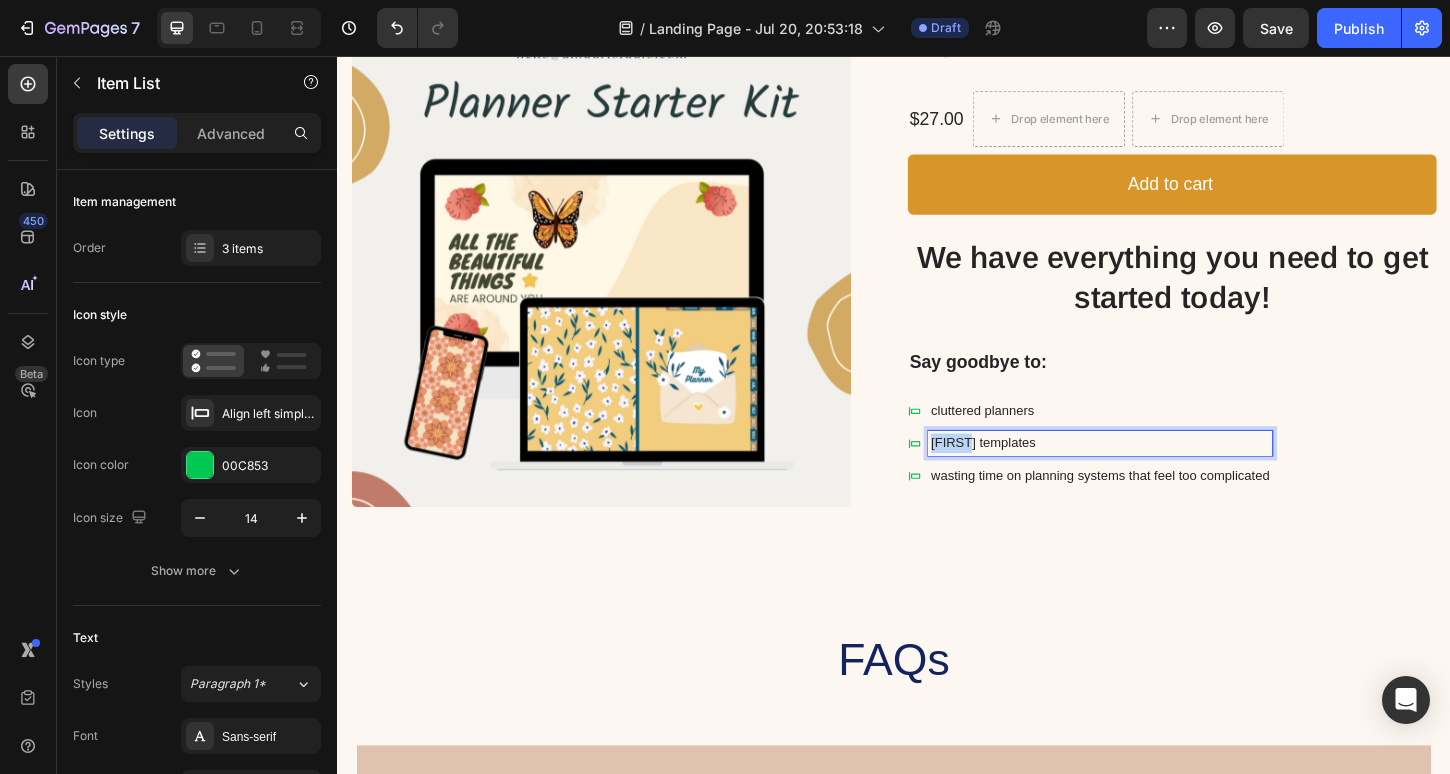 click on "[FIRST] templates" at bounding box center [1159, 473] 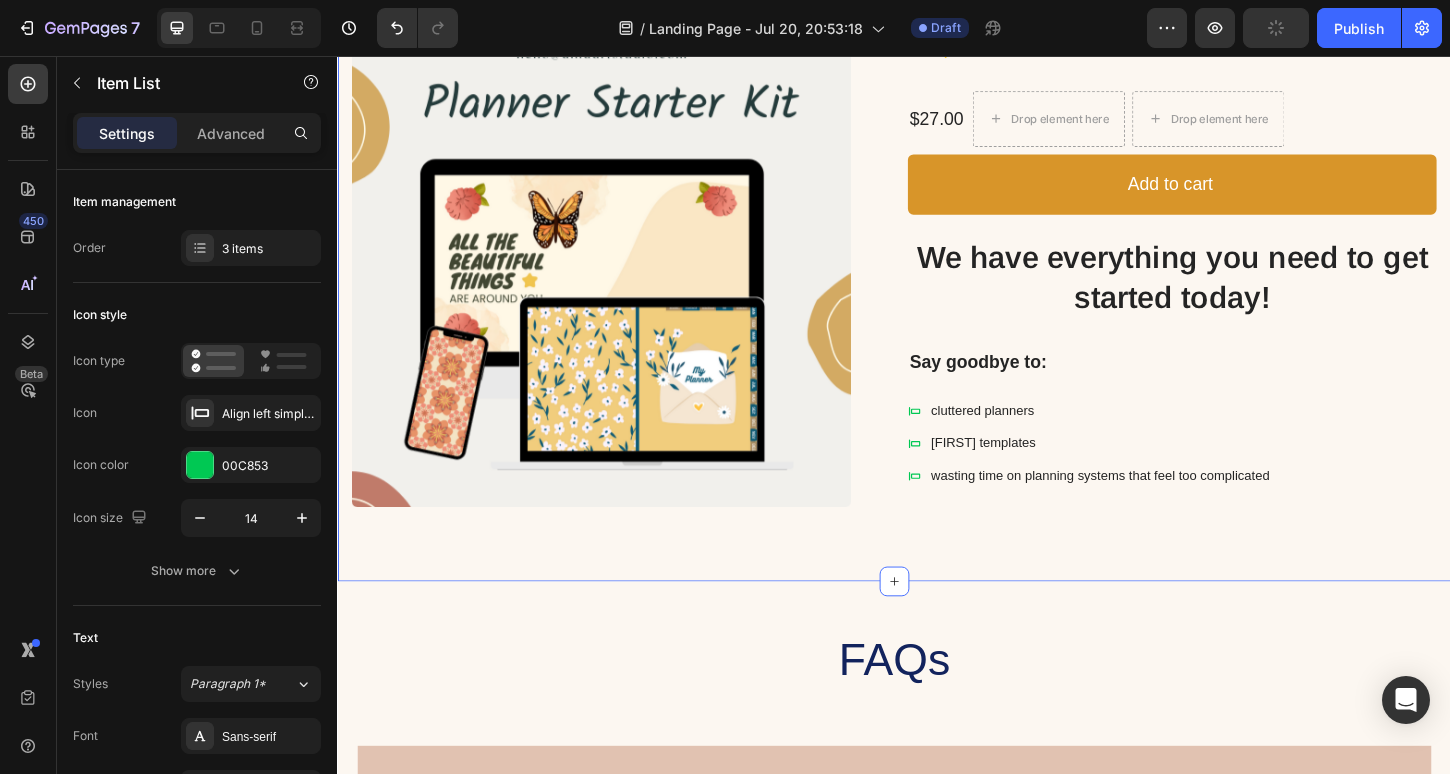 click on "Product Images ✨ Planner Starter Kit Product Title $27.00 Product Price Product Price
Drop element here
Drop element here Row Add to cart Add to Cart We have everything you need to get started today! Text Block Say goodbye to: Text Block
[FIRST] planners
[FIRST] templates
wasting time on planning systems that feel too complicated Item List Row Product Section 5" at bounding box center (937, 273) 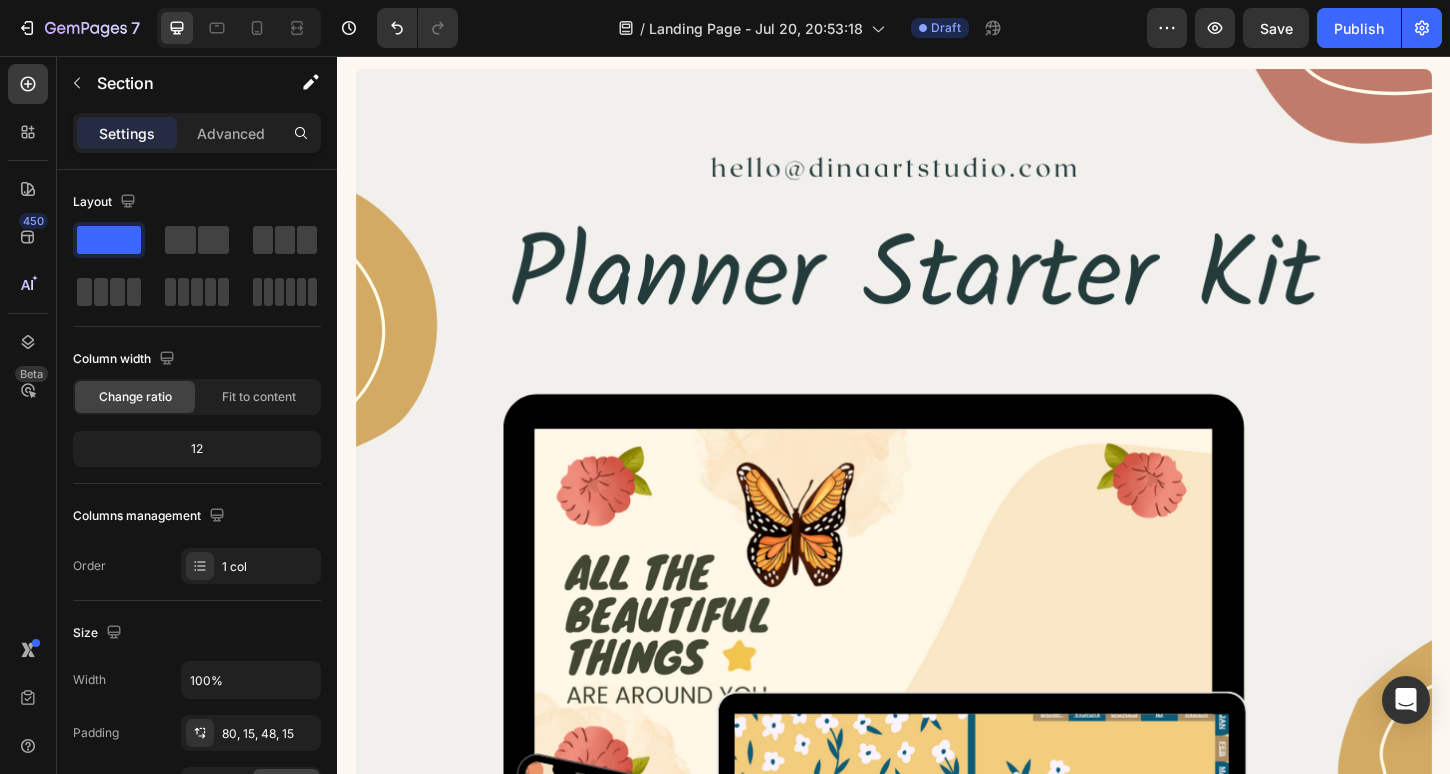 scroll, scrollTop: 0, scrollLeft: 0, axis: both 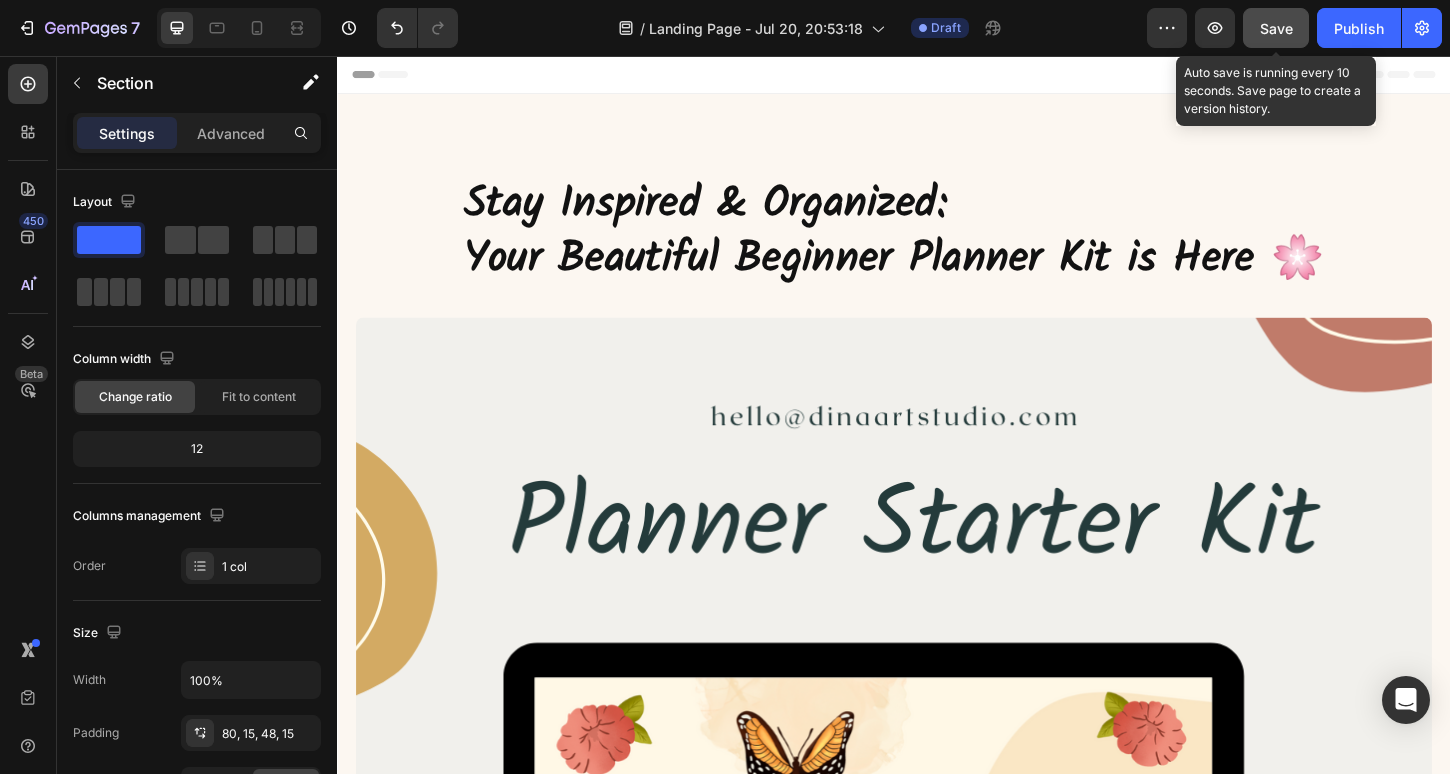 click on "Save" at bounding box center [1276, 28] 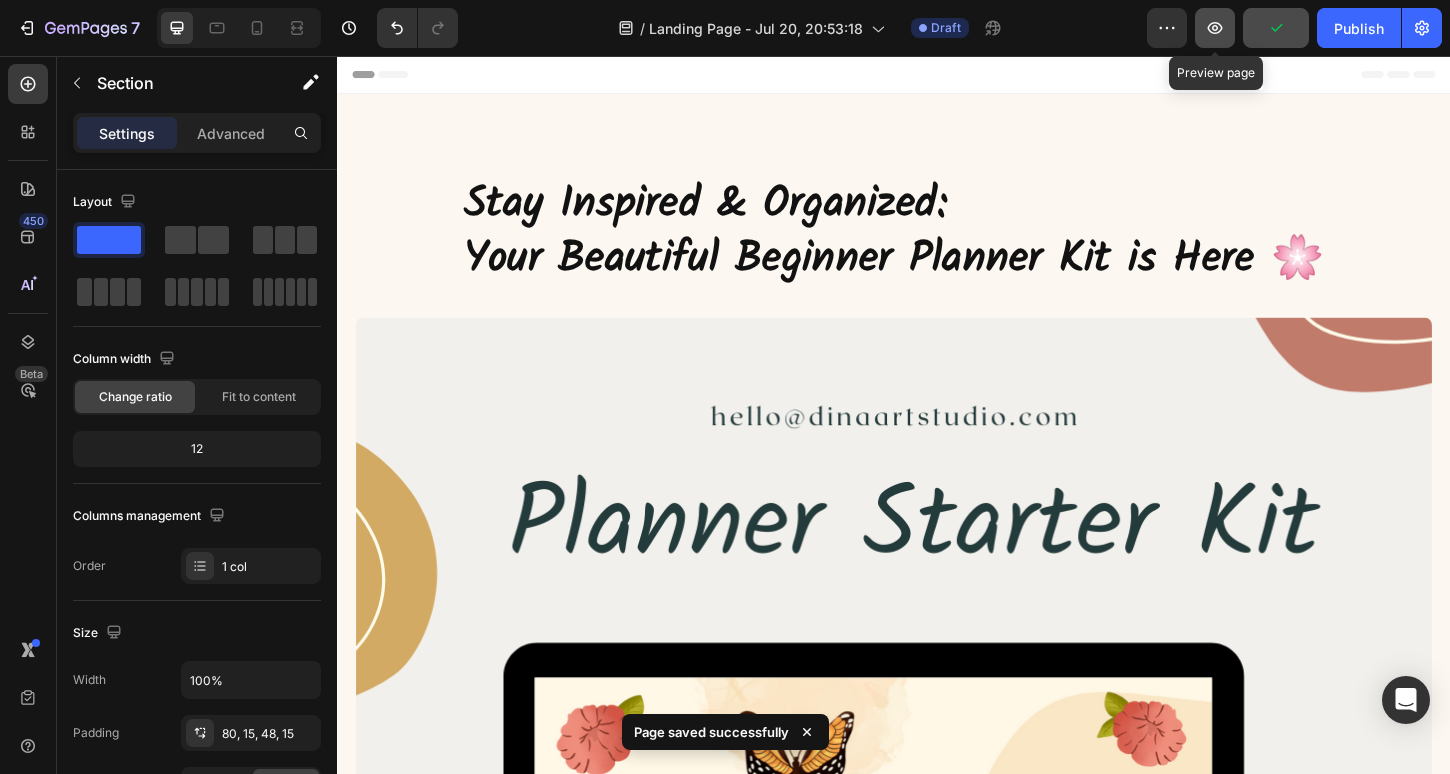 click 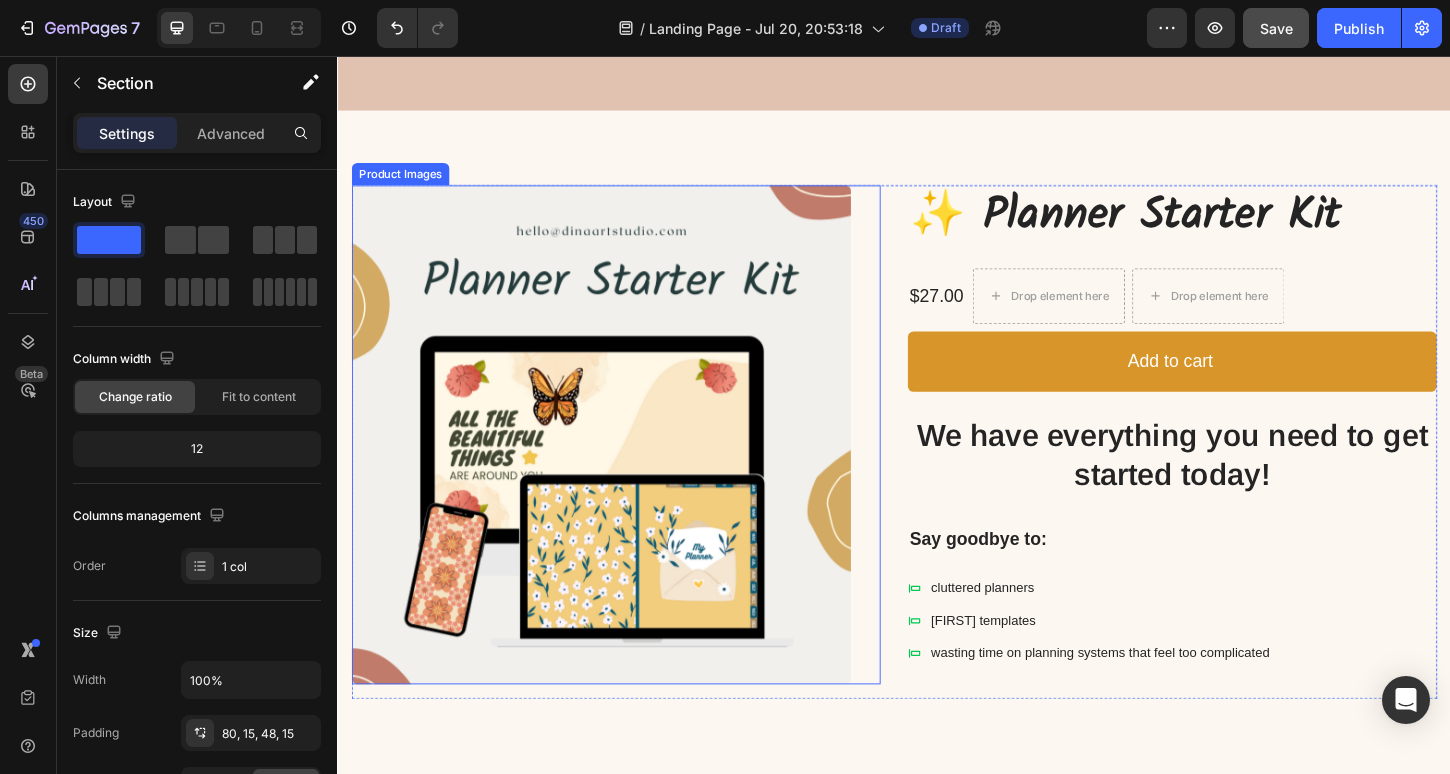 scroll, scrollTop: 3955, scrollLeft: 0, axis: vertical 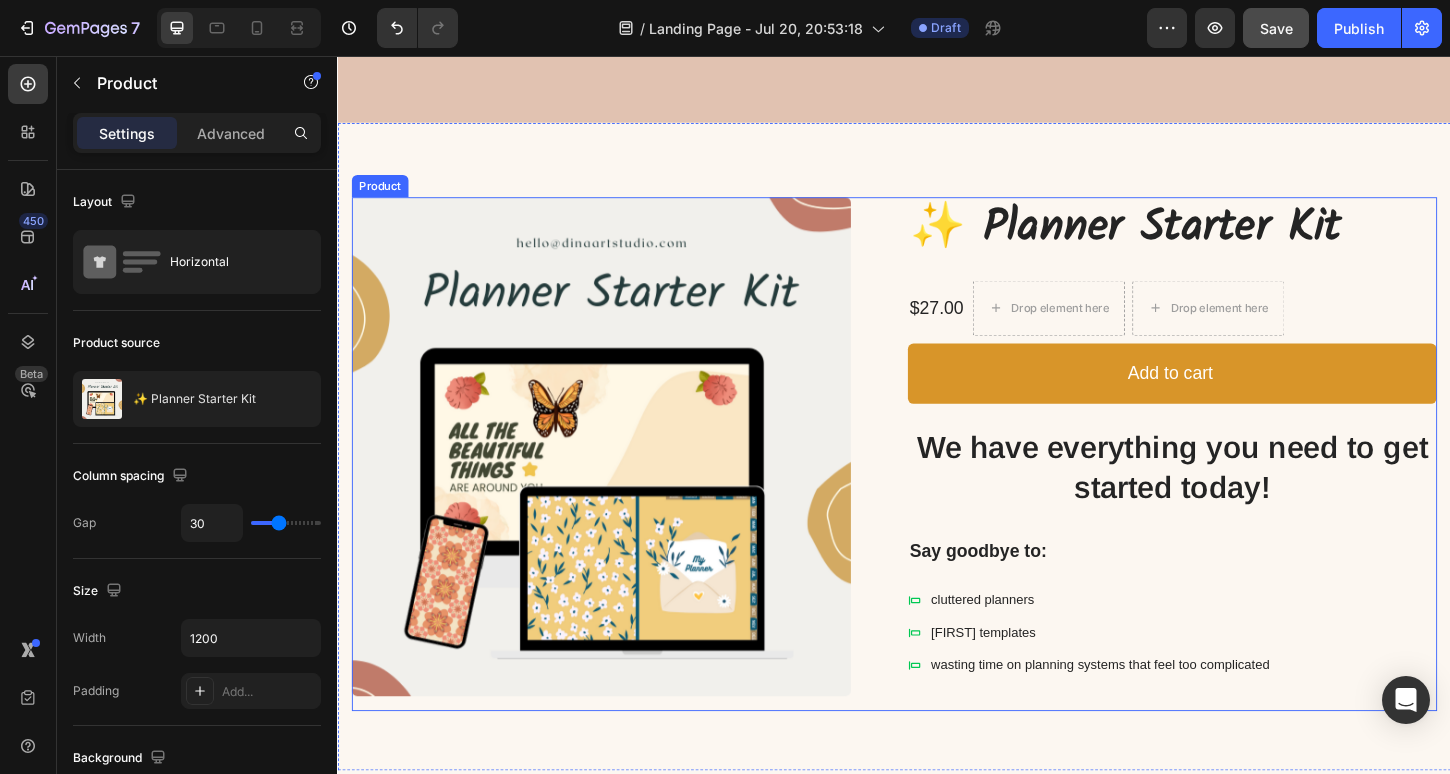 click on "Product Images ✨ Planner Starter Kit Product Title $27.00 Product Price Product Price
Drop element here
Drop element here Row Add to cart Add to Cart We have everything you need to get started today! Text Block Say goodbye to: Text Block
[FIRST] planners
[FIRST] templates
wasting time on planning systems that feel too complicated Item List Row Product" at bounding box center [937, 485] 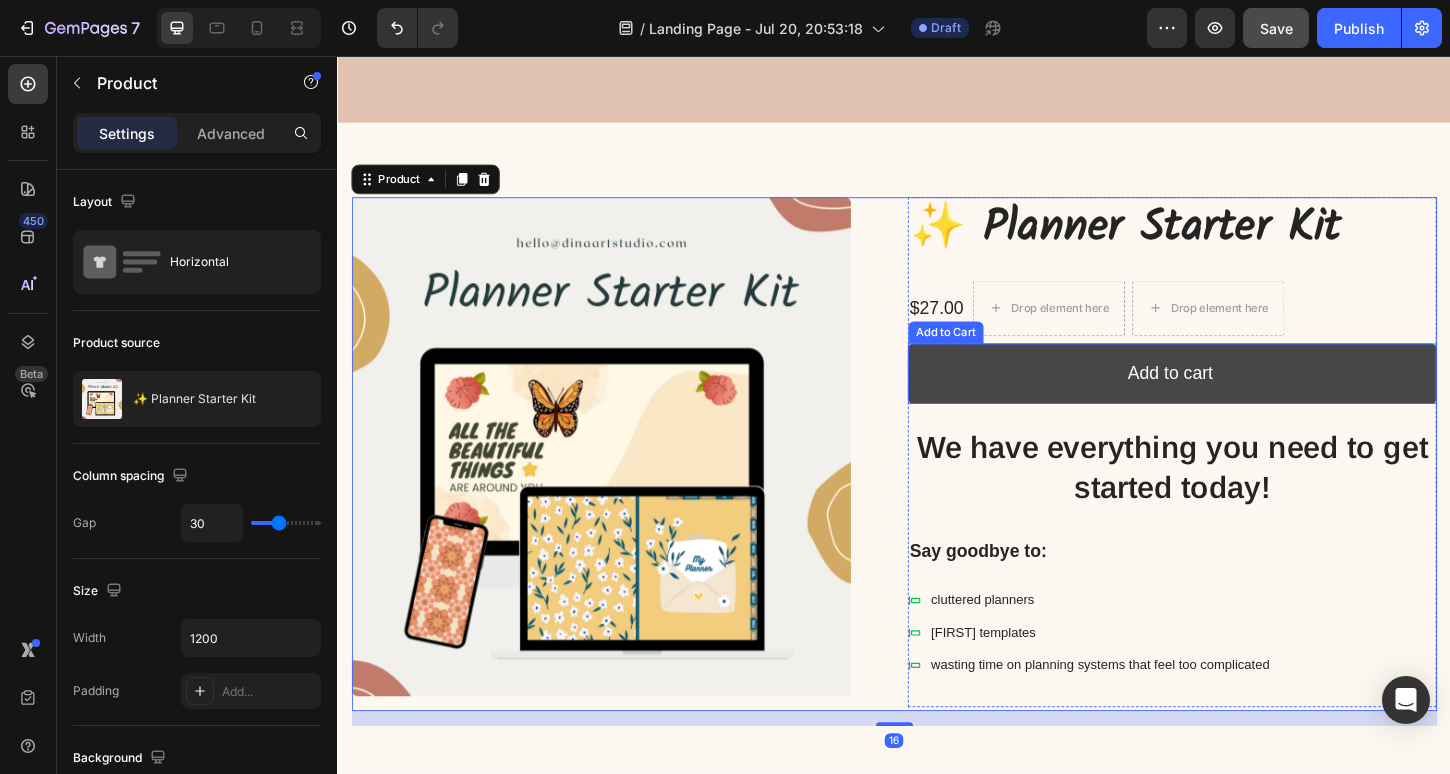 click on "Add to cart" at bounding box center (1237, 398) 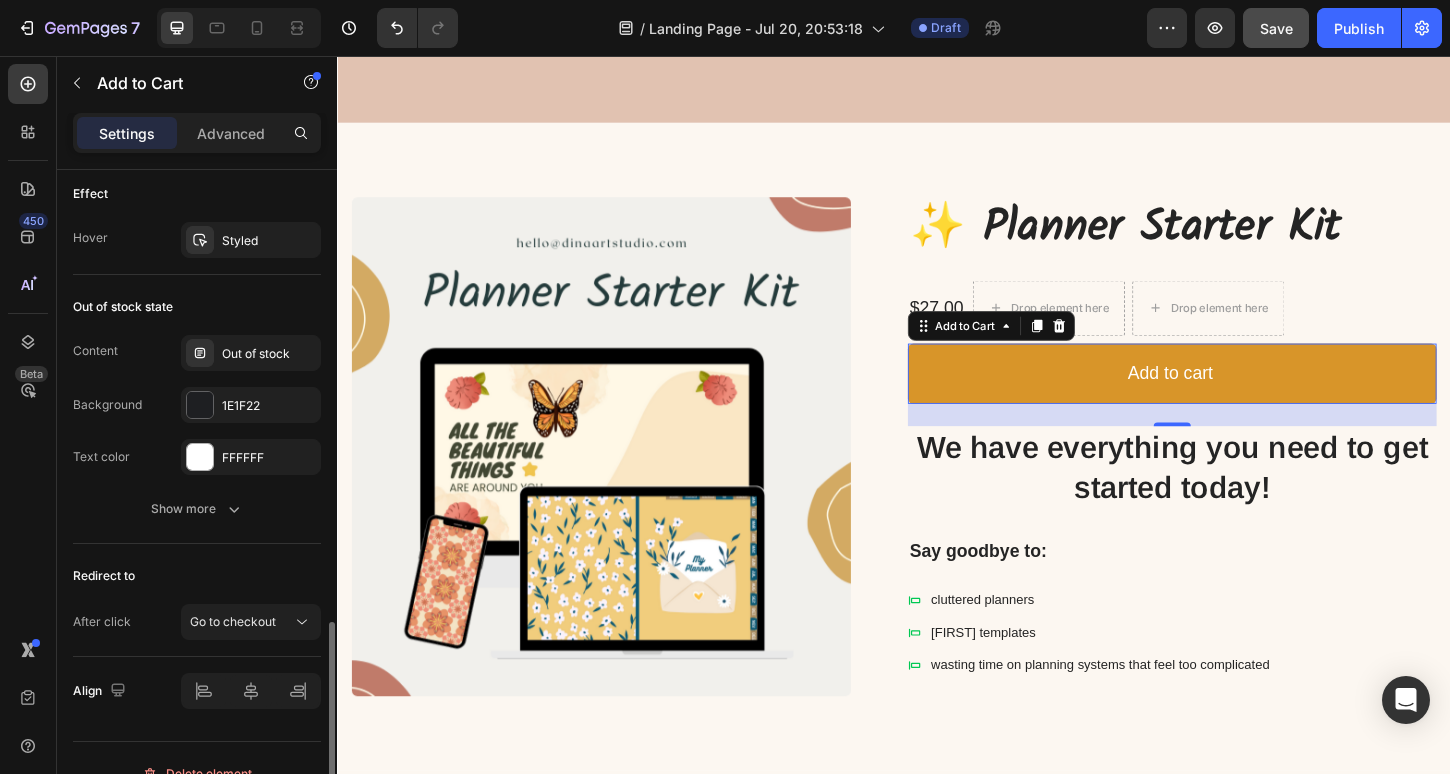 scroll, scrollTop: 1482, scrollLeft: 0, axis: vertical 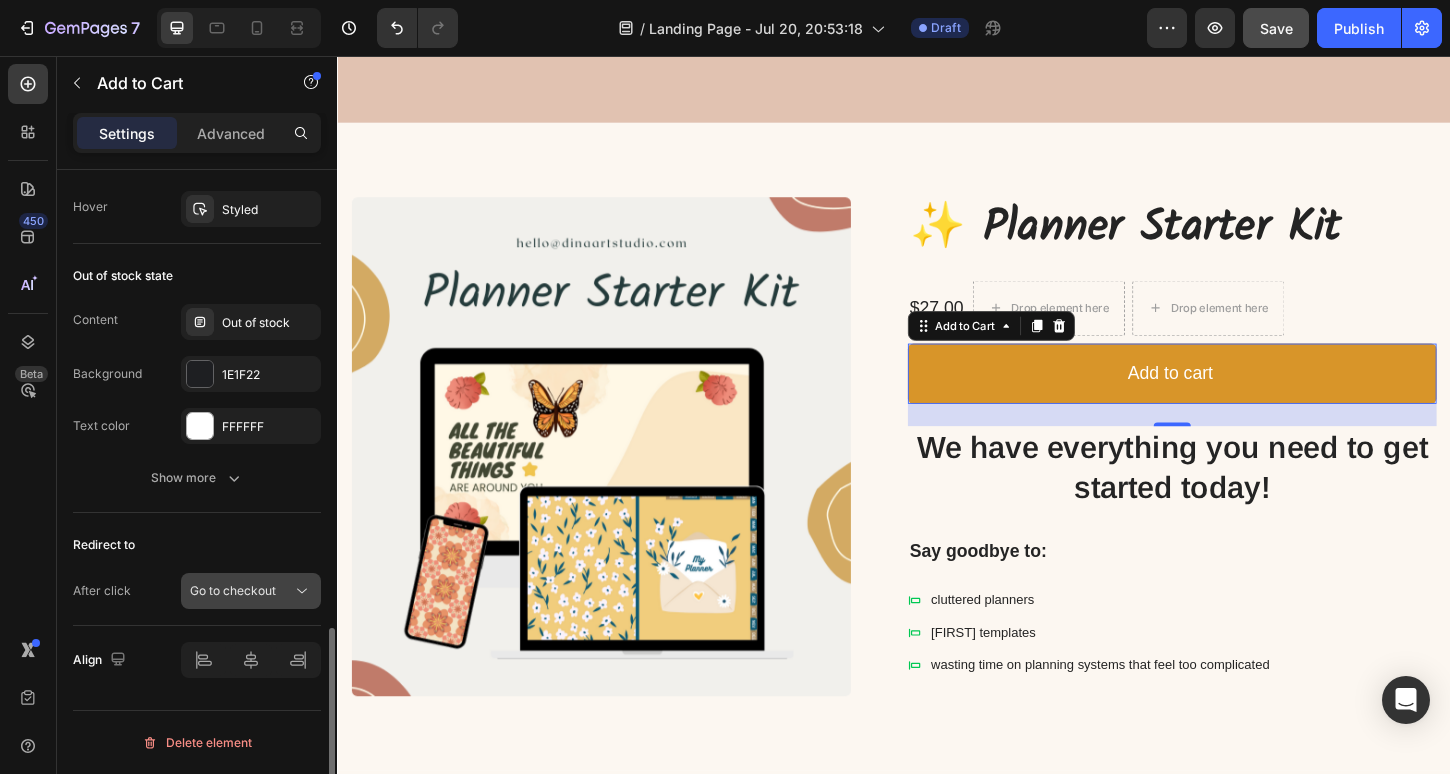 click on "Go to checkout" at bounding box center [251, 591] 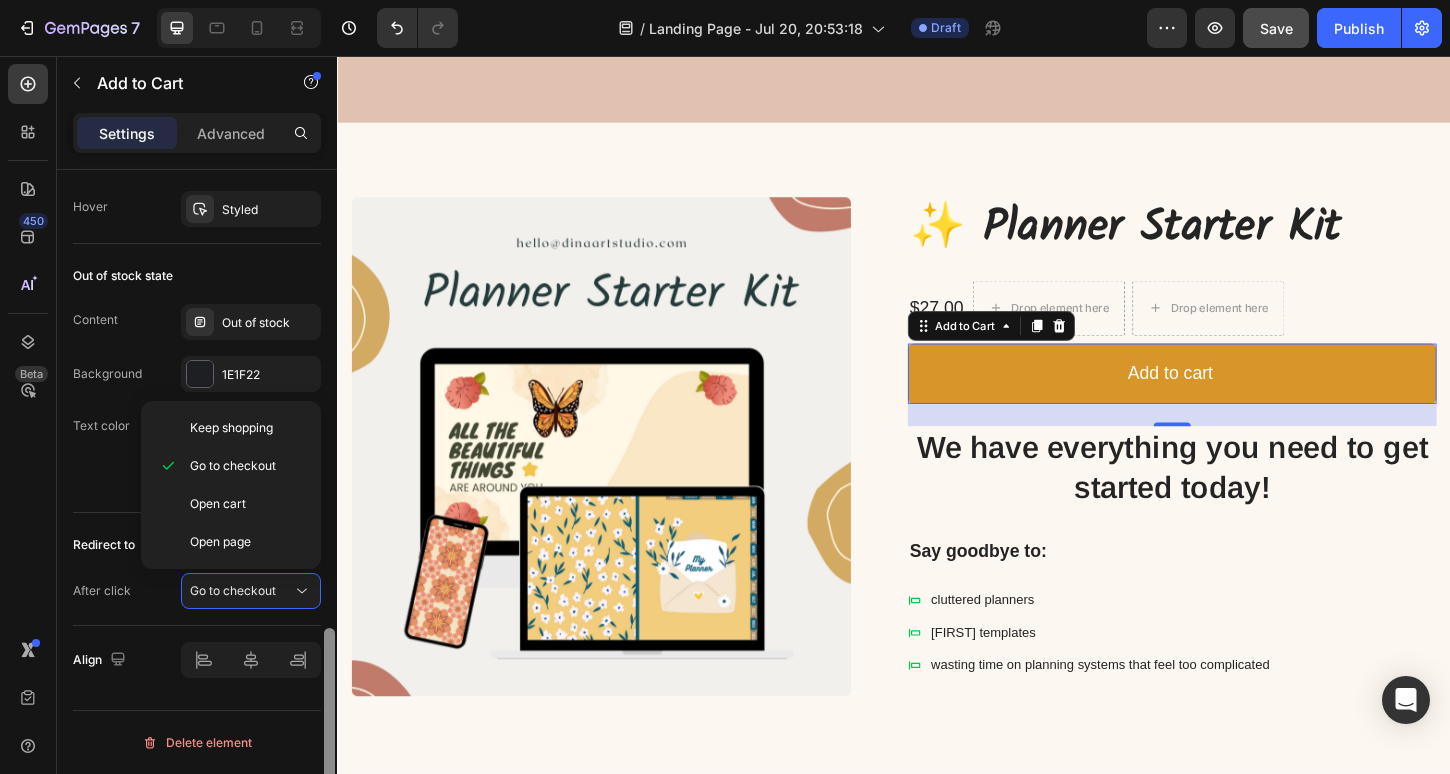 click at bounding box center (329, 500) 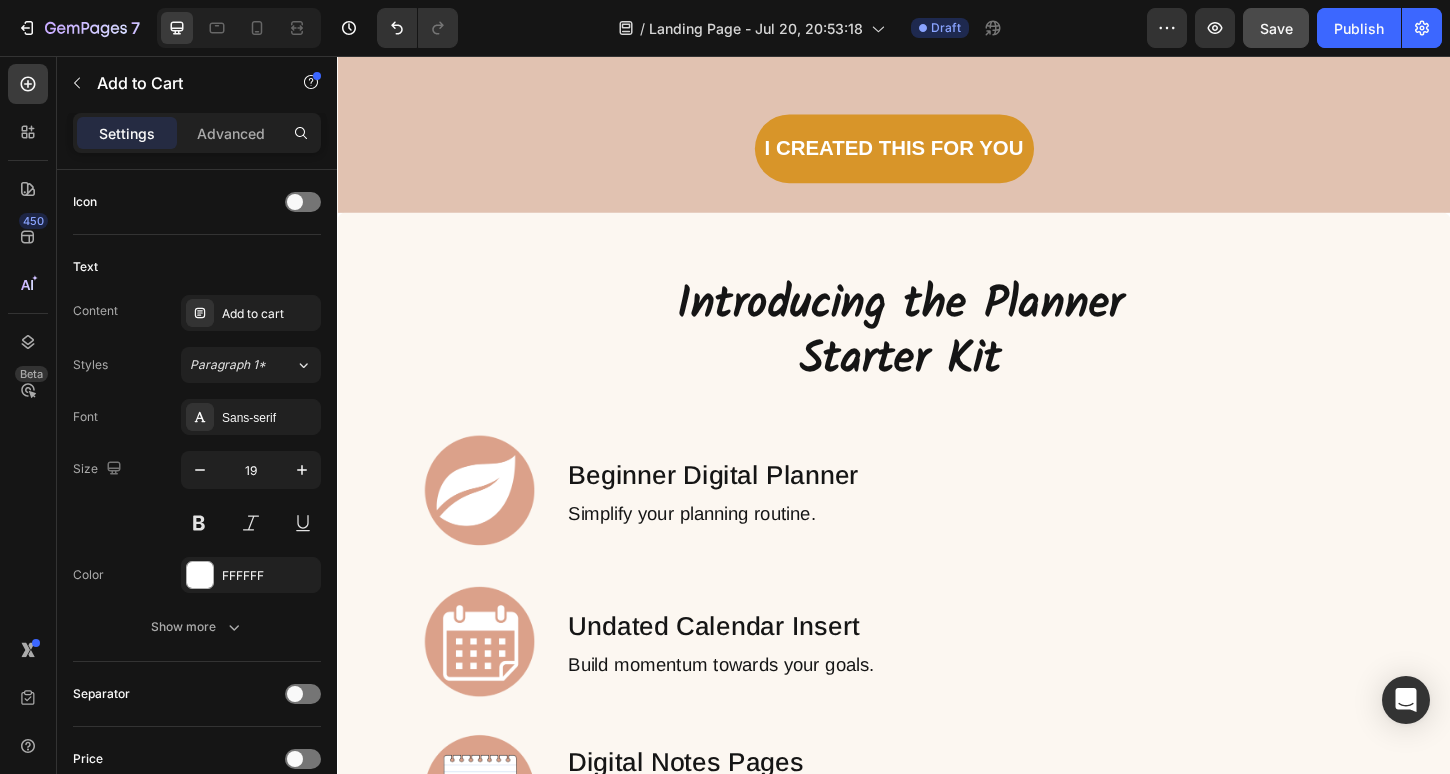 scroll, scrollTop: 0, scrollLeft: 0, axis: both 